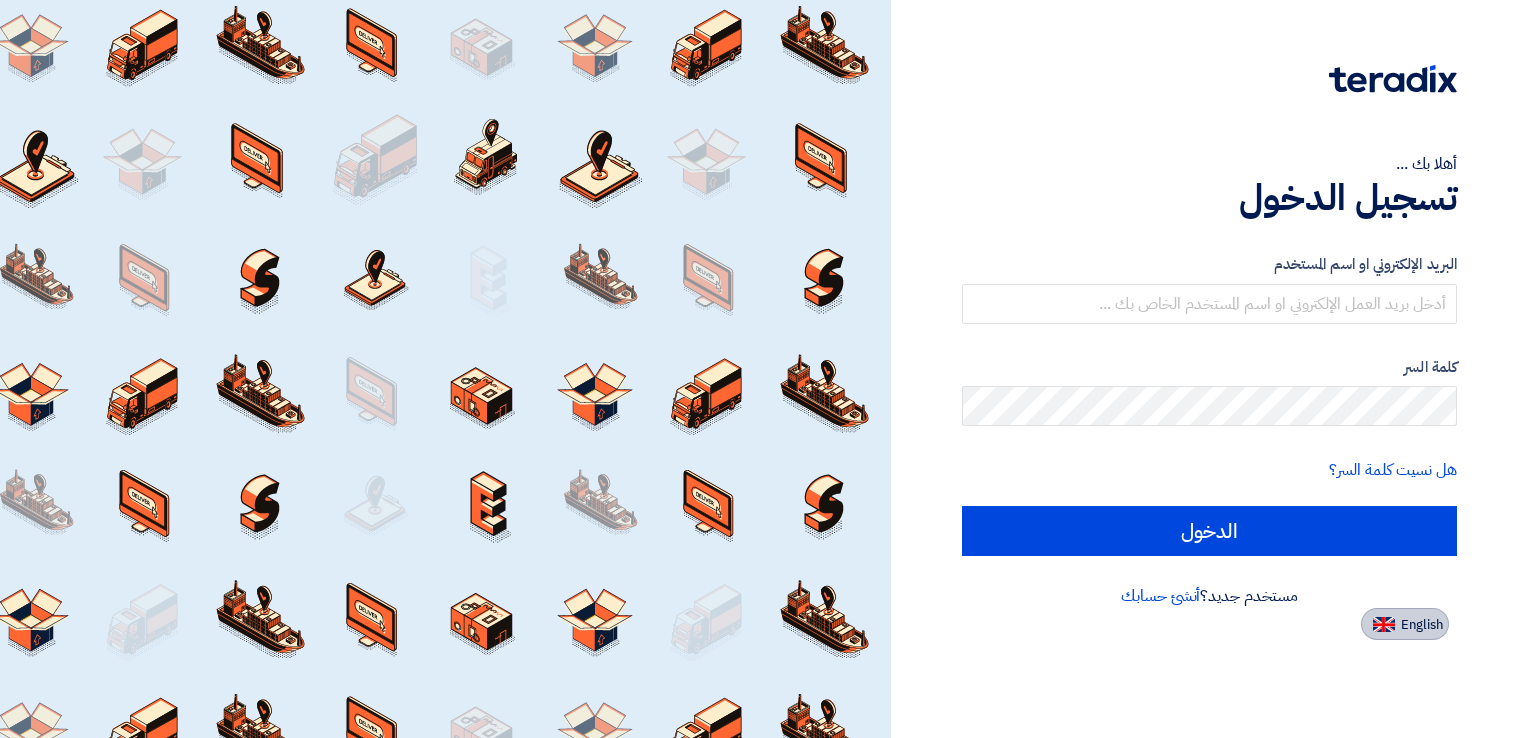 scroll, scrollTop: 0, scrollLeft: 0, axis: both 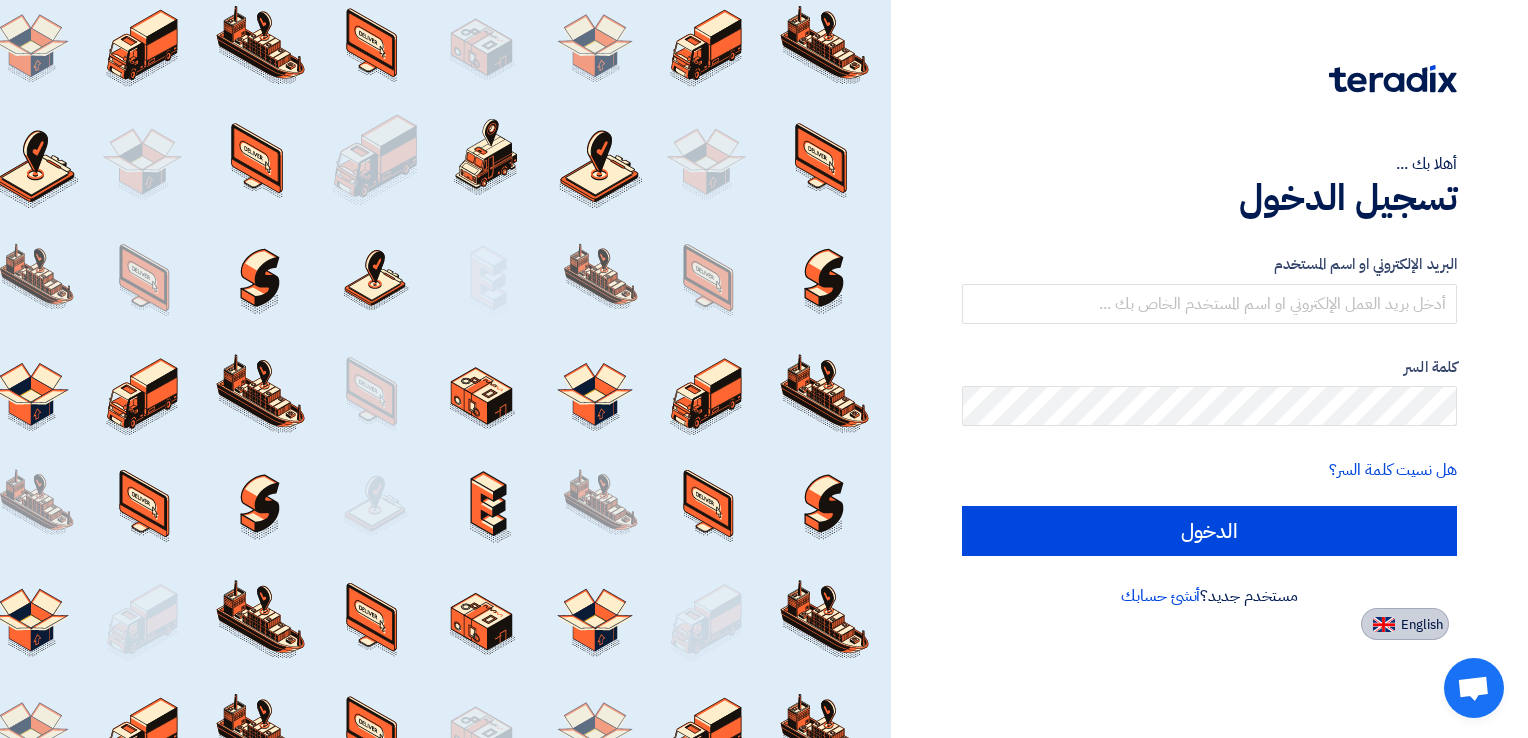 click on "English" 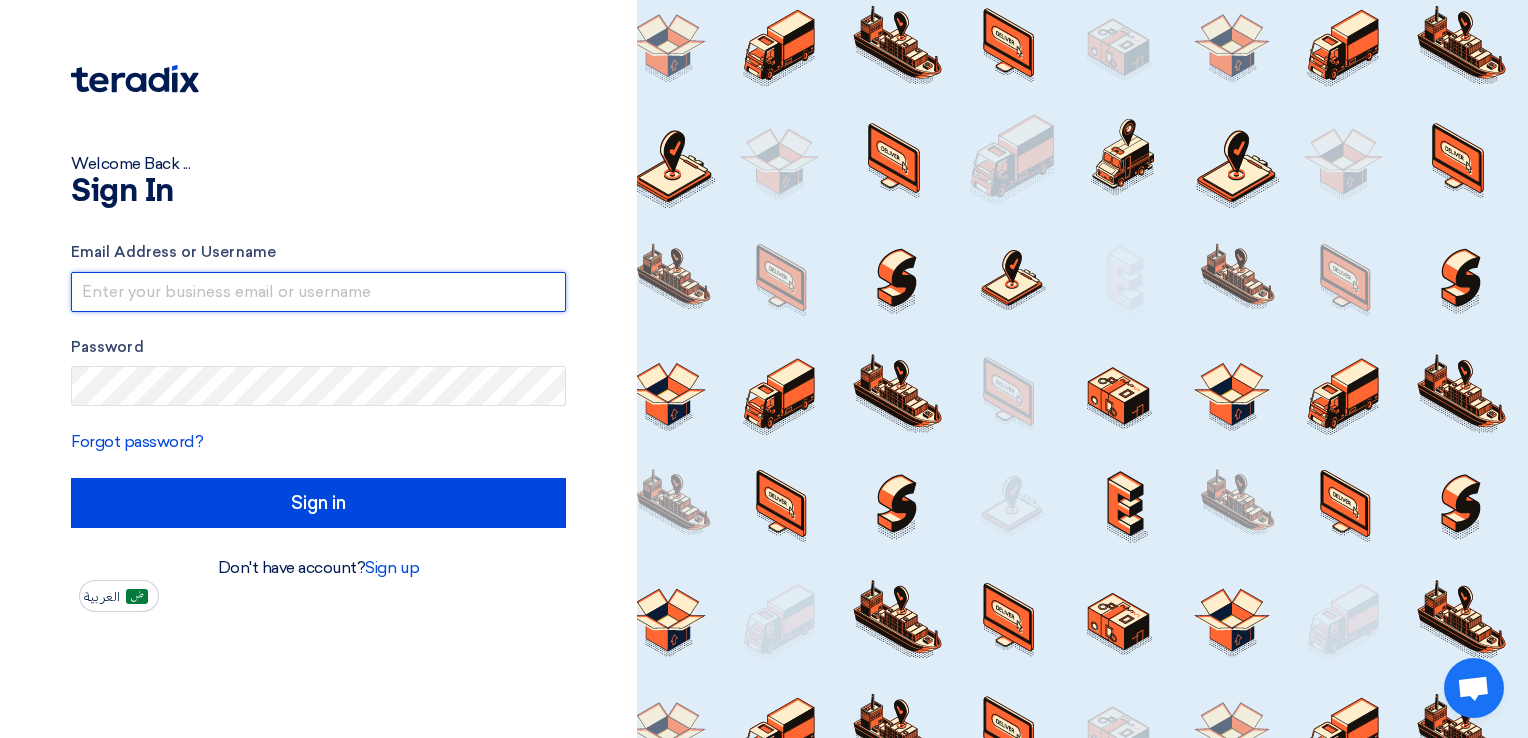 click at bounding box center (318, 292) 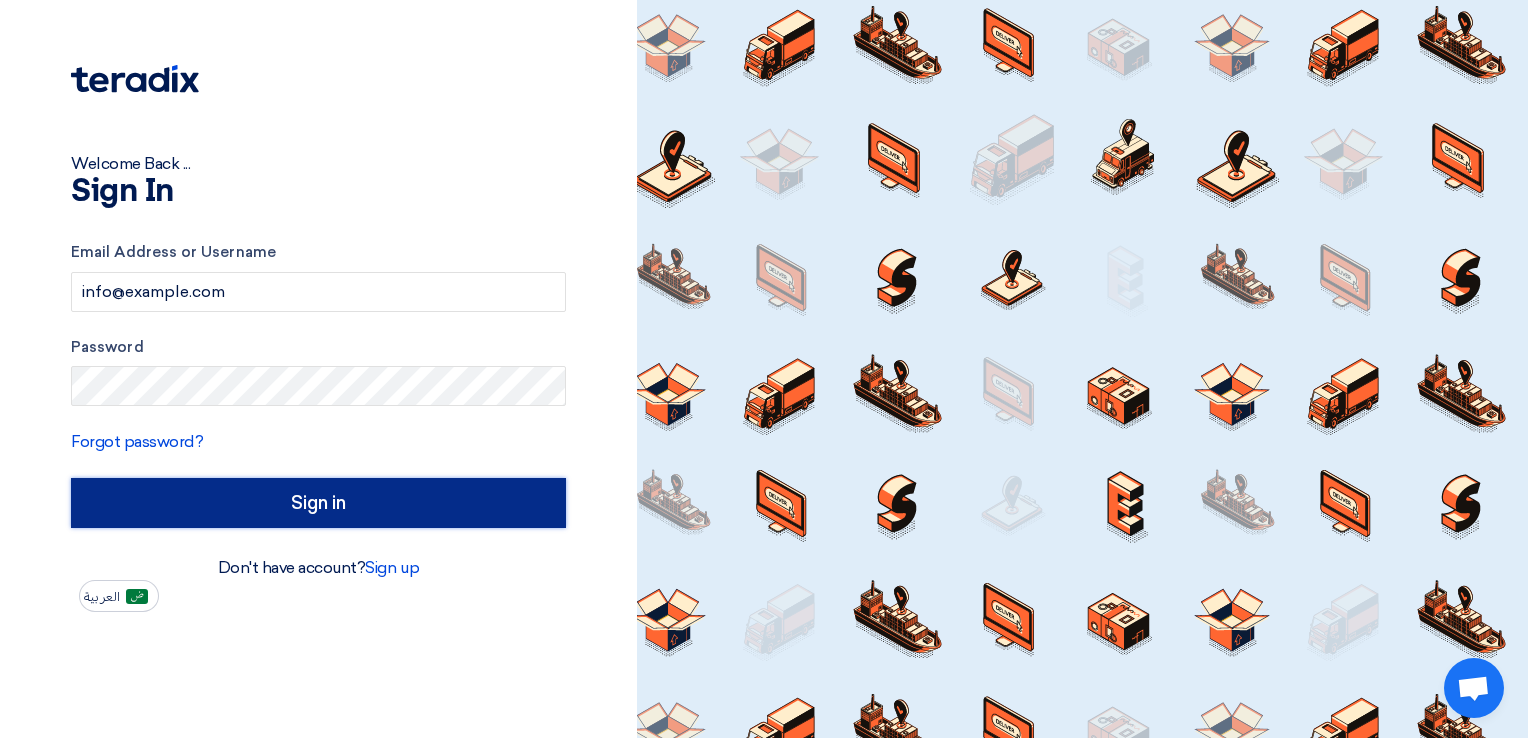 click on "Sign in" 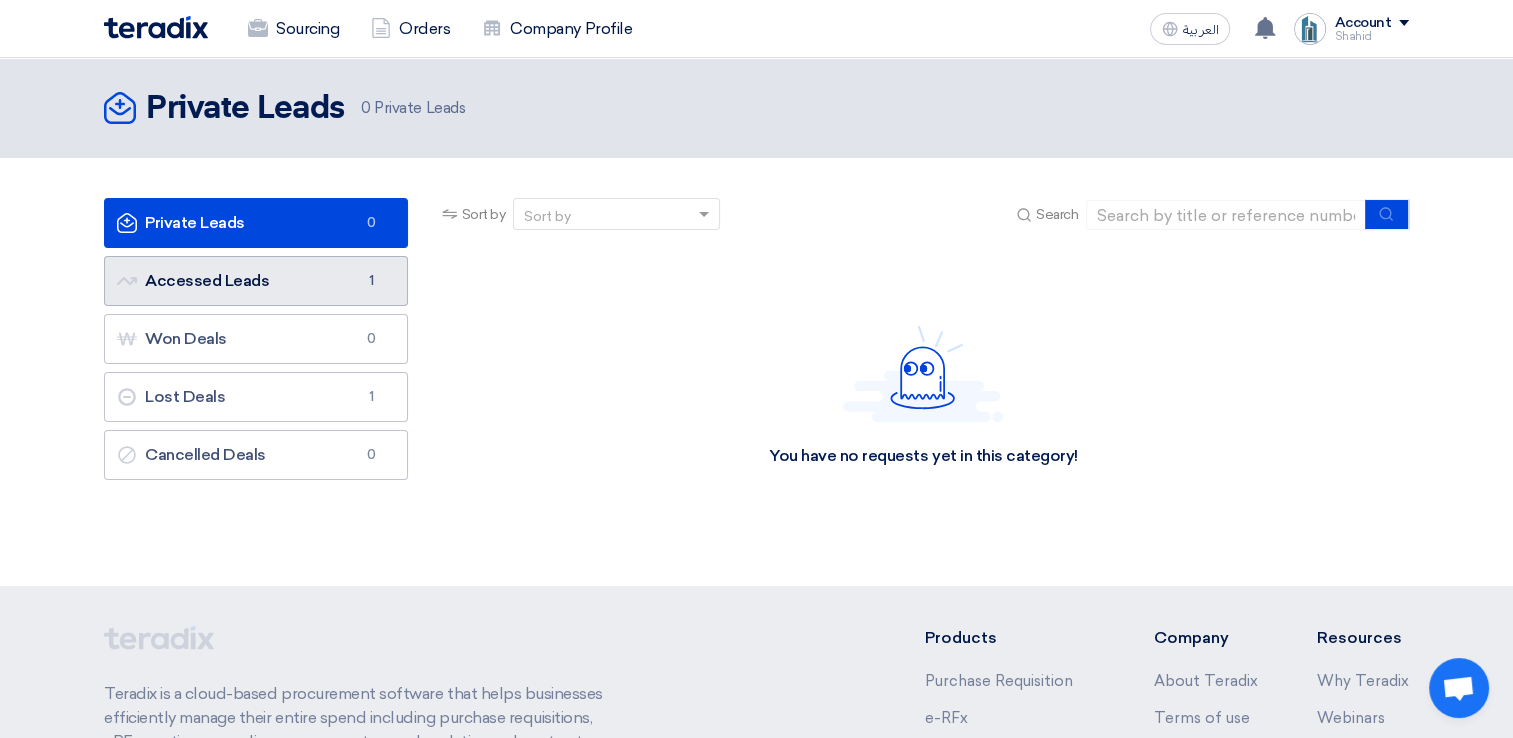 click on "Accessed Leads
Accessed Leads
1" 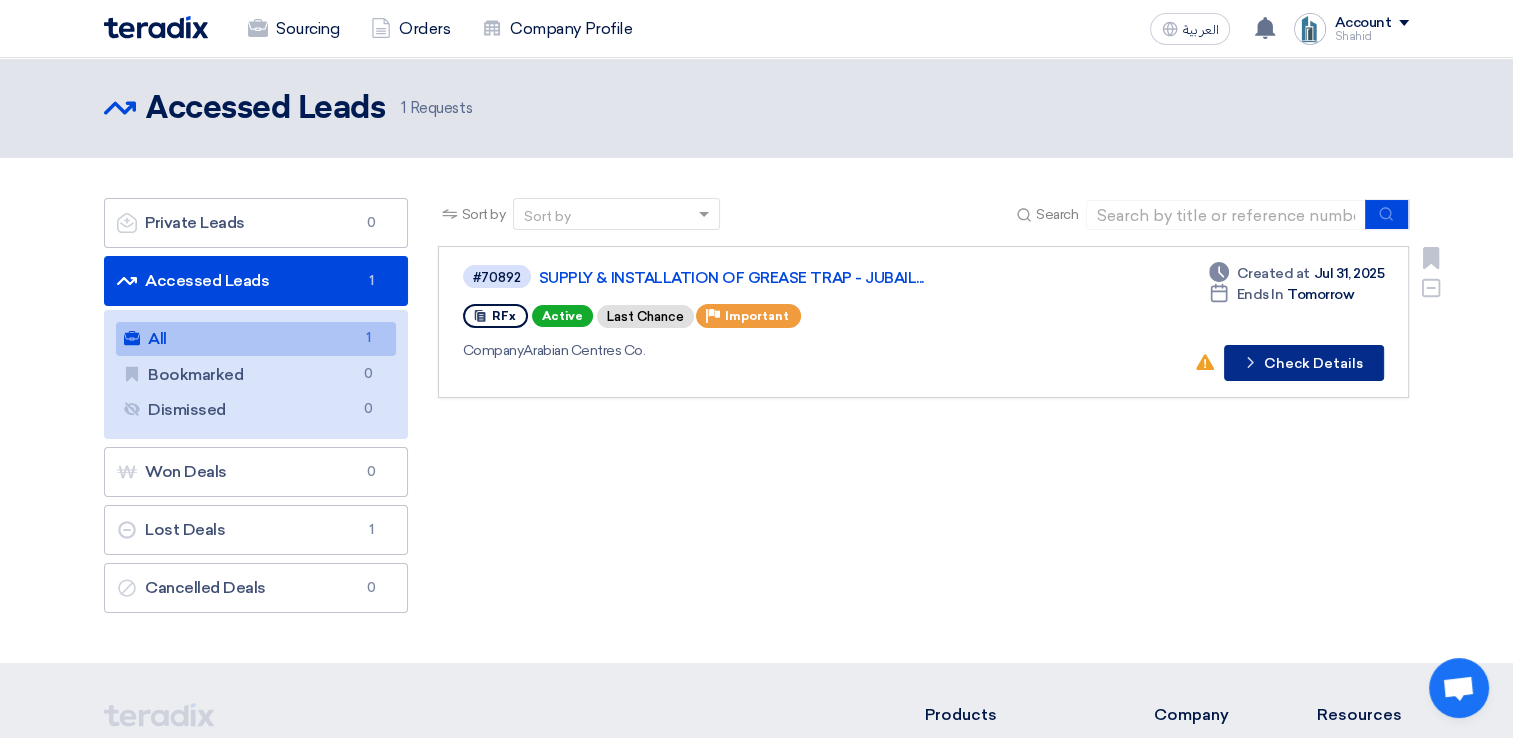 click on "Check details
Check Details" 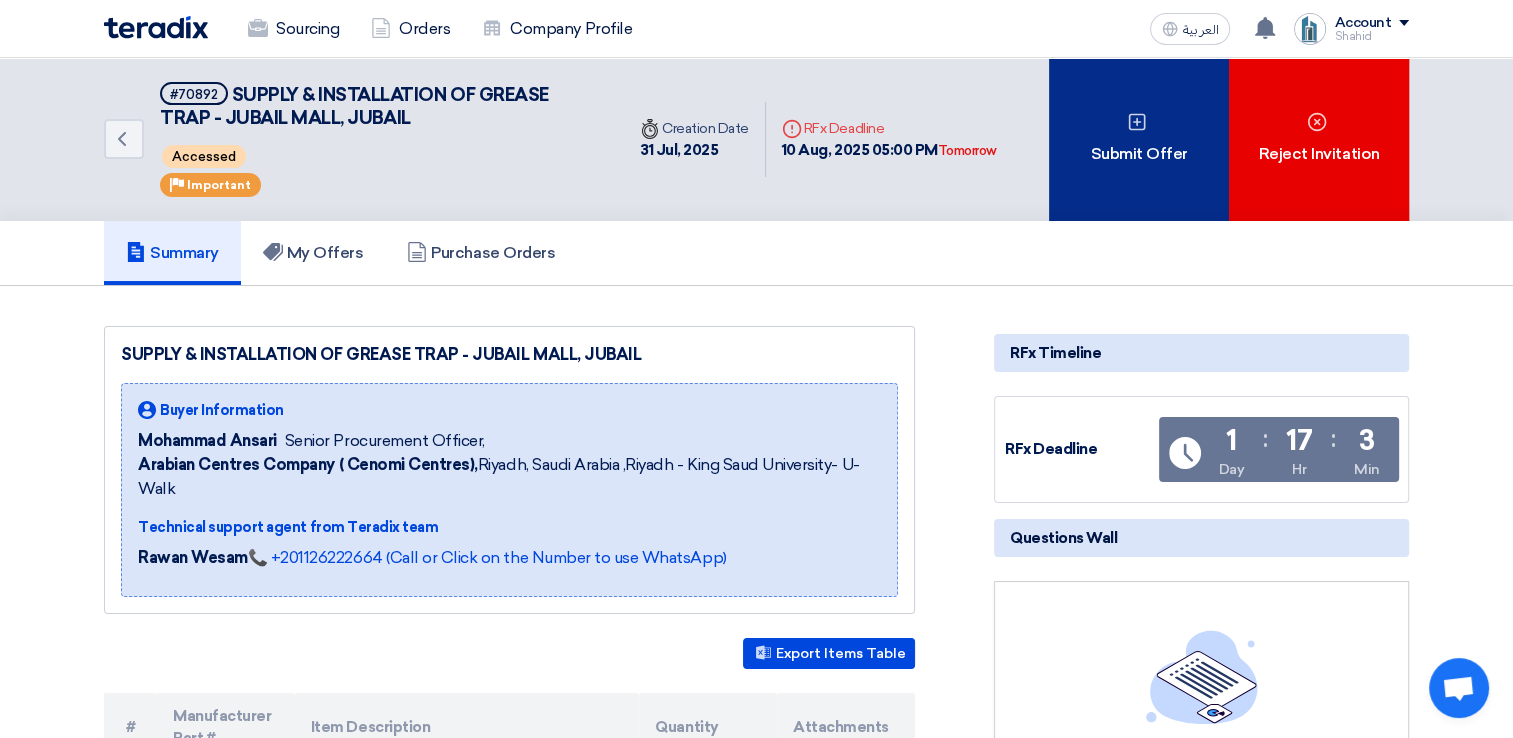 click on "Submit Offer" 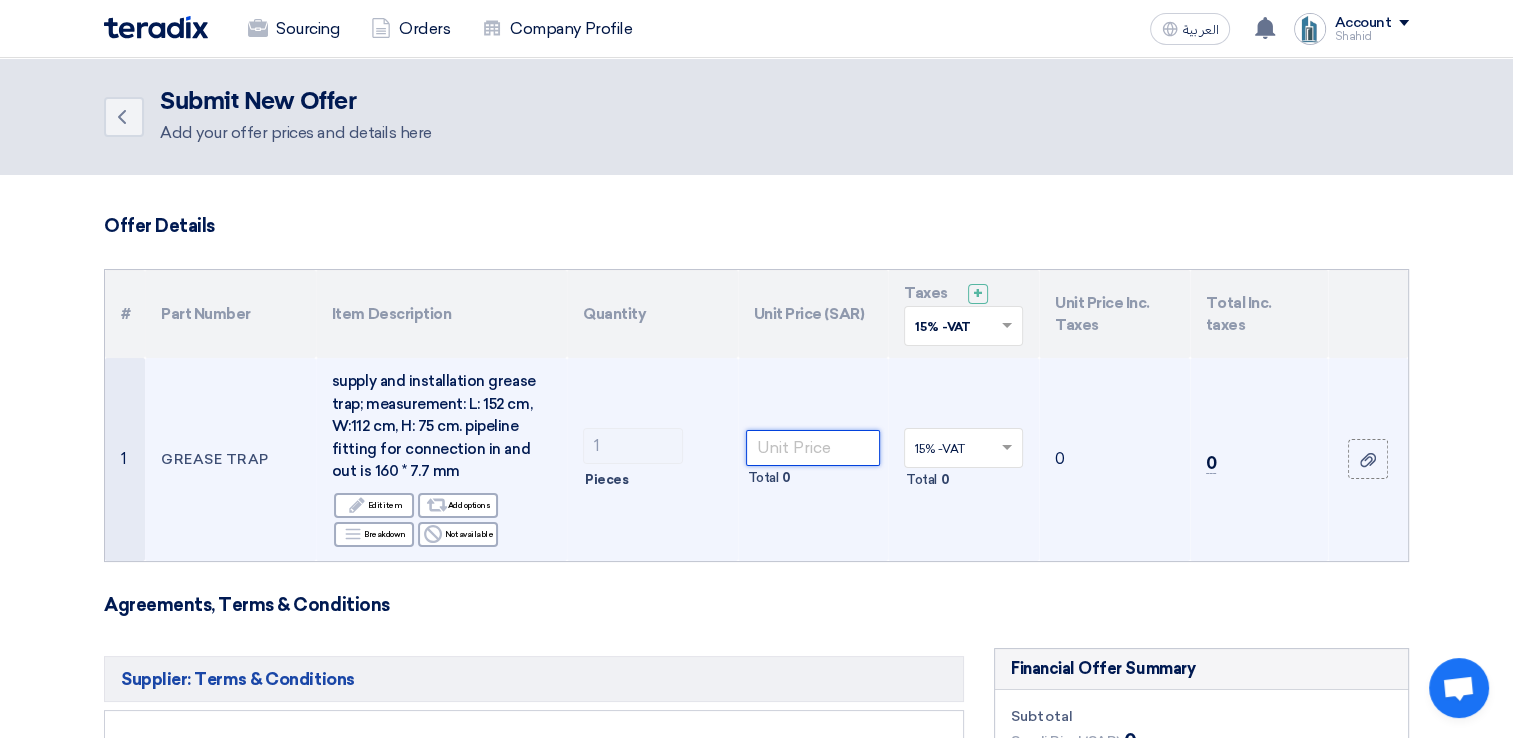 click 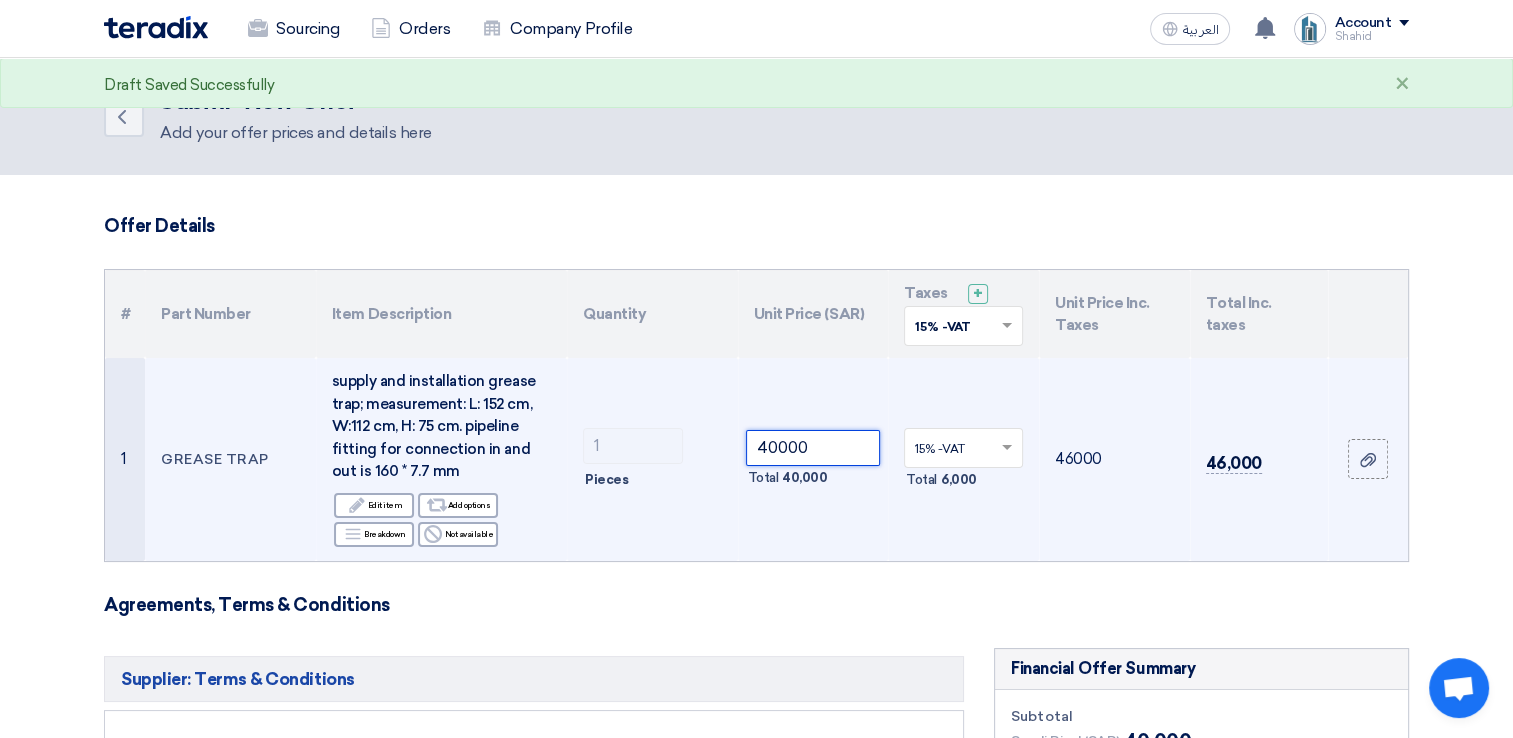 type on "40000" 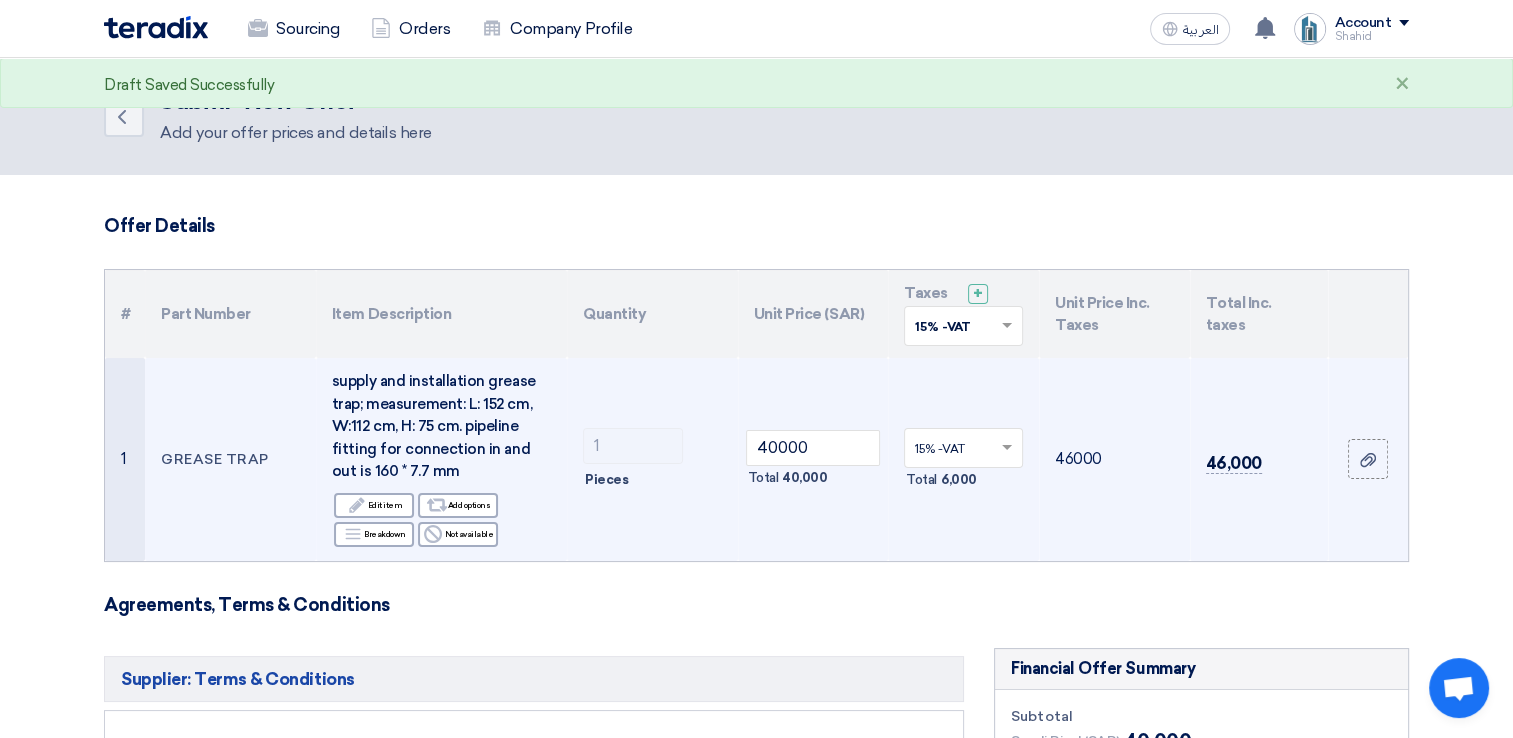 click on "46,000" 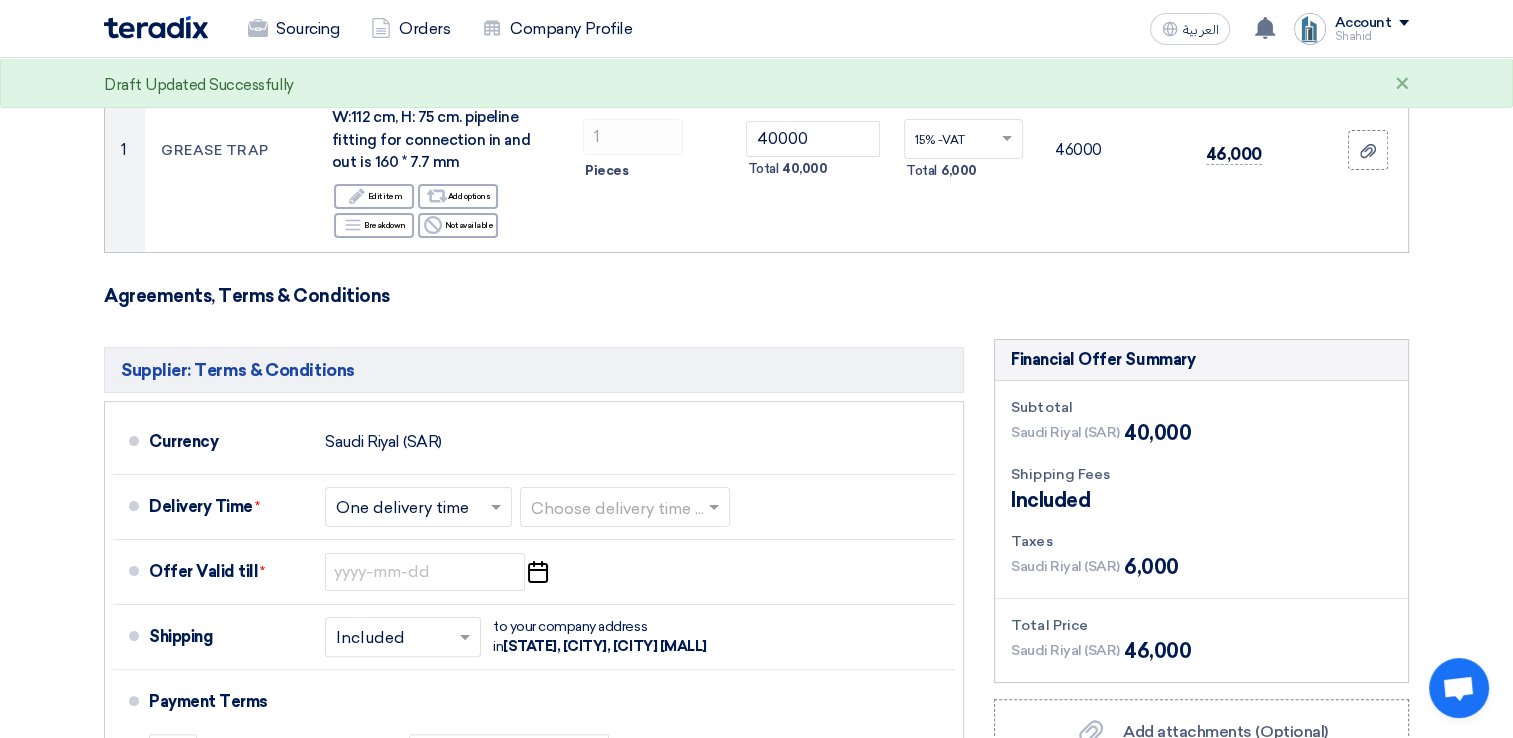 scroll, scrollTop: 313, scrollLeft: 0, axis: vertical 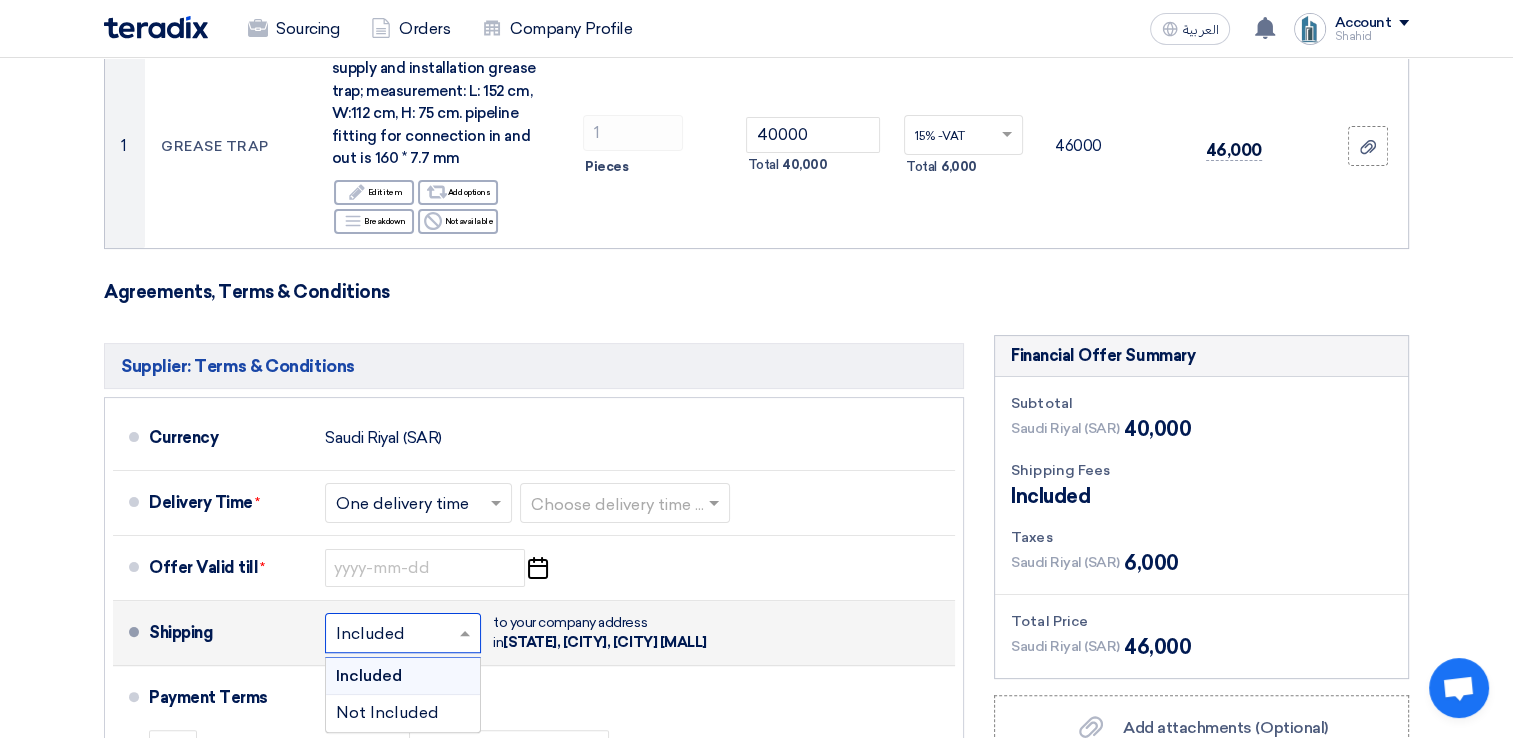 click 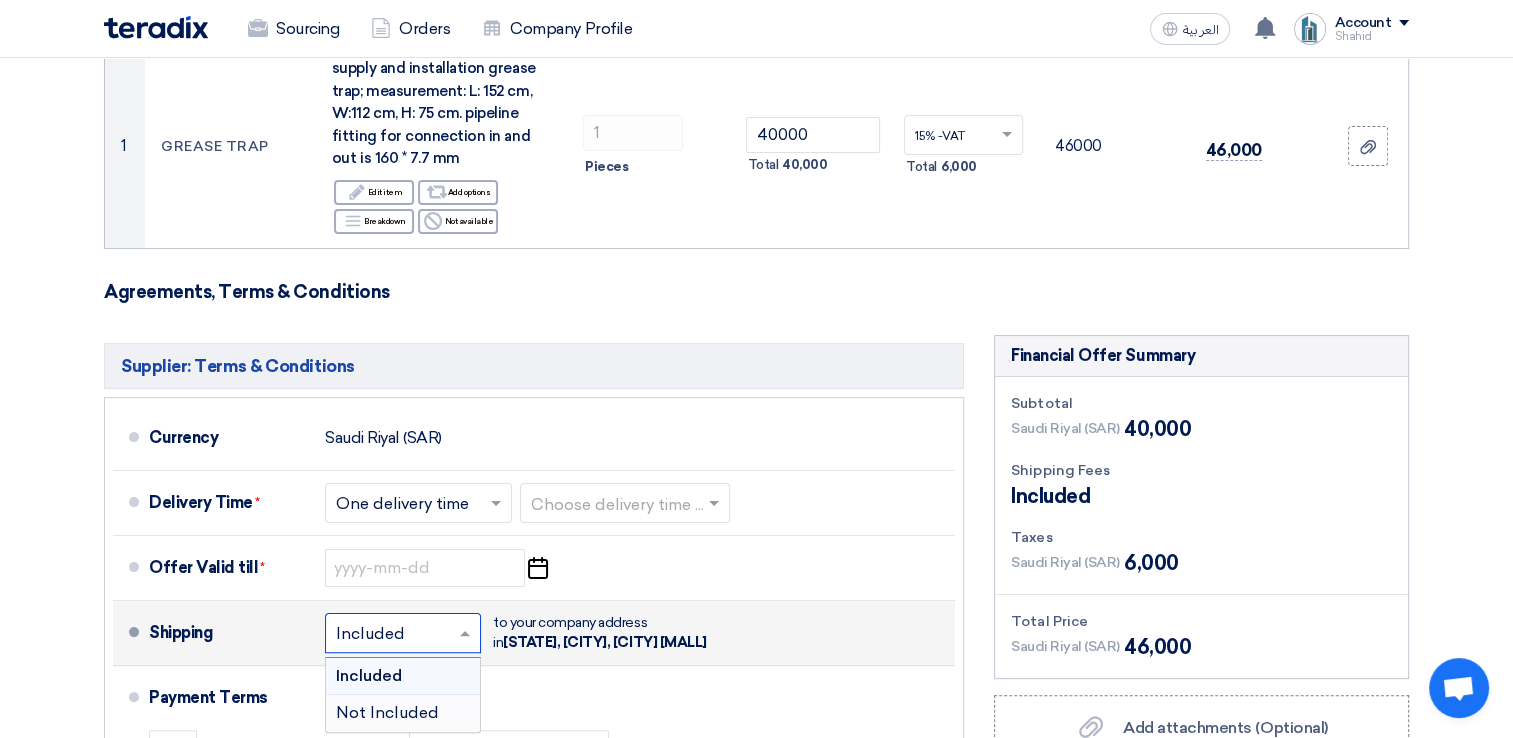 click on "Not Included" at bounding box center [387, 712] 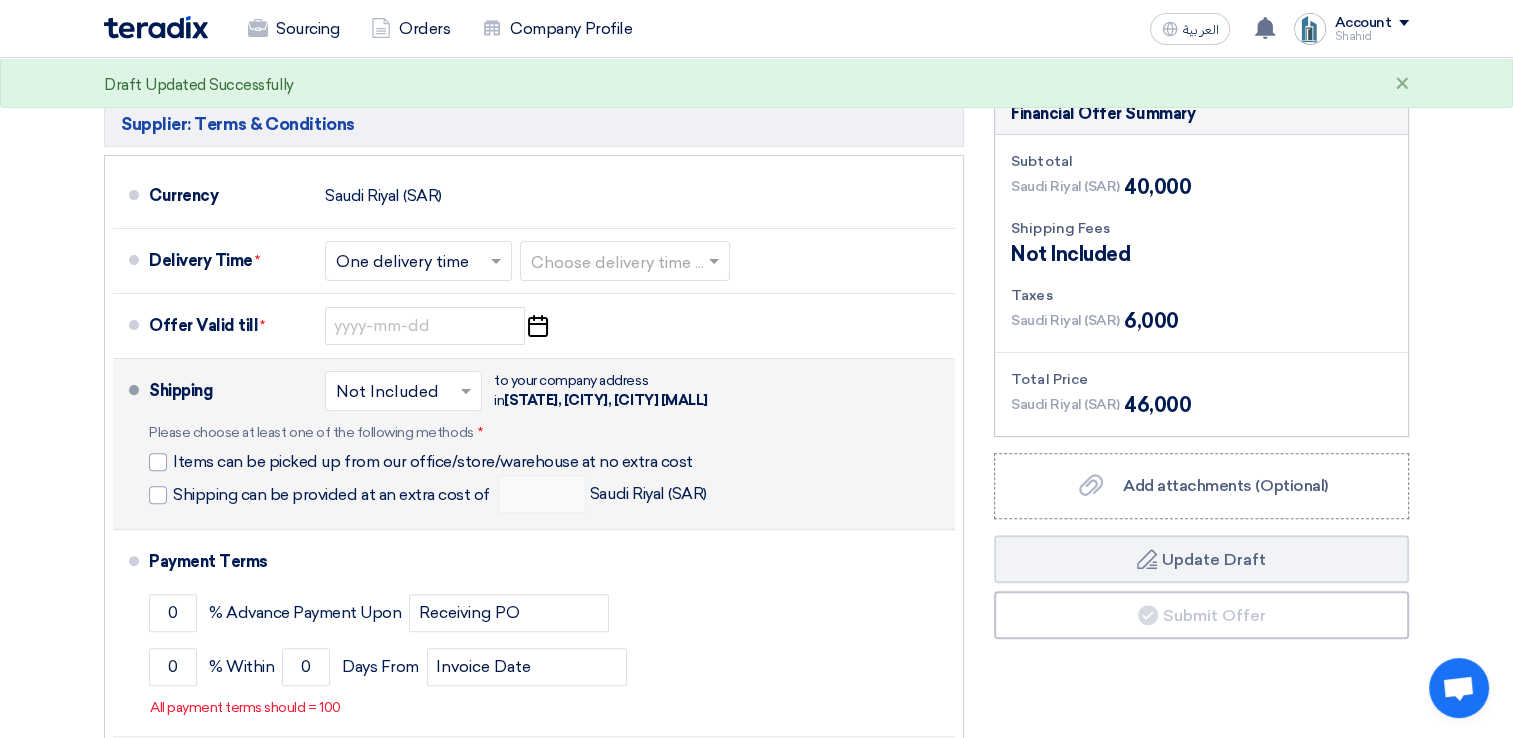 scroll, scrollTop: 584, scrollLeft: 0, axis: vertical 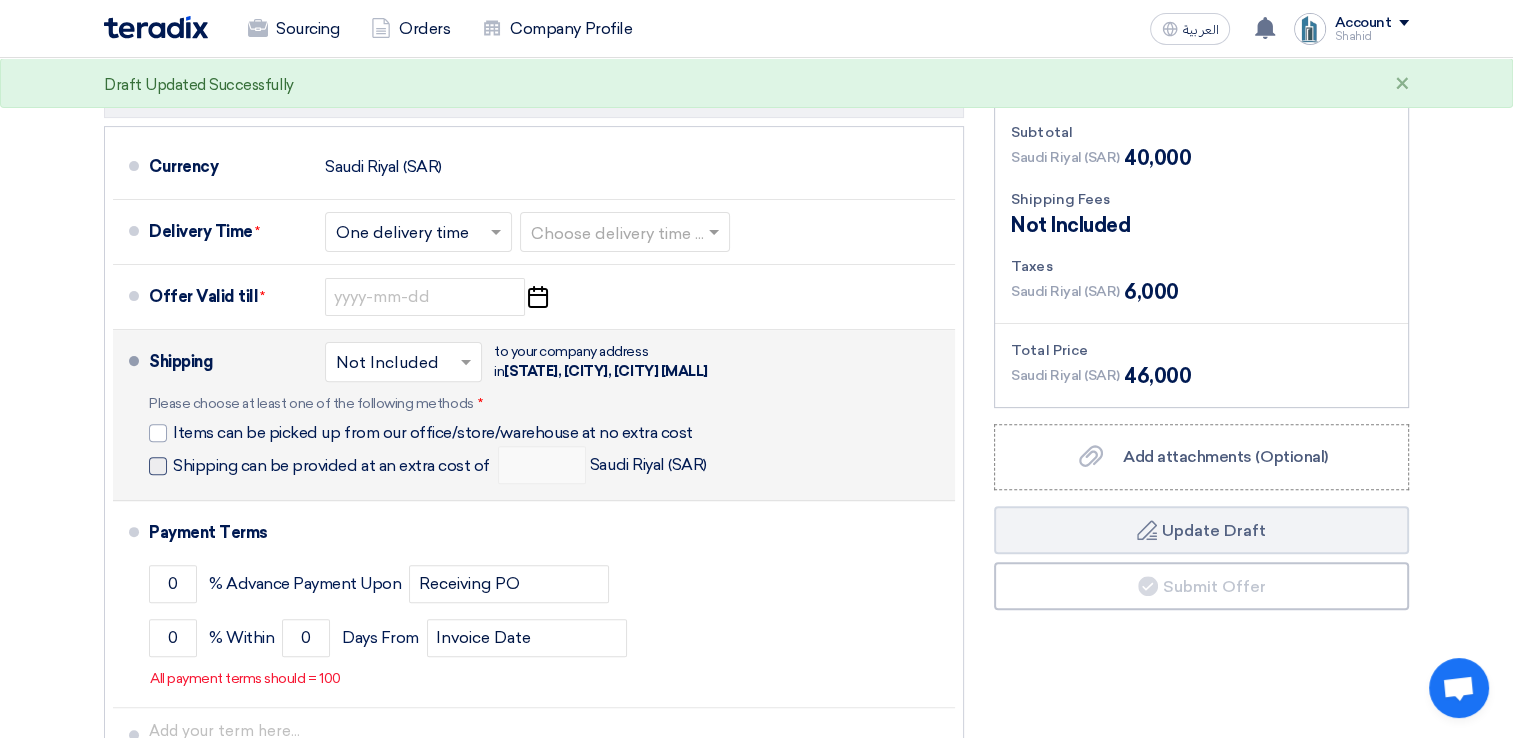 click 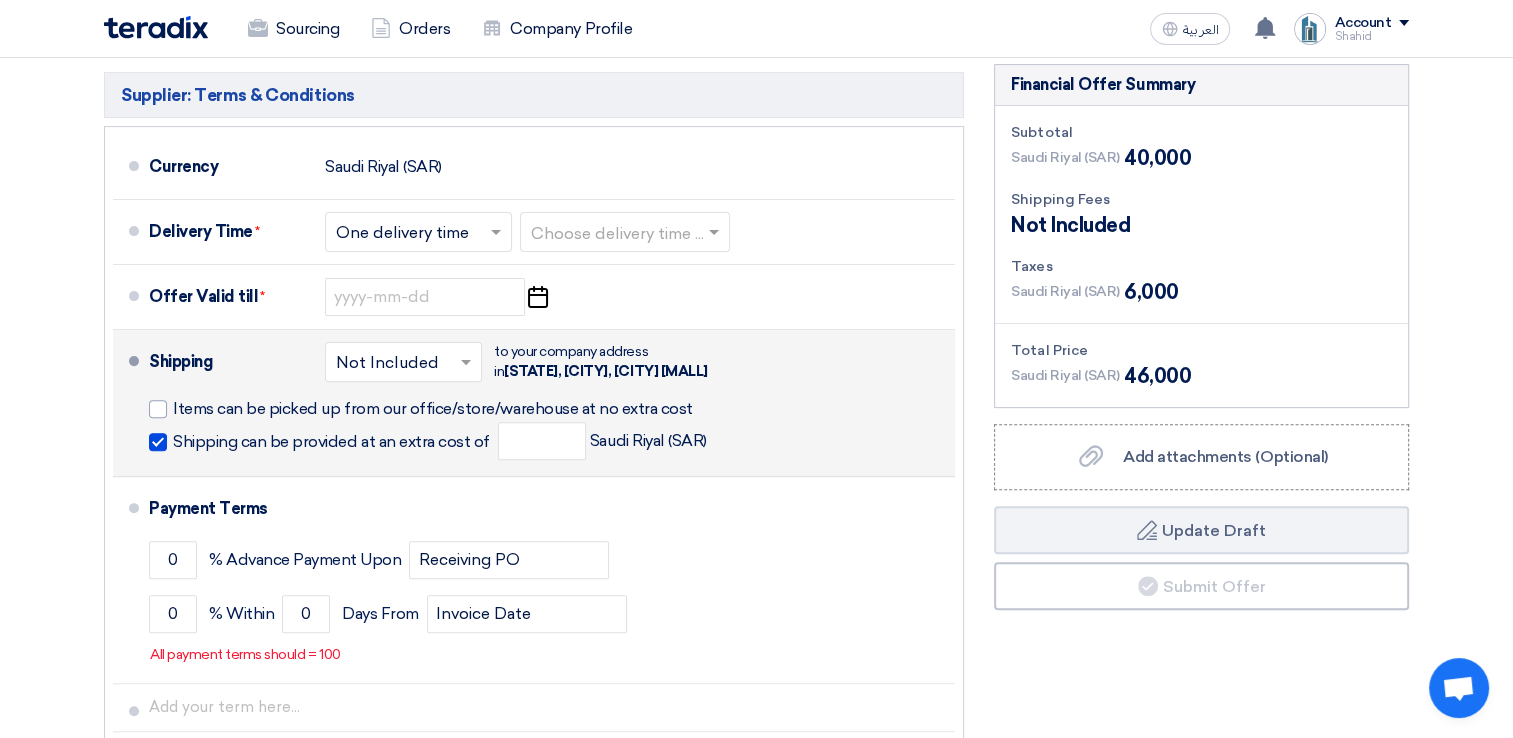 click 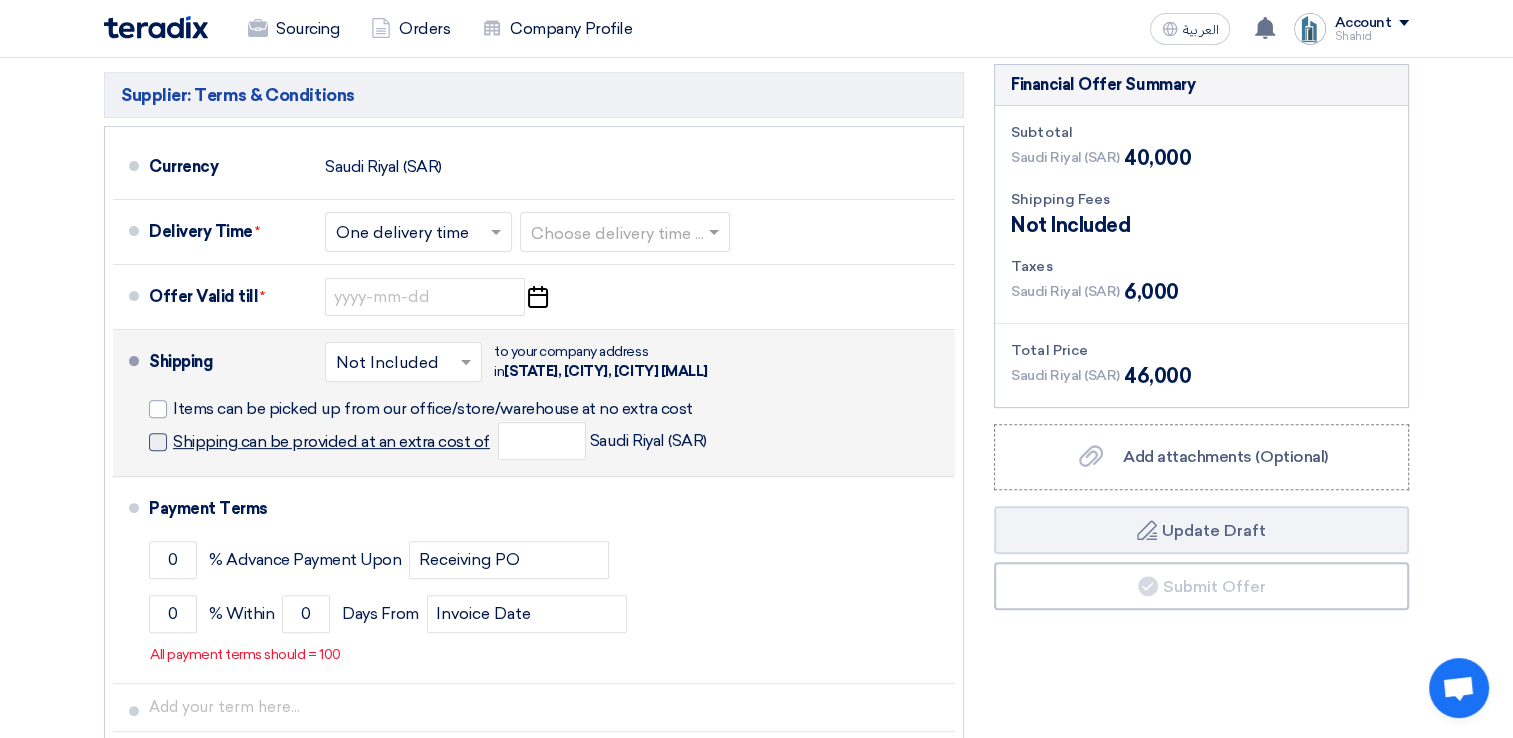 checkbox on "false" 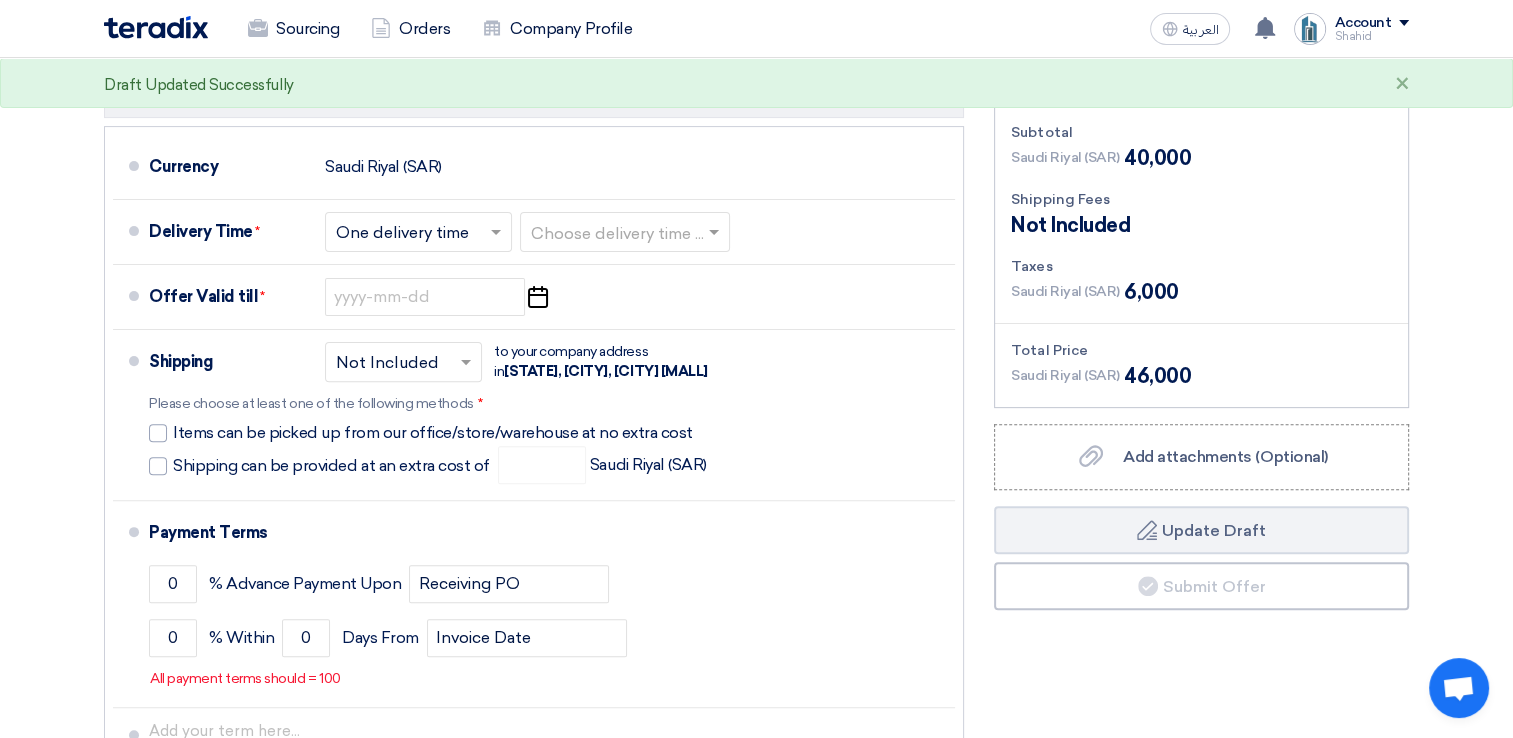 click 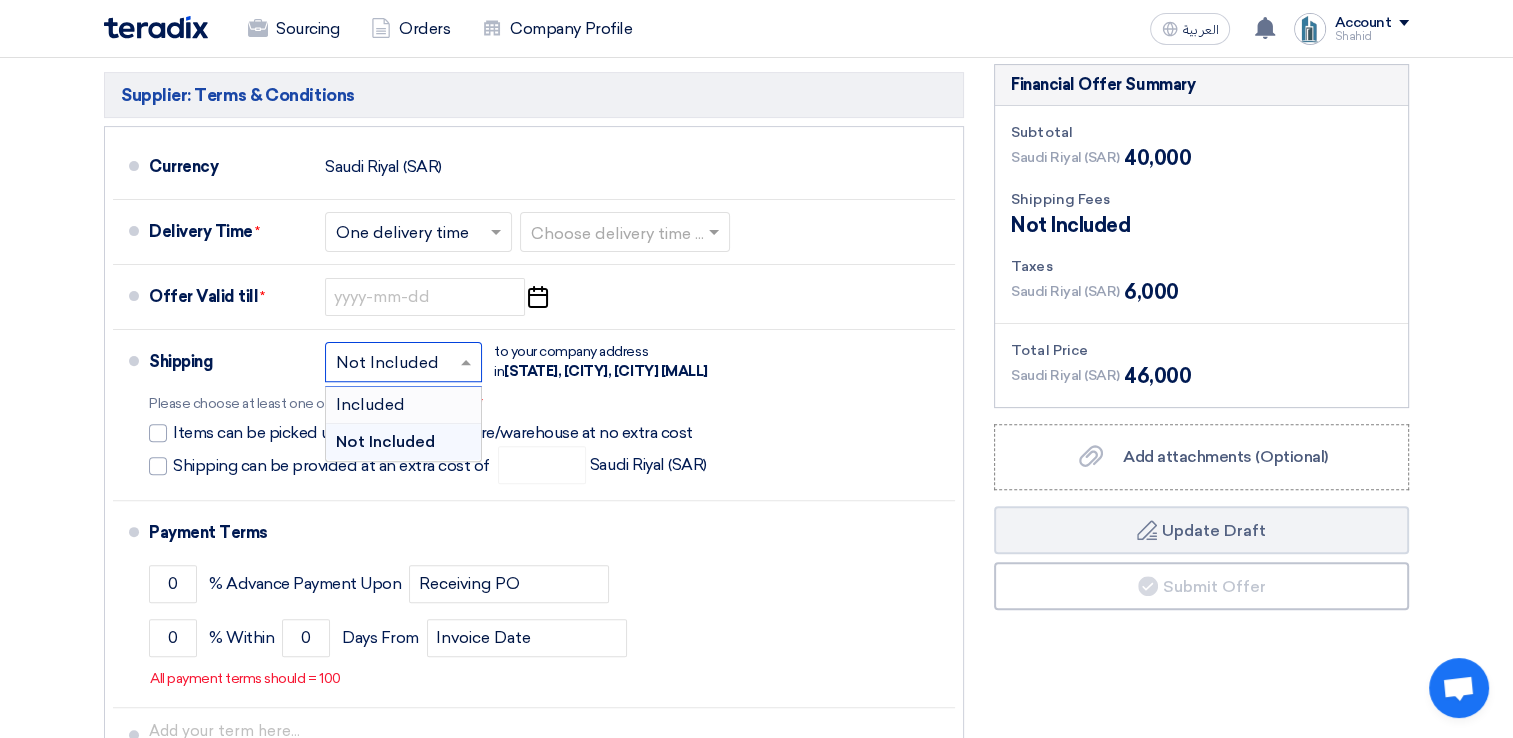 click on "Included" at bounding box center (370, 404) 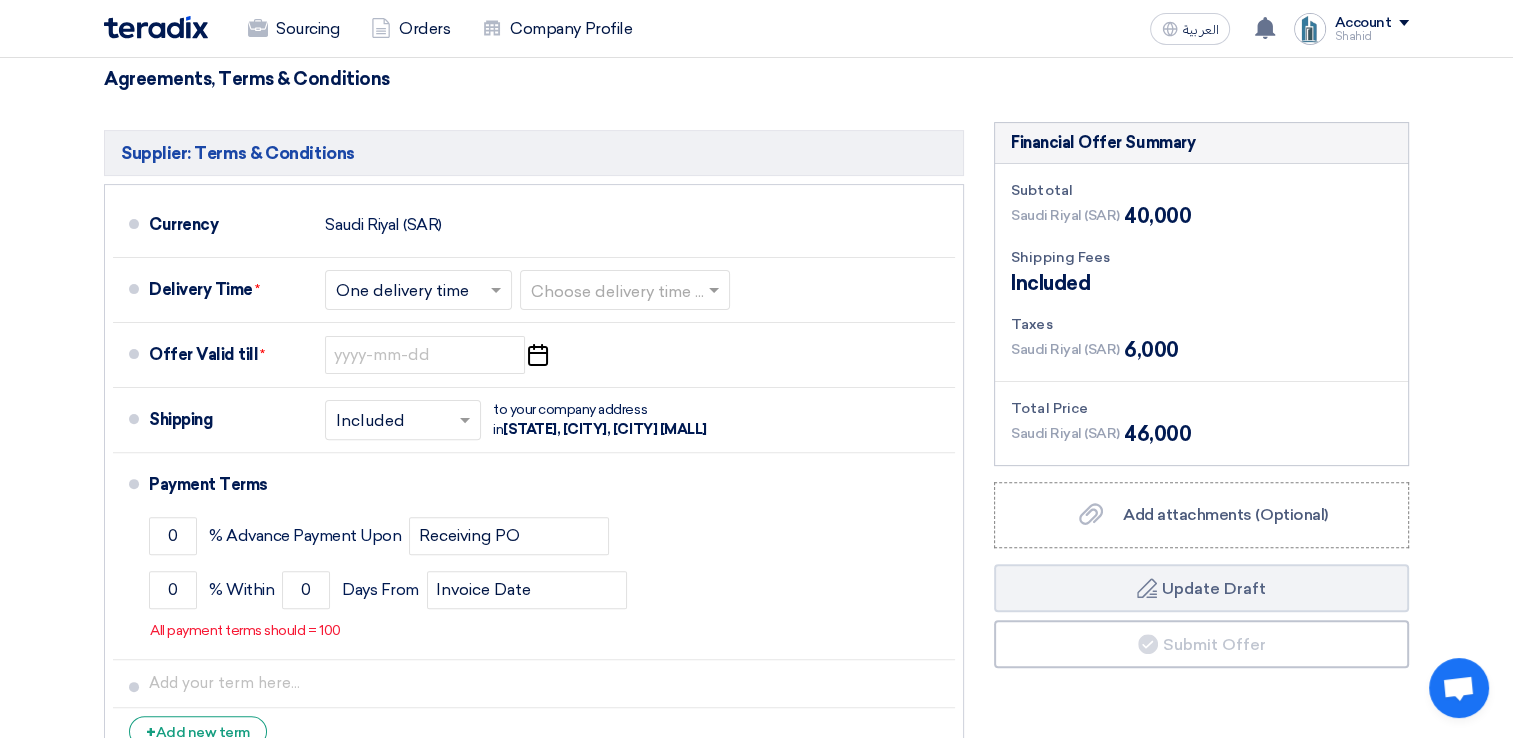 scroll, scrollTop: 532, scrollLeft: 0, axis: vertical 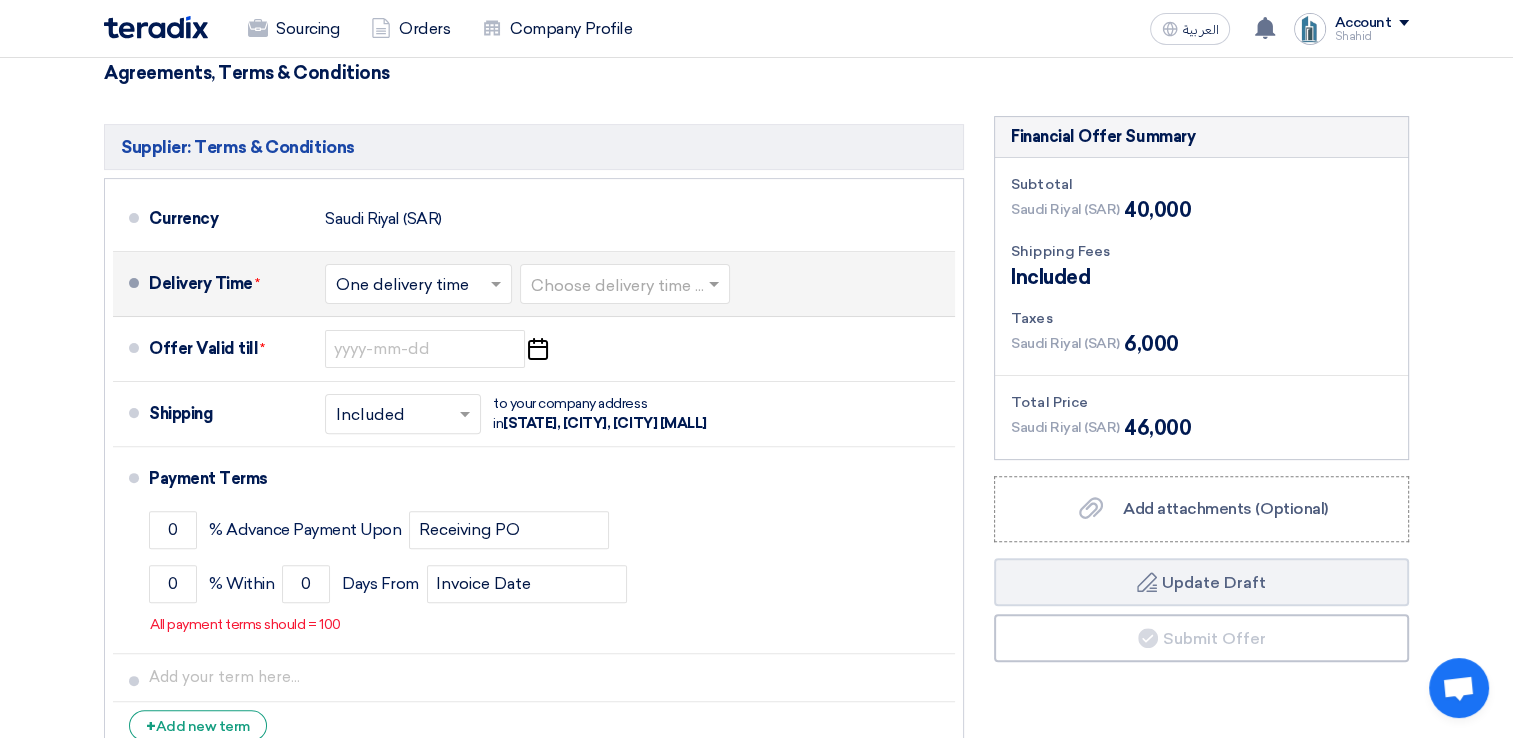 click 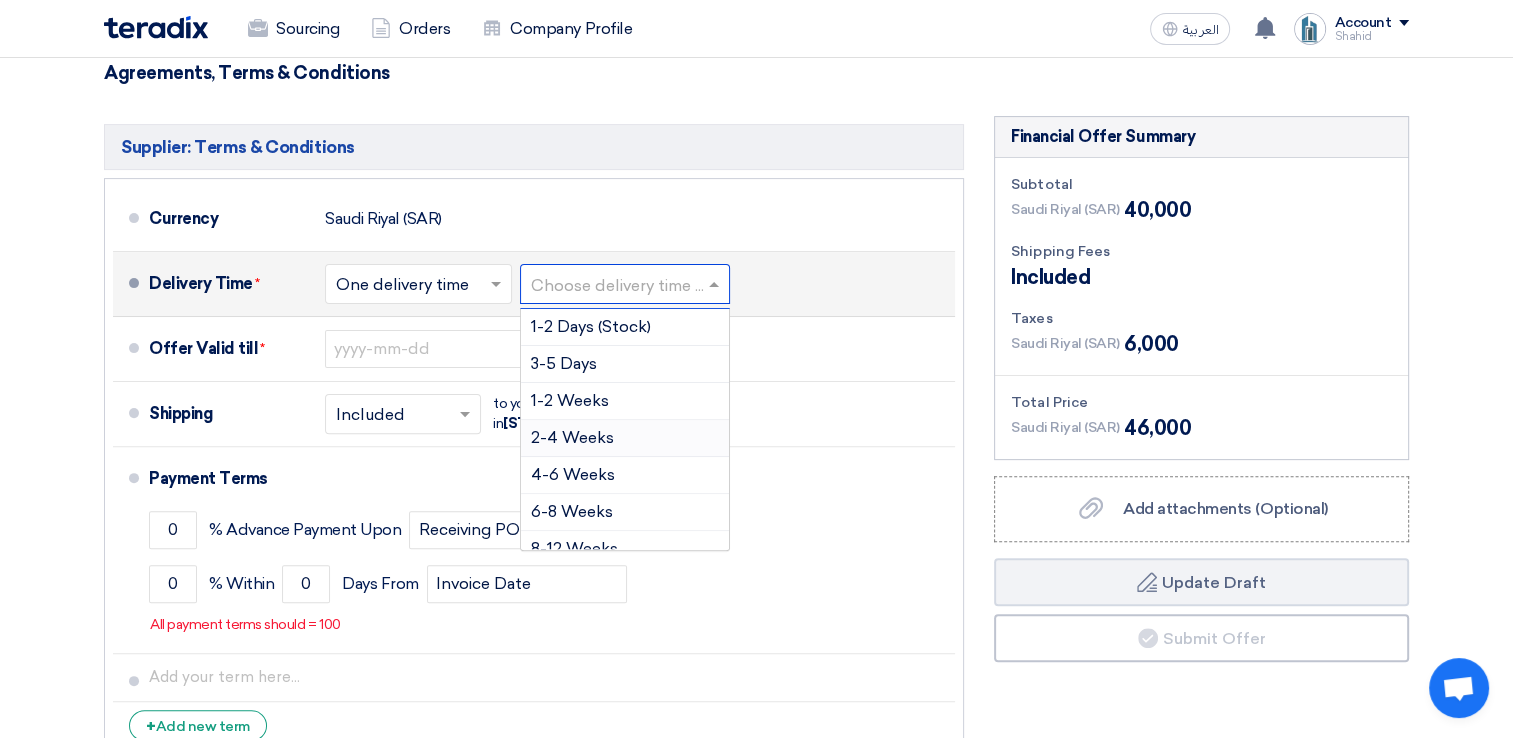 click on "2-4 Weeks" at bounding box center [625, 438] 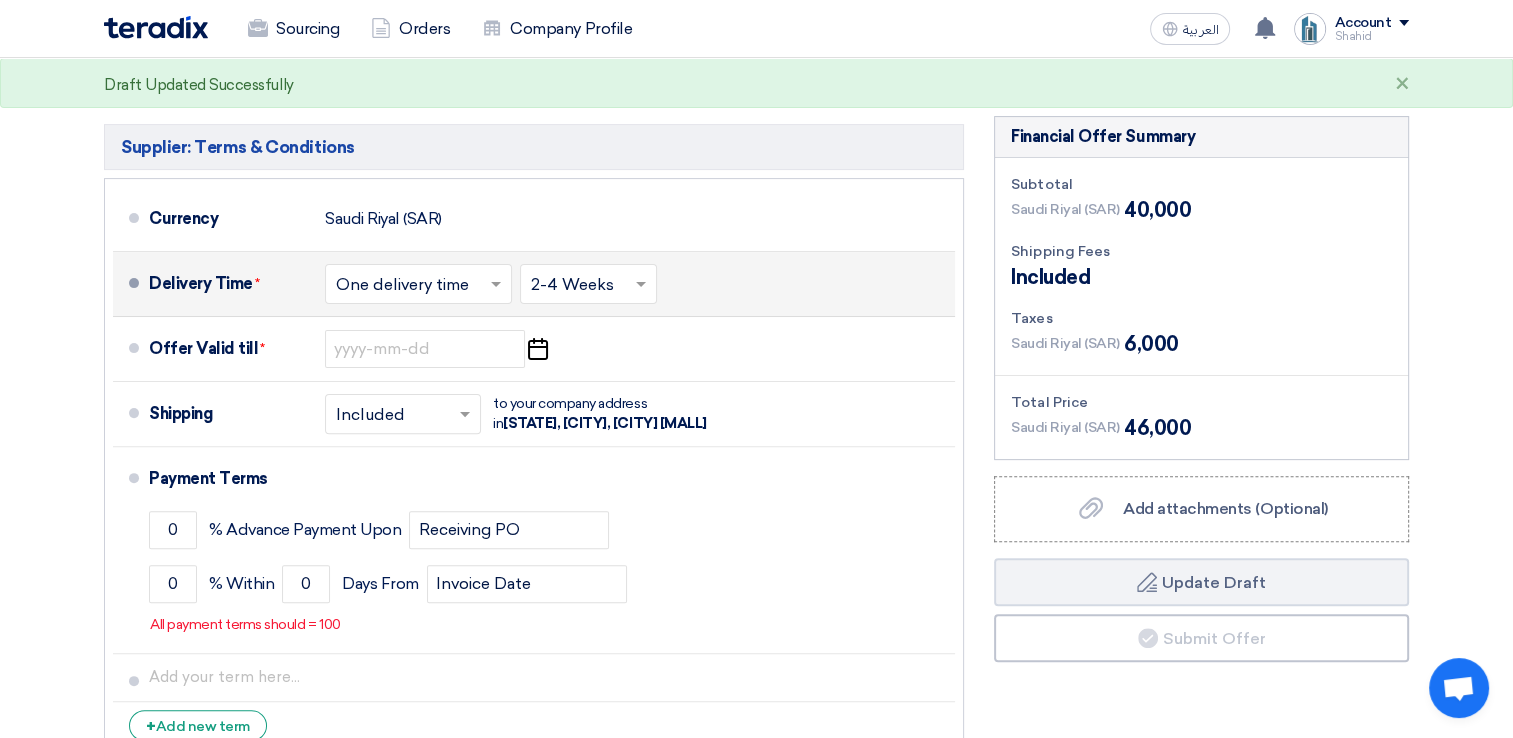 click 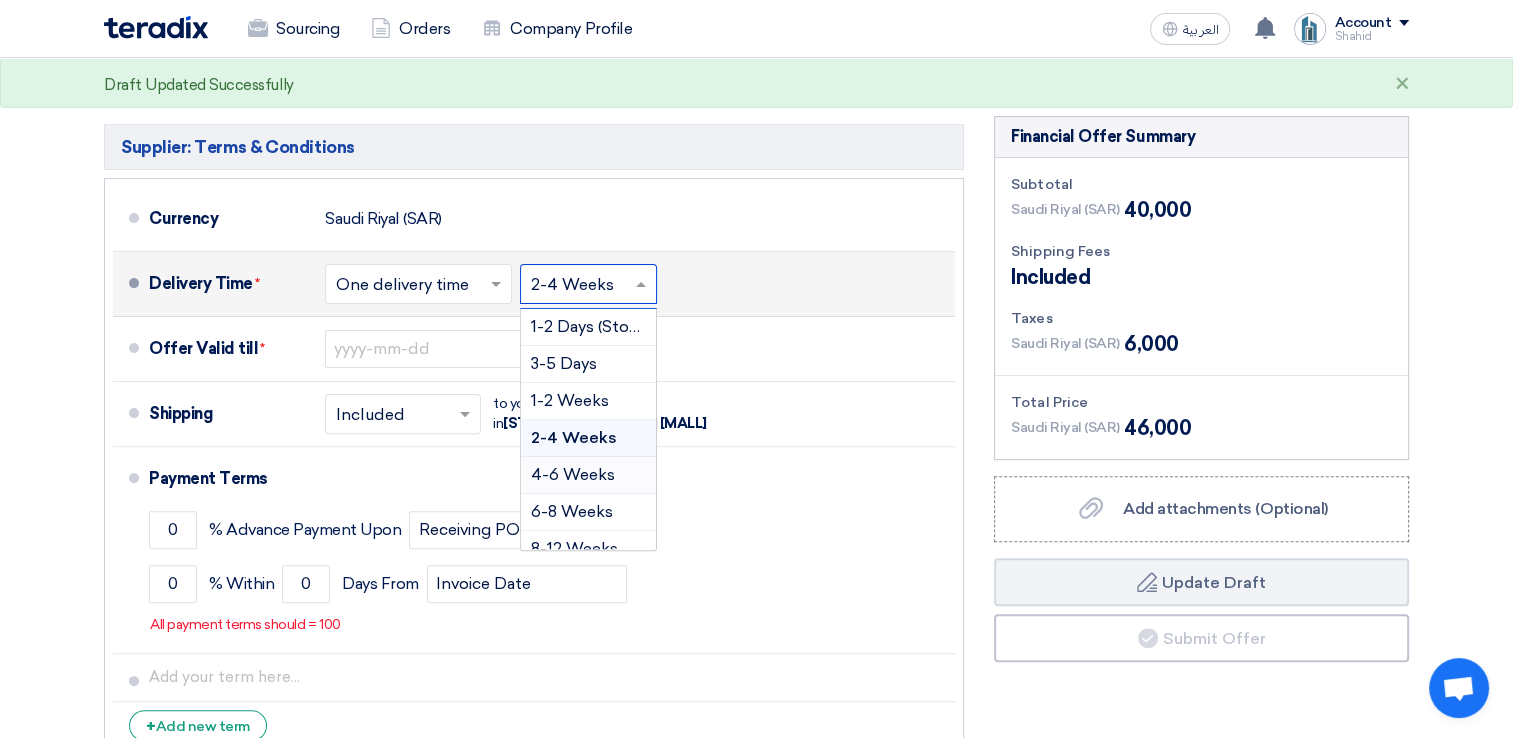 click on "4-6 Weeks" at bounding box center [573, 474] 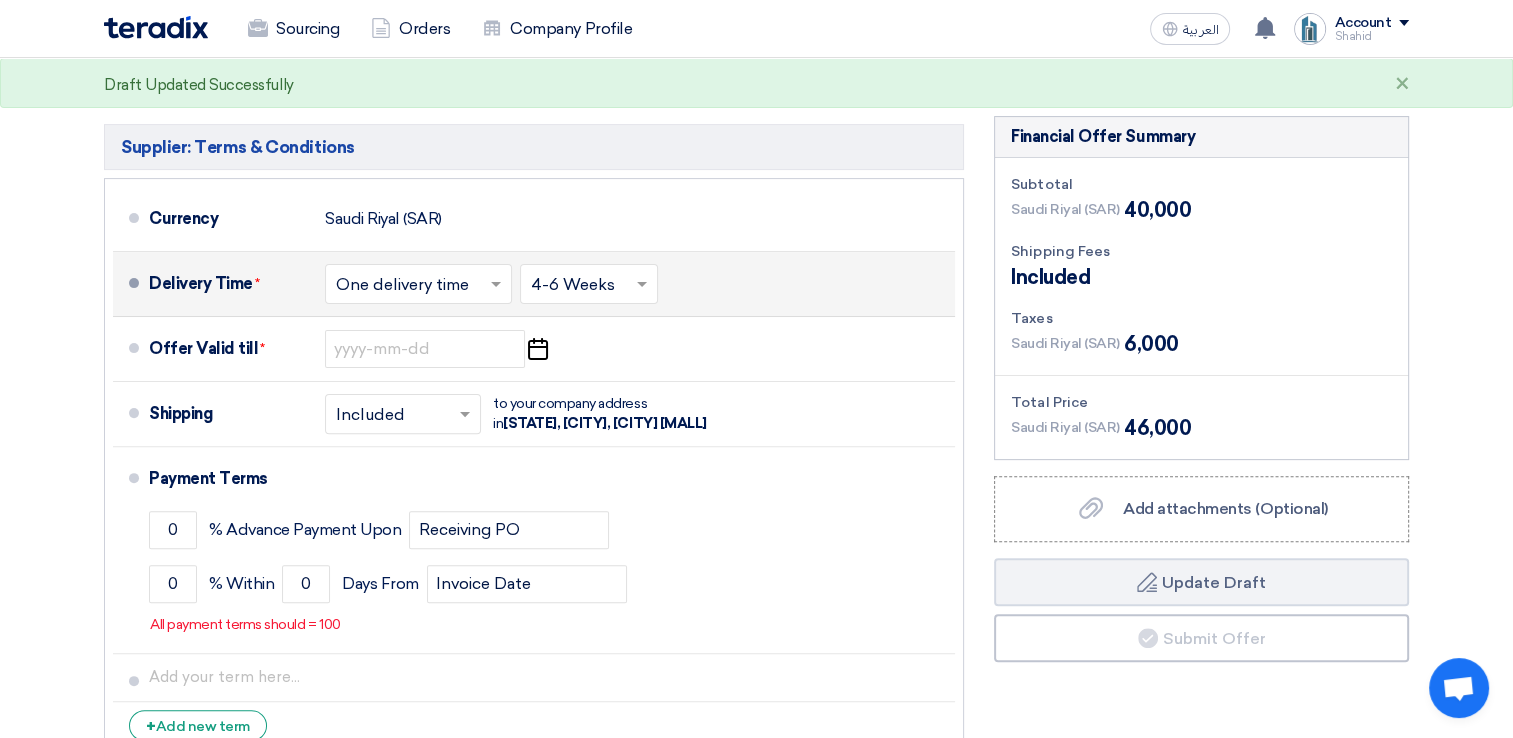 click 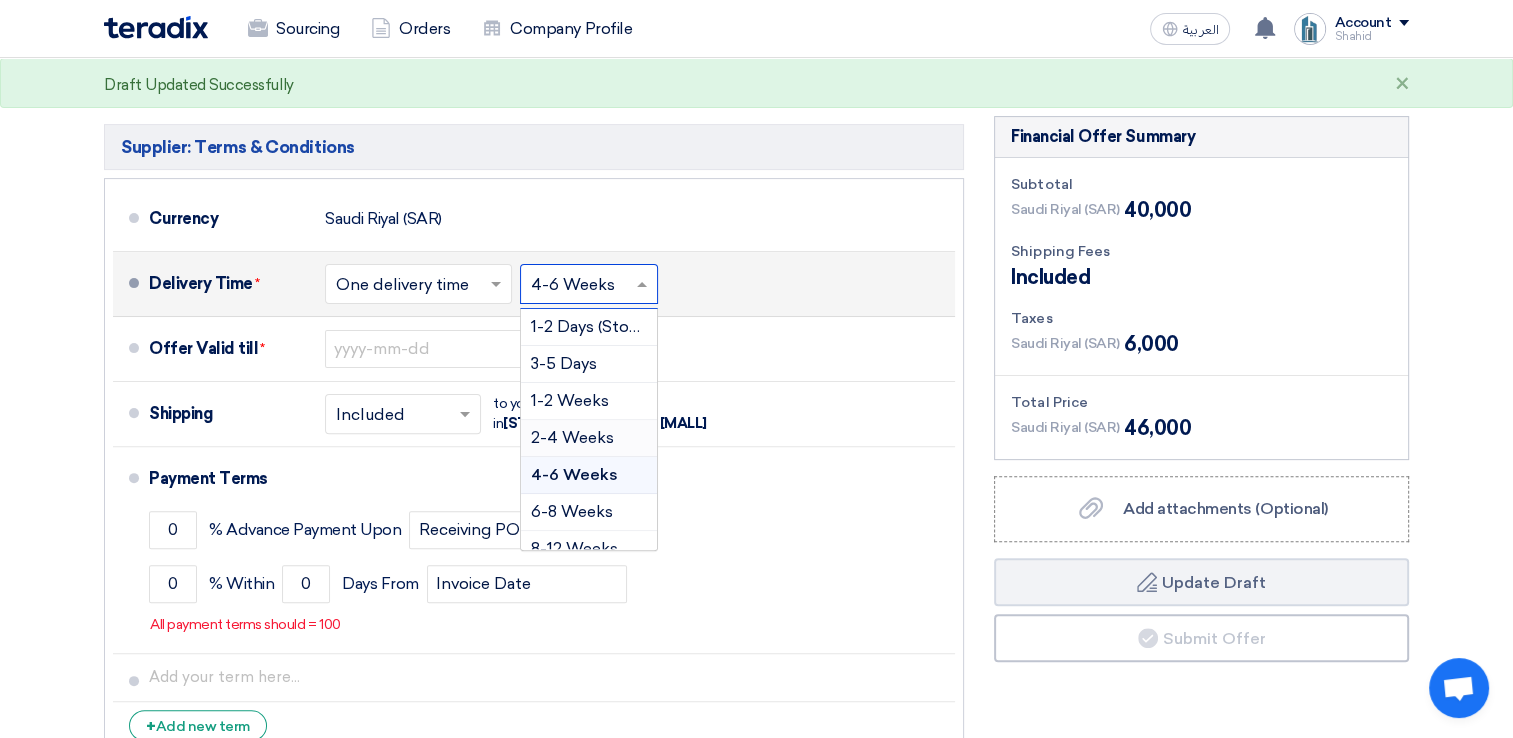 click on "2-4 Weeks" at bounding box center (572, 437) 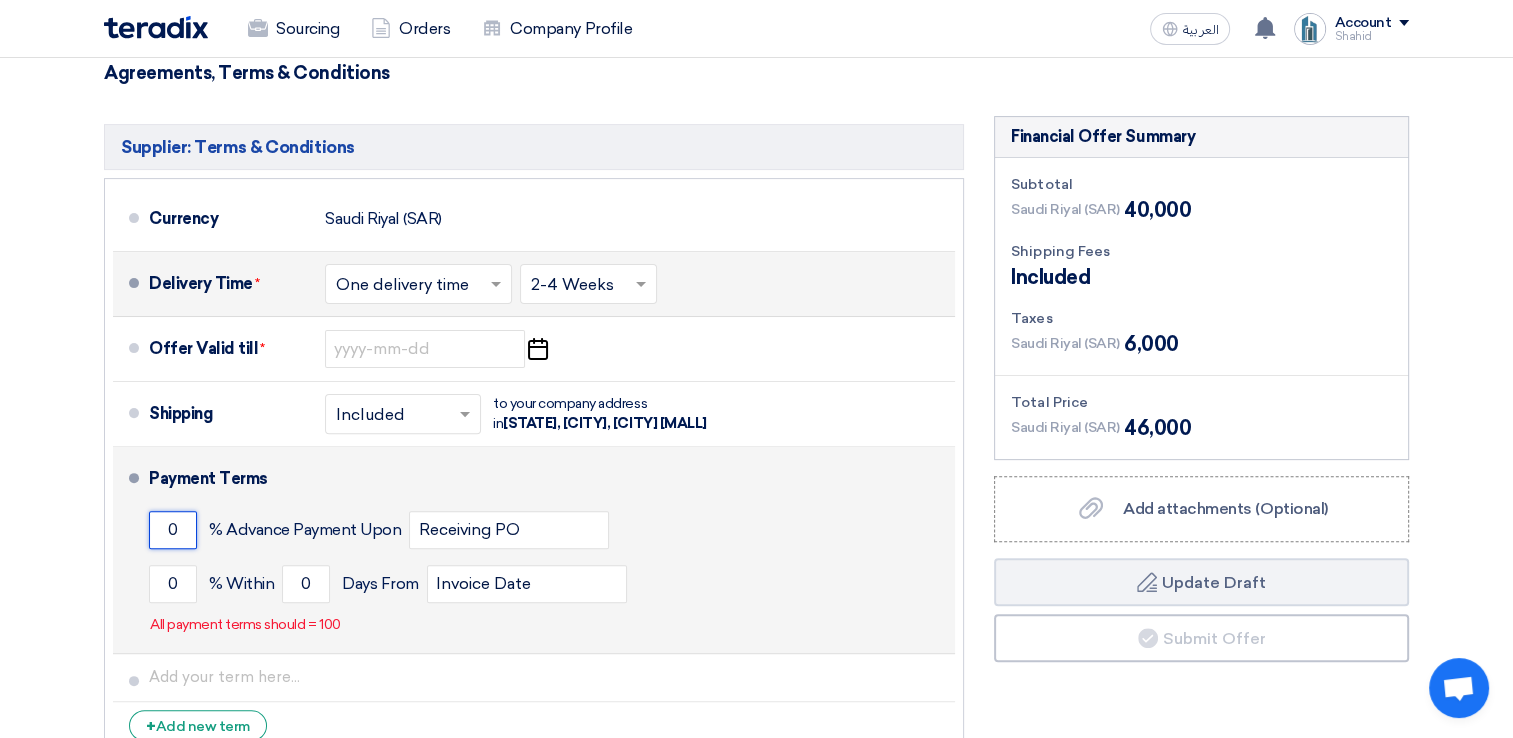 drag, startPoint x: 184, startPoint y: 526, endPoint x: 137, endPoint y: 524, distance: 47.042534 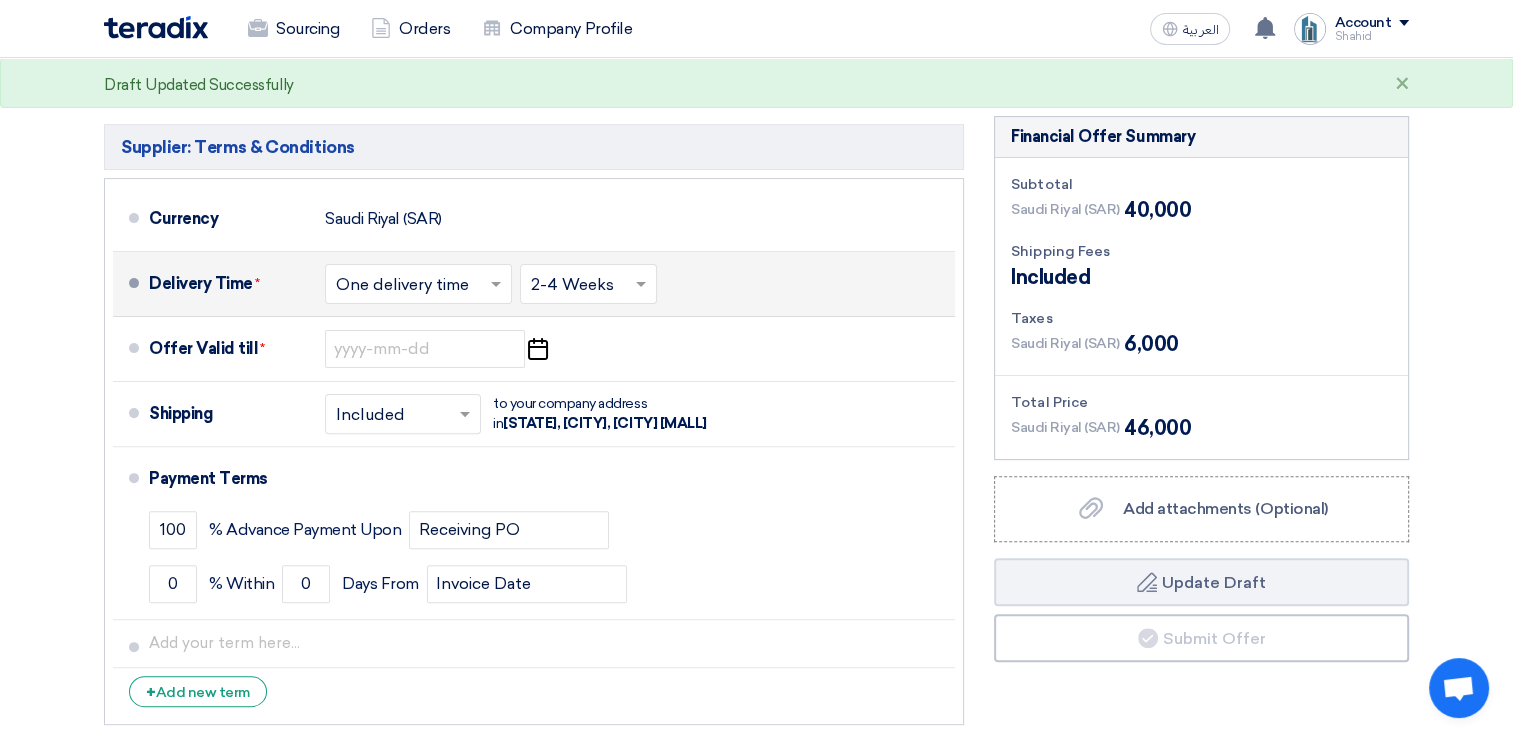 click on "Offer Details
#
Part Number
Item Description
Quantity
Unit Price (SAR)
Taxes
+
'Select taxes...
15% -VAT" 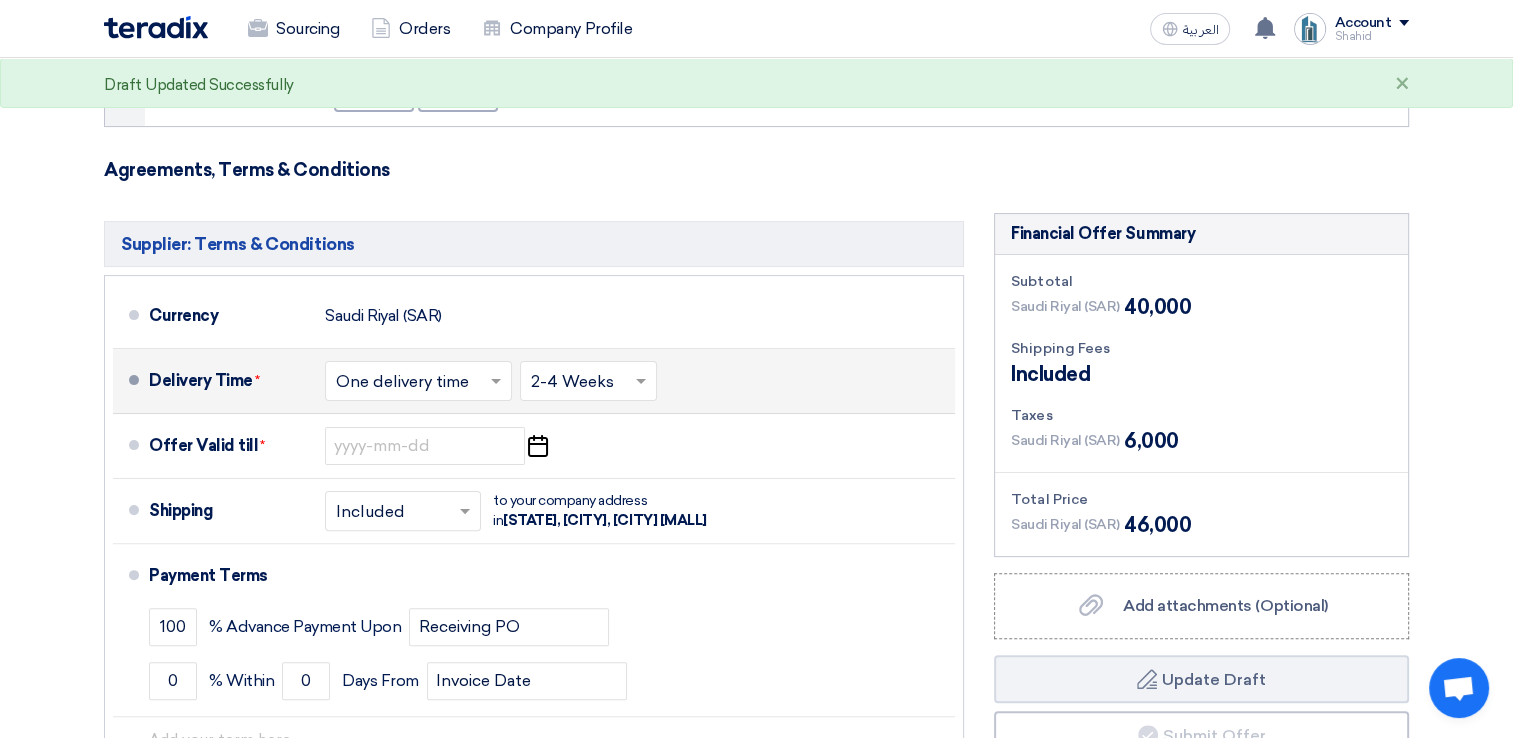scroll, scrollTop: 432, scrollLeft: 0, axis: vertical 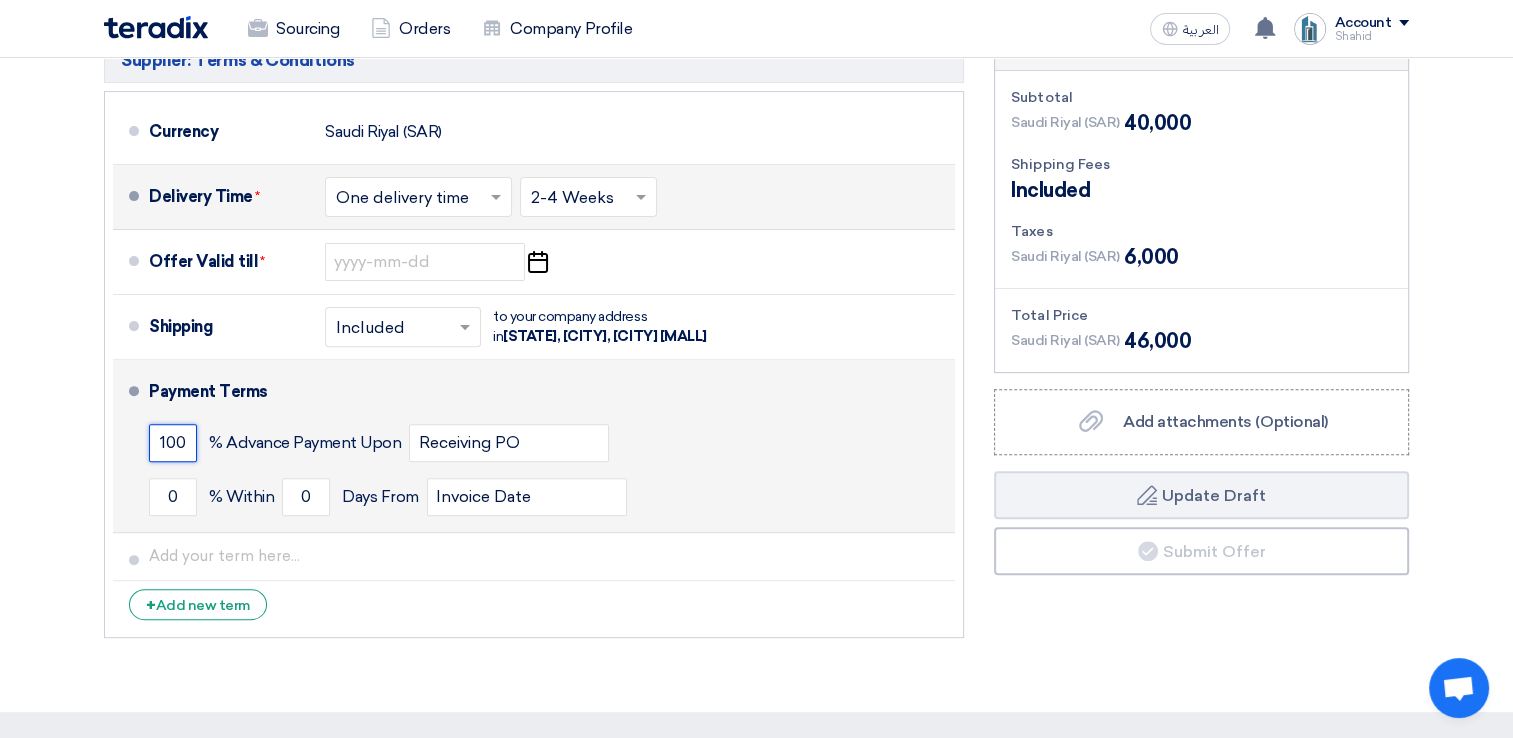 drag, startPoint x: 188, startPoint y: 436, endPoint x: 116, endPoint y: 435, distance: 72.00694 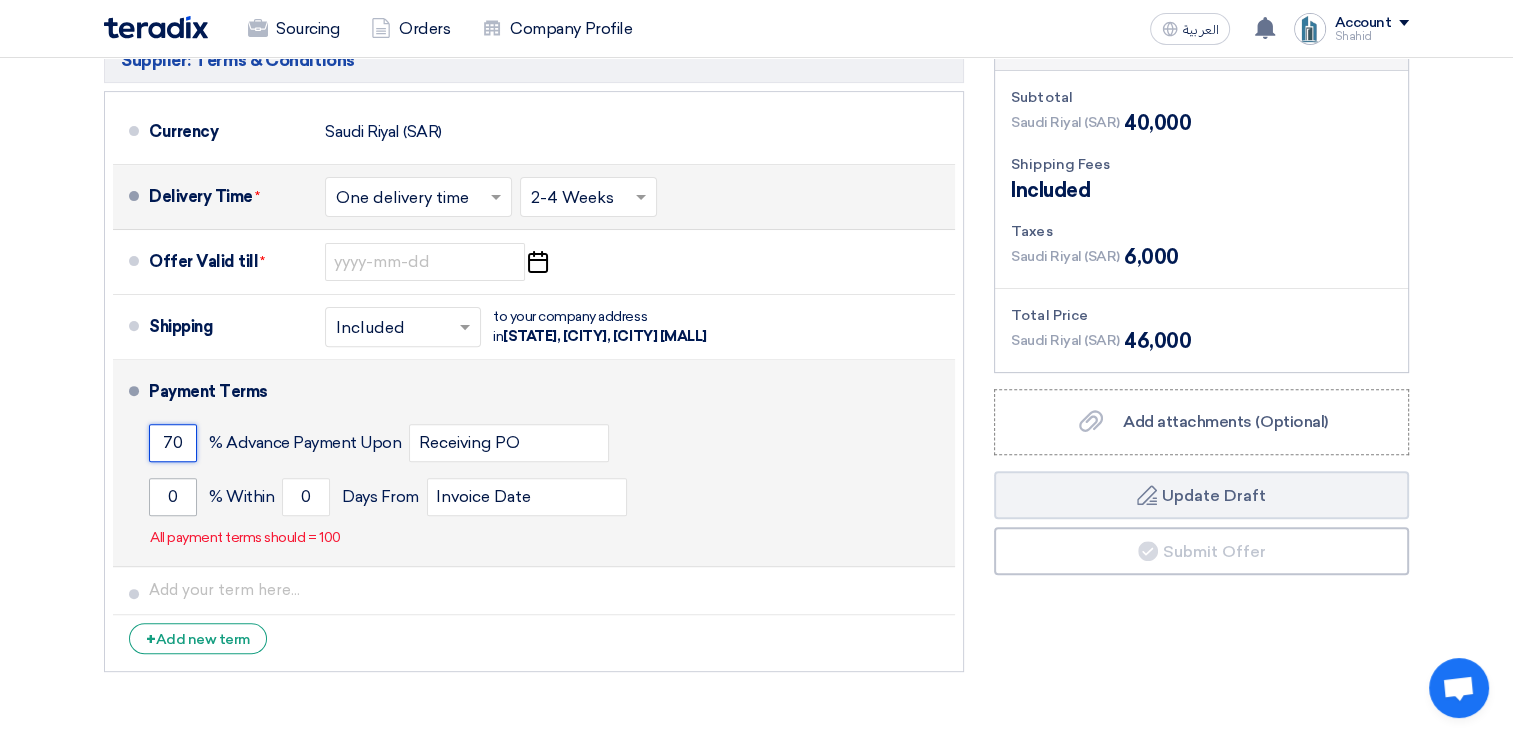 type on "70" 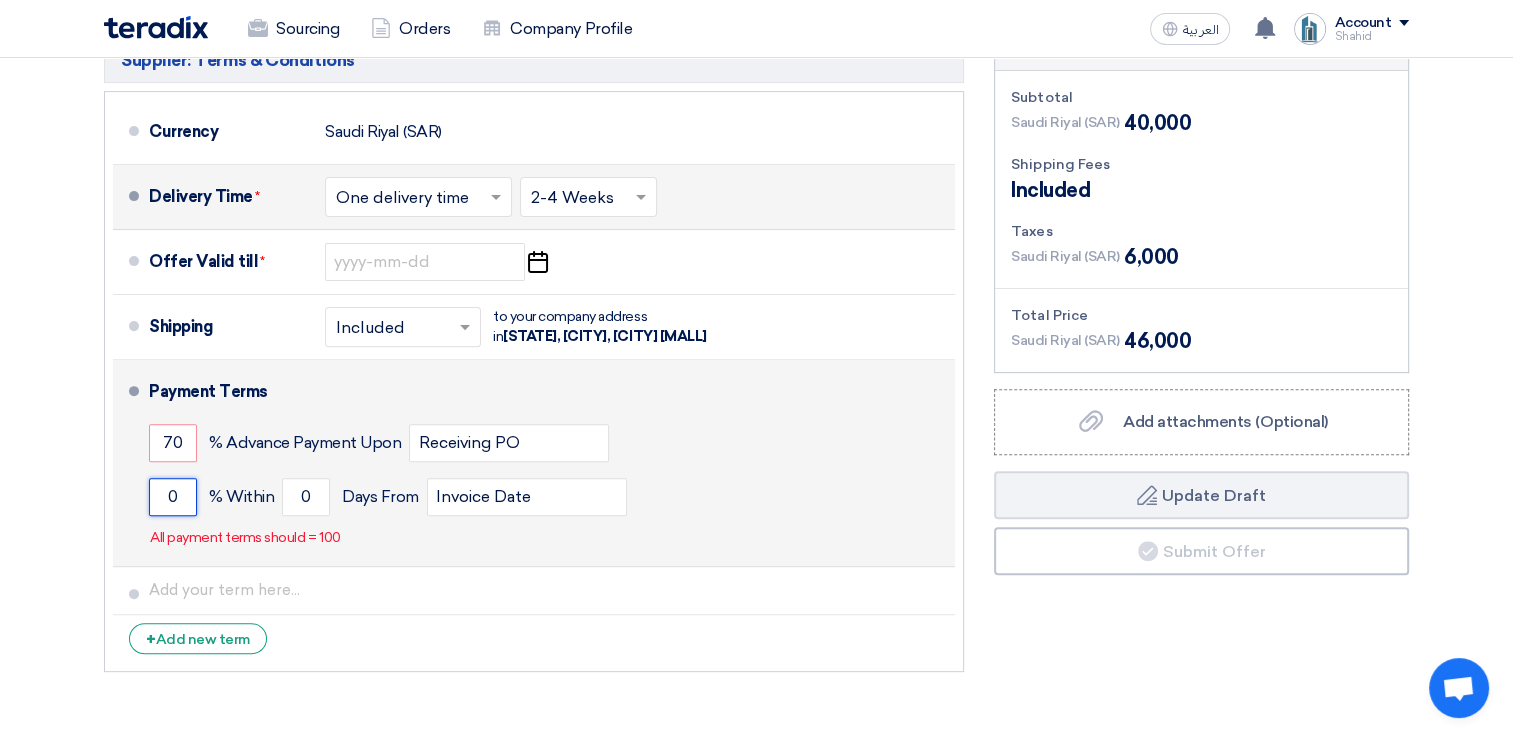 click on "0" 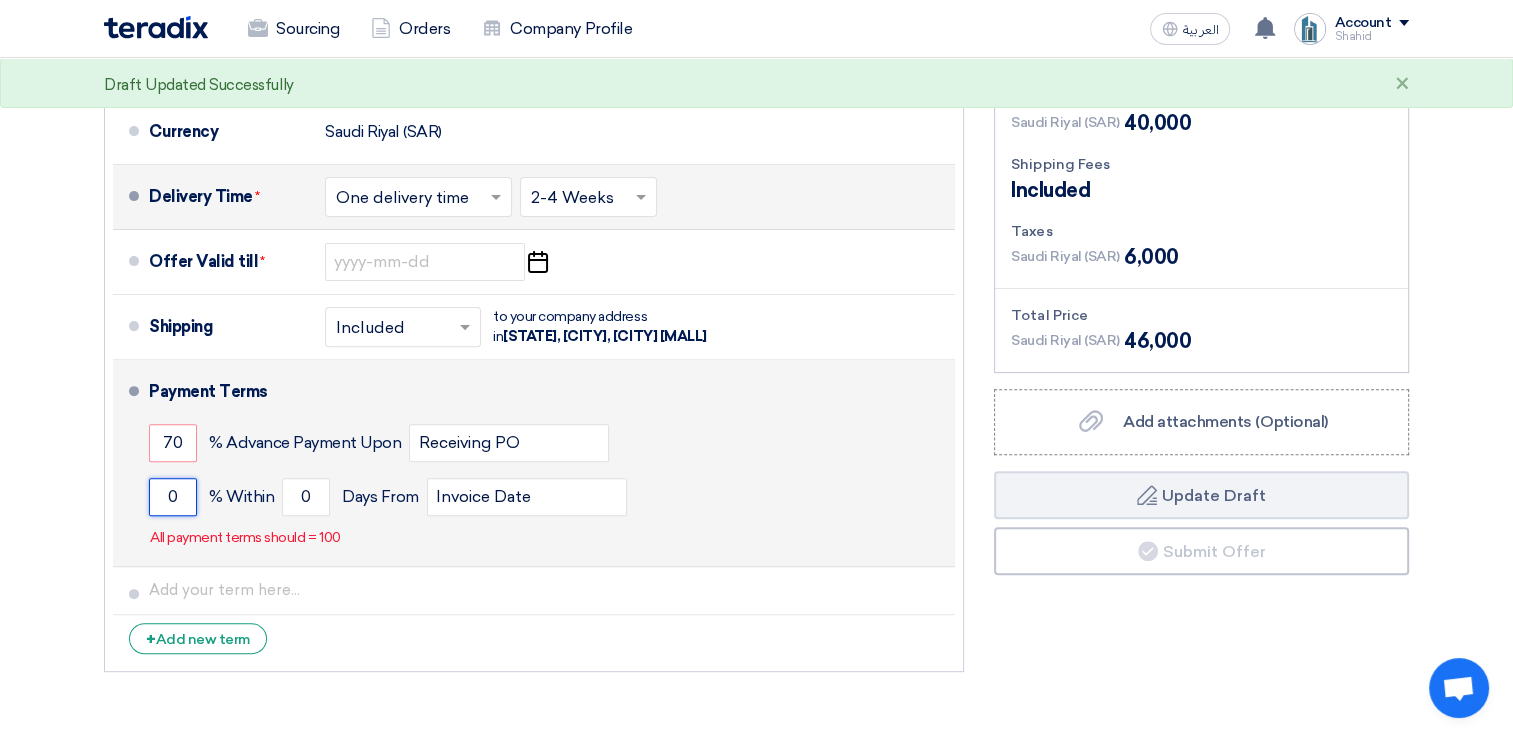 drag, startPoint x: 187, startPoint y: 498, endPoint x: 131, endPoint y: 491, distance: 56.435802 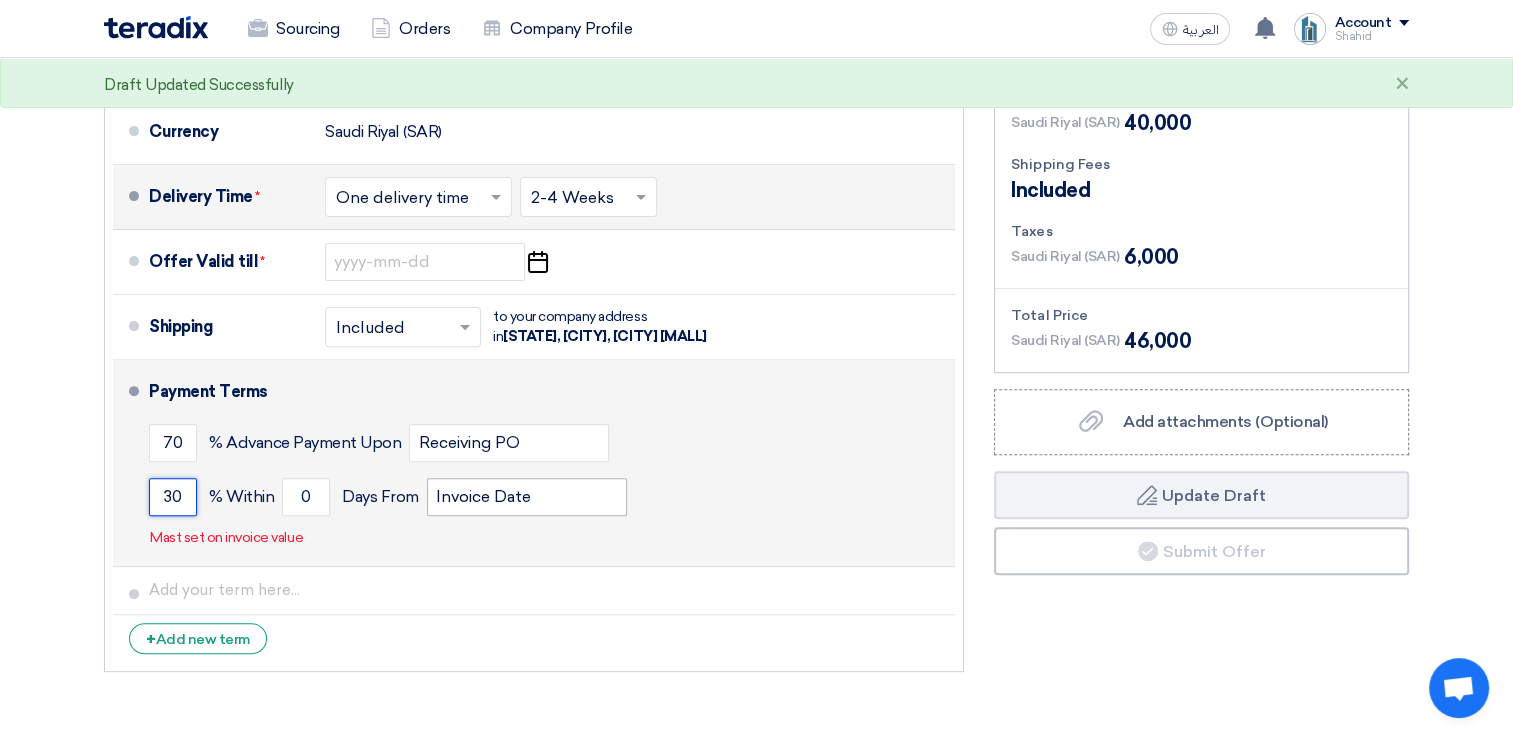 type on "30" 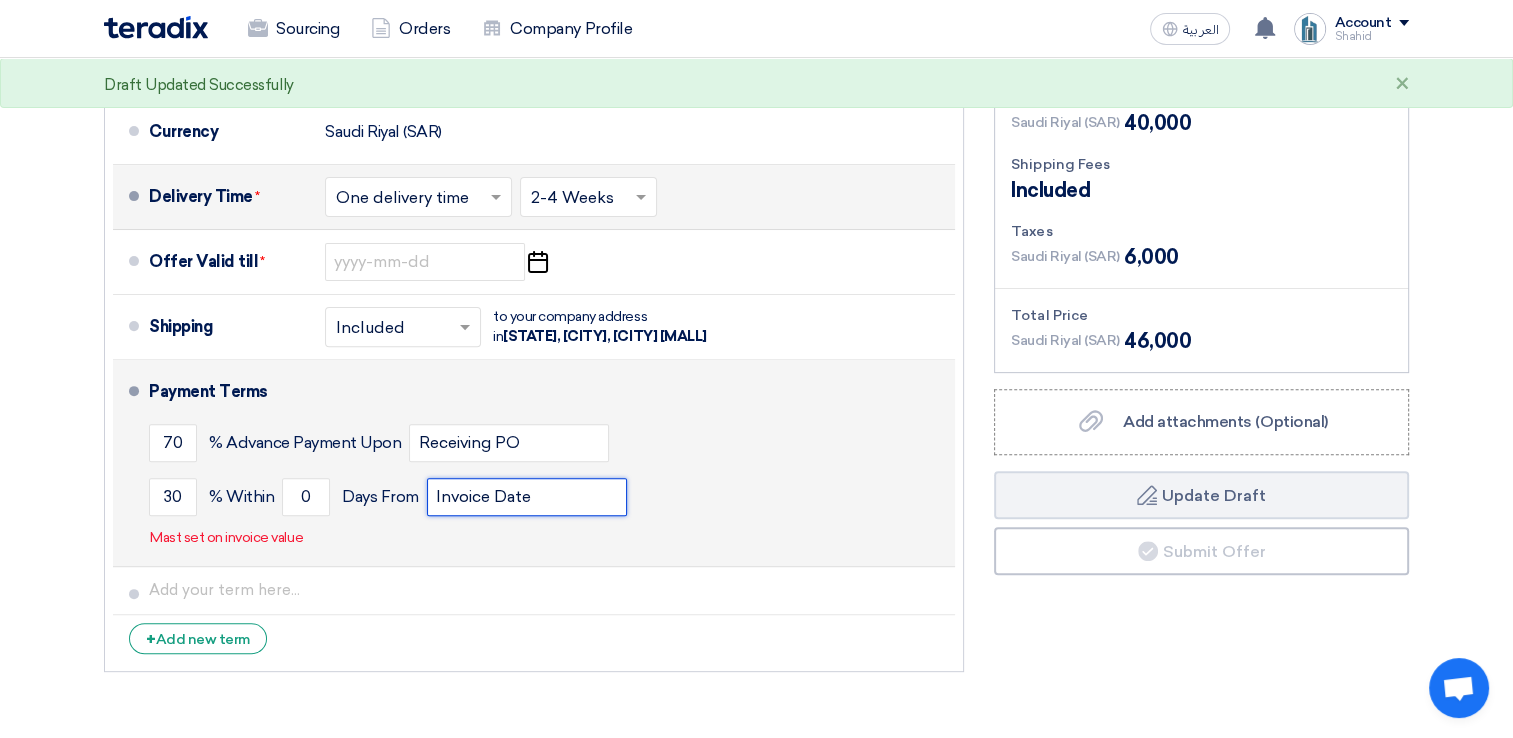click on "Invoice Date" 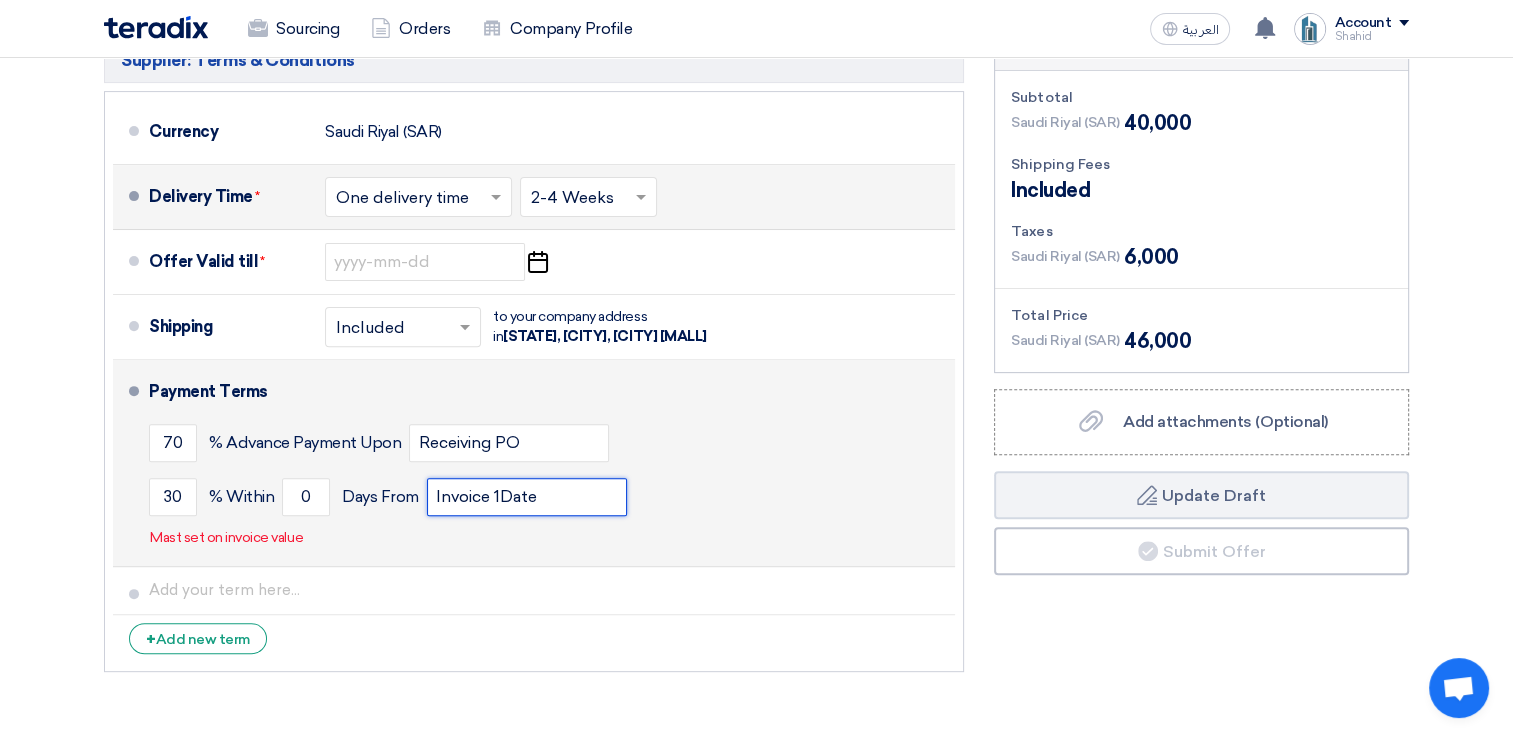 drag, startPoint x: 570, startPoint y: 492, endPoint x: 416, endPoint y: 486, distance: 154.11684 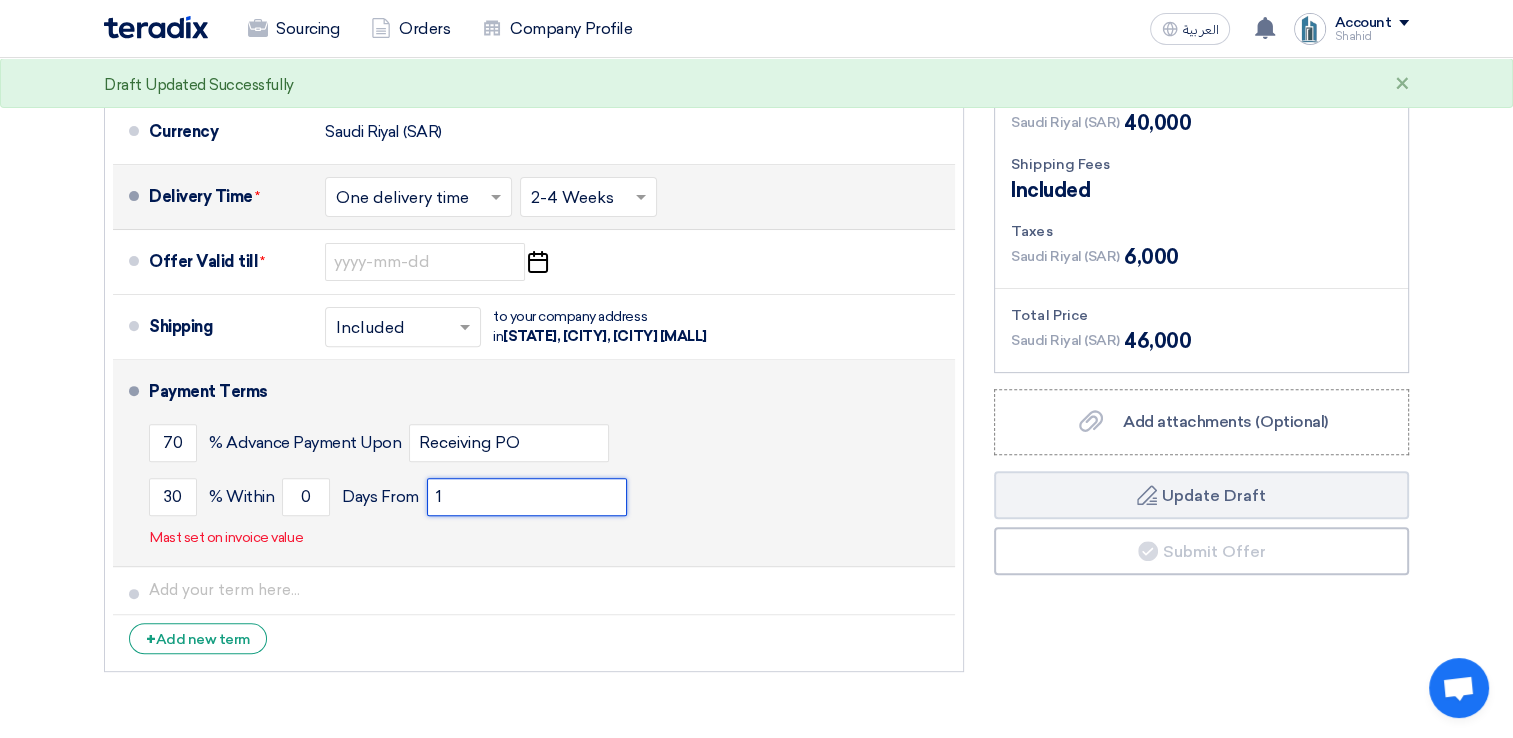 type on "1" 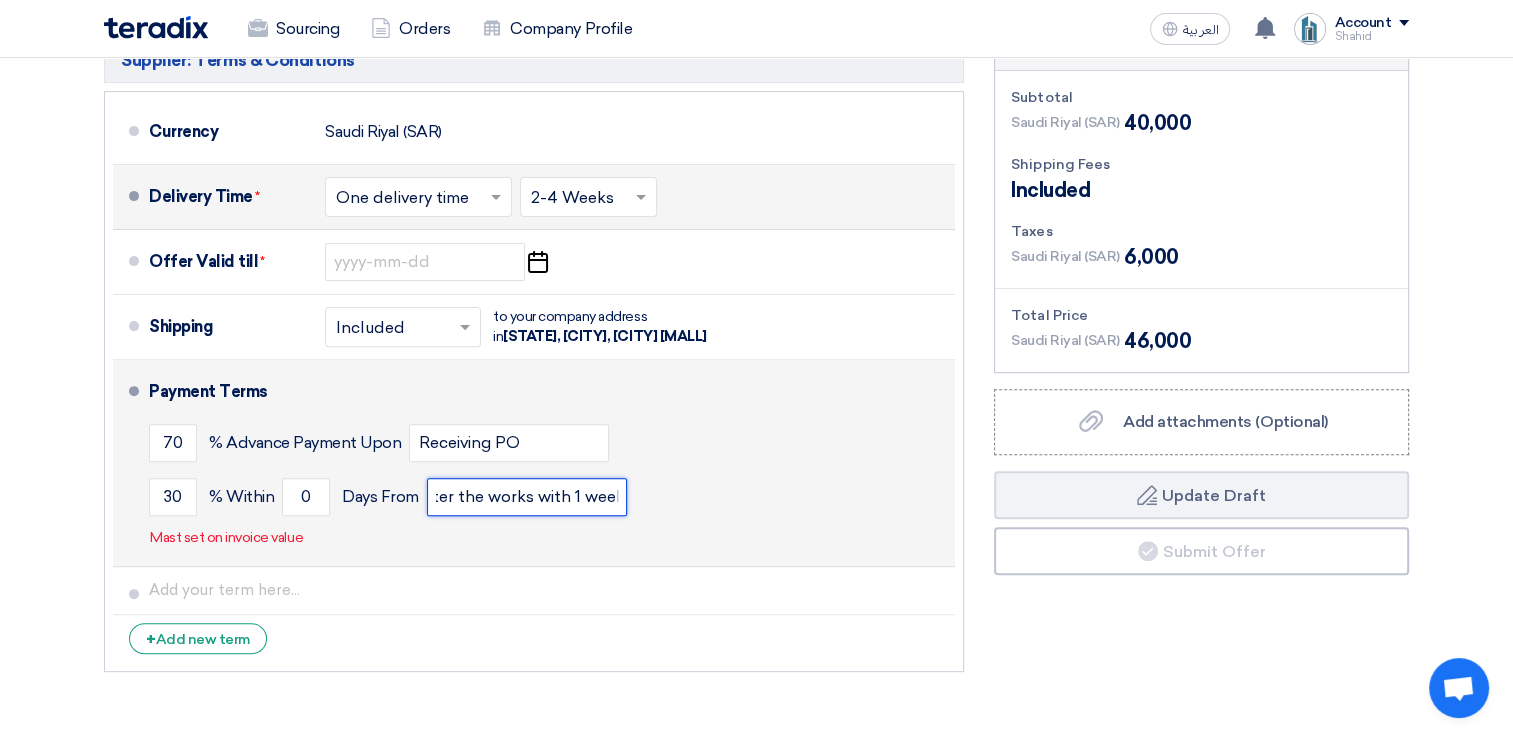 scroll, scrollTop: 0, scrollLeft: 35, axis: horizontal 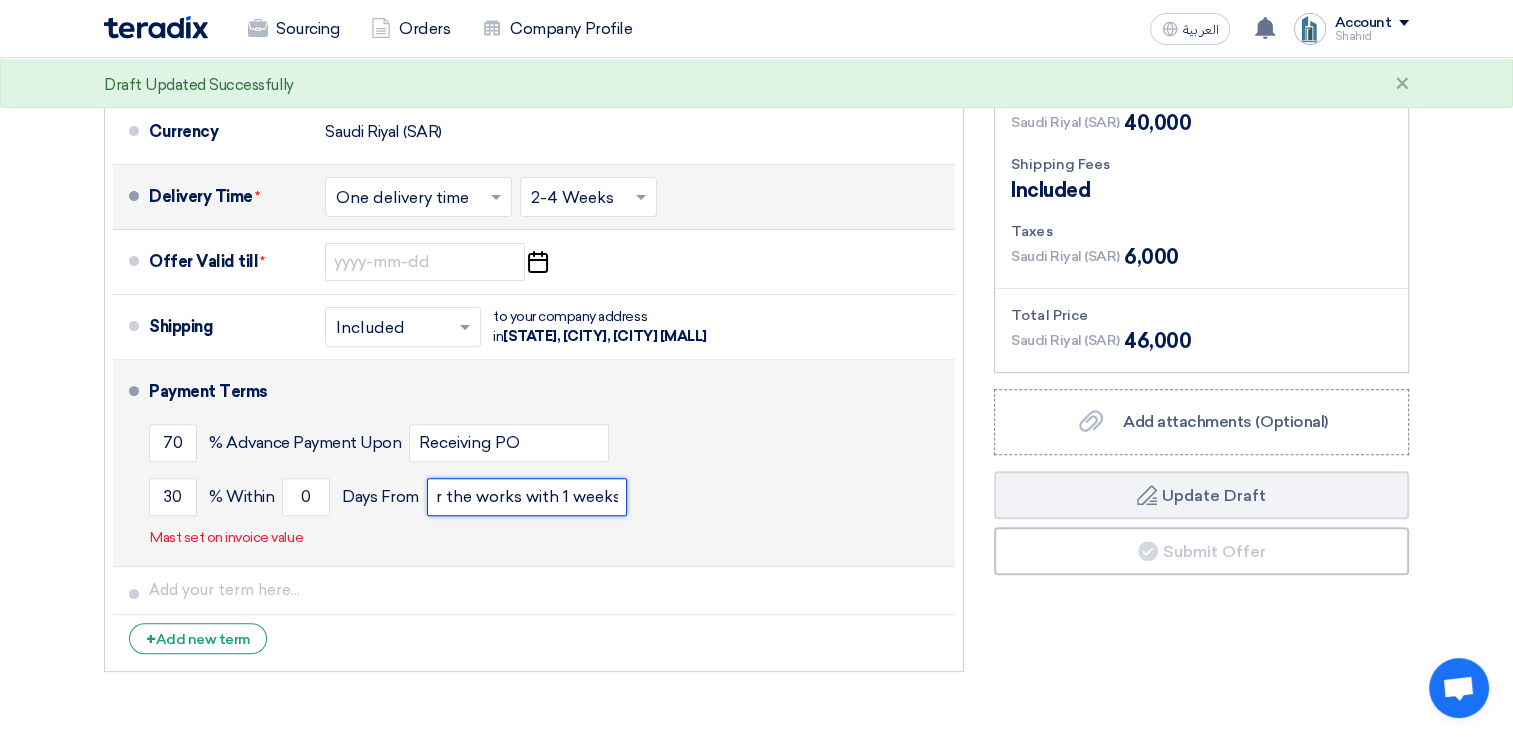 type on "After the works with 1 weeks" 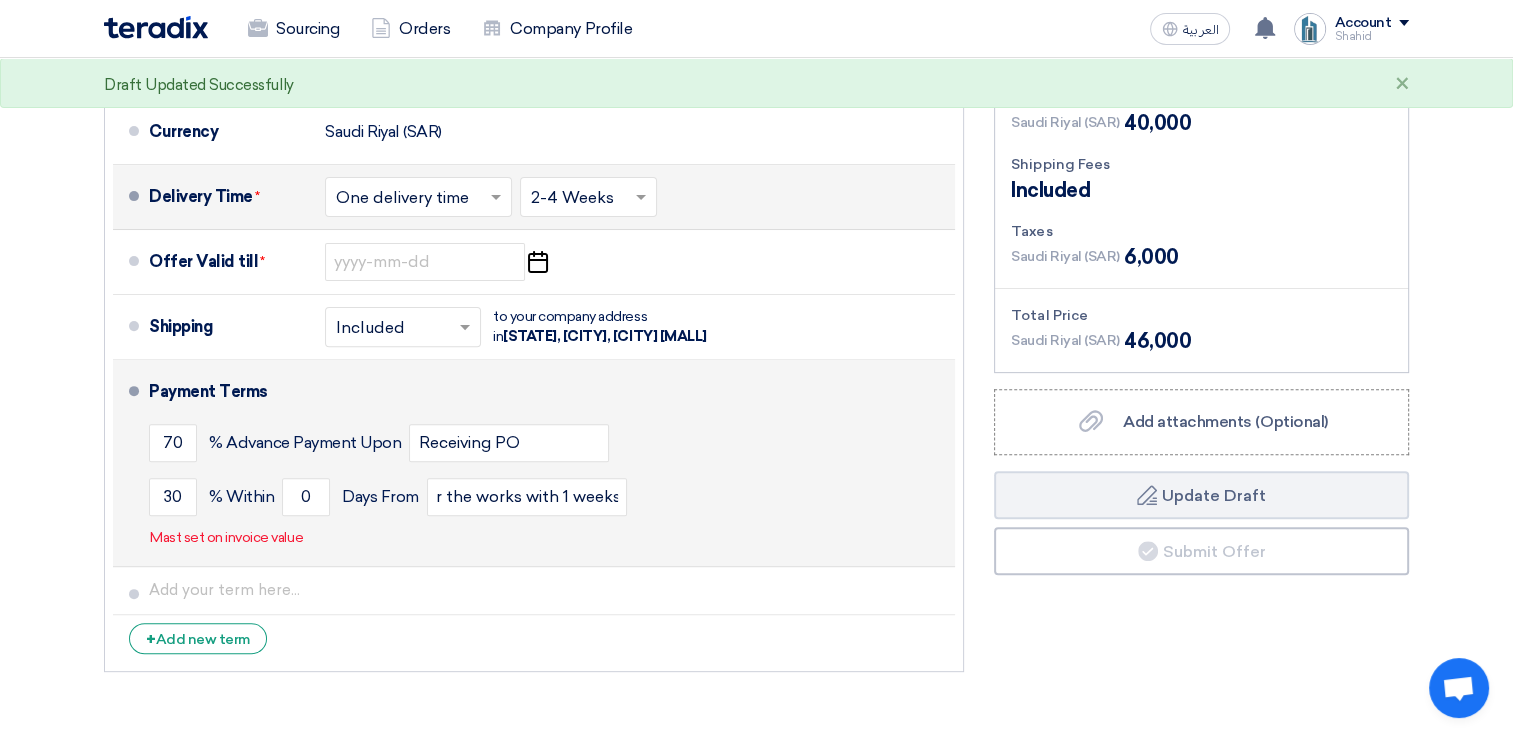 click on "Payment Terms
70
% Advance Payment Upon
Receiving PO
30
% Within
0" 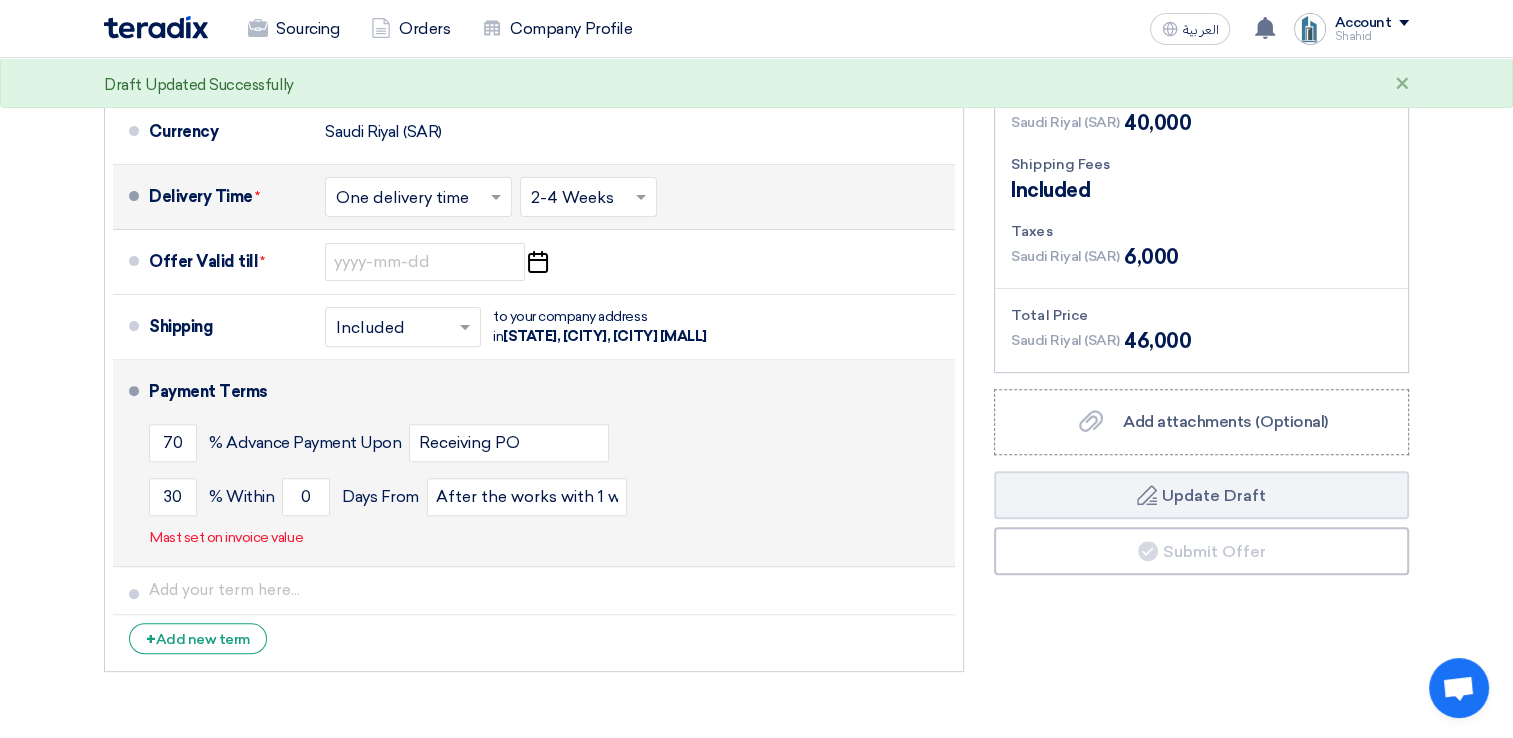 click on "Payment Terms
70
% Advance Payment Upon
Receiving PO
30
% Within
0" 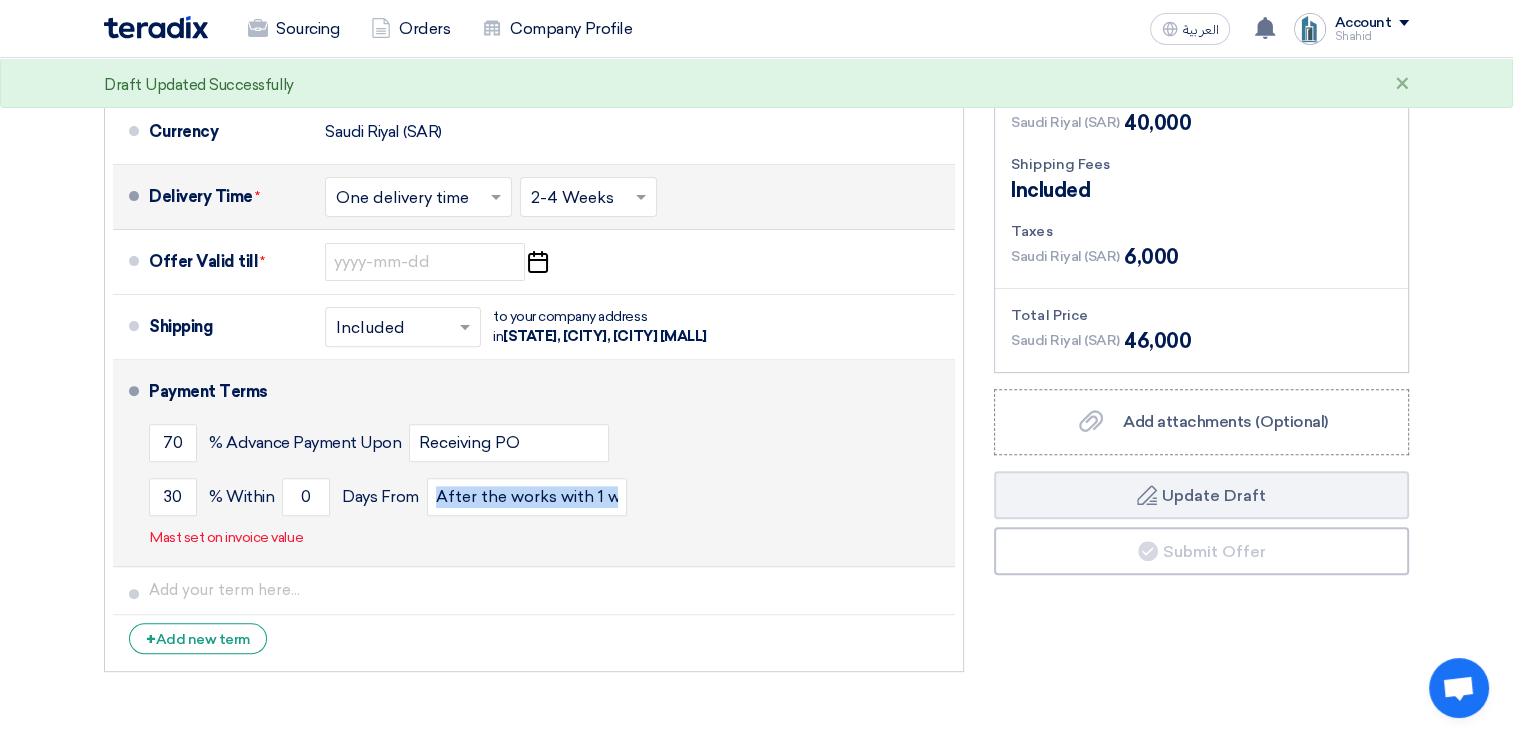 click on "Payment Terms
70
% Advance Payment Upon
Receiving PO
30
% Within
0" 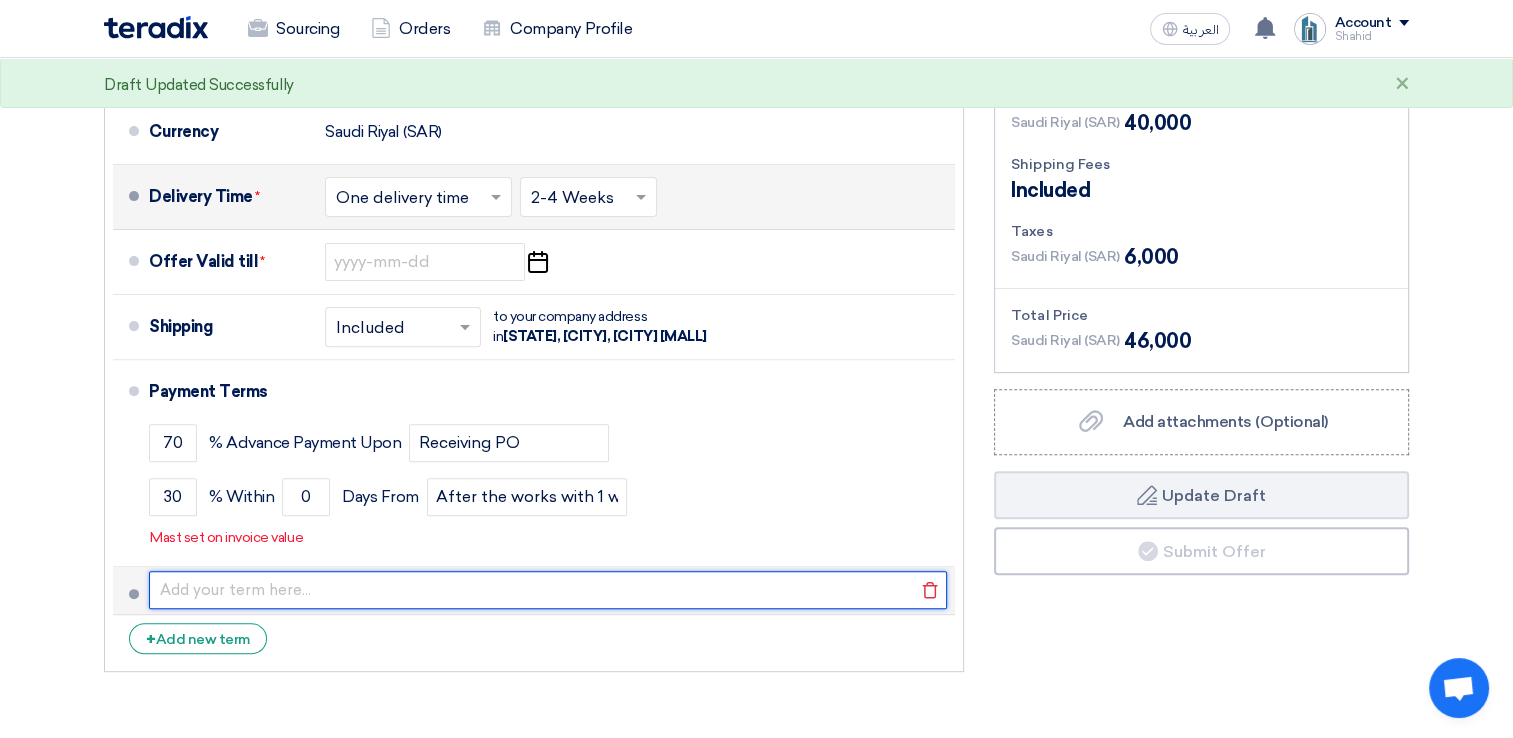 click 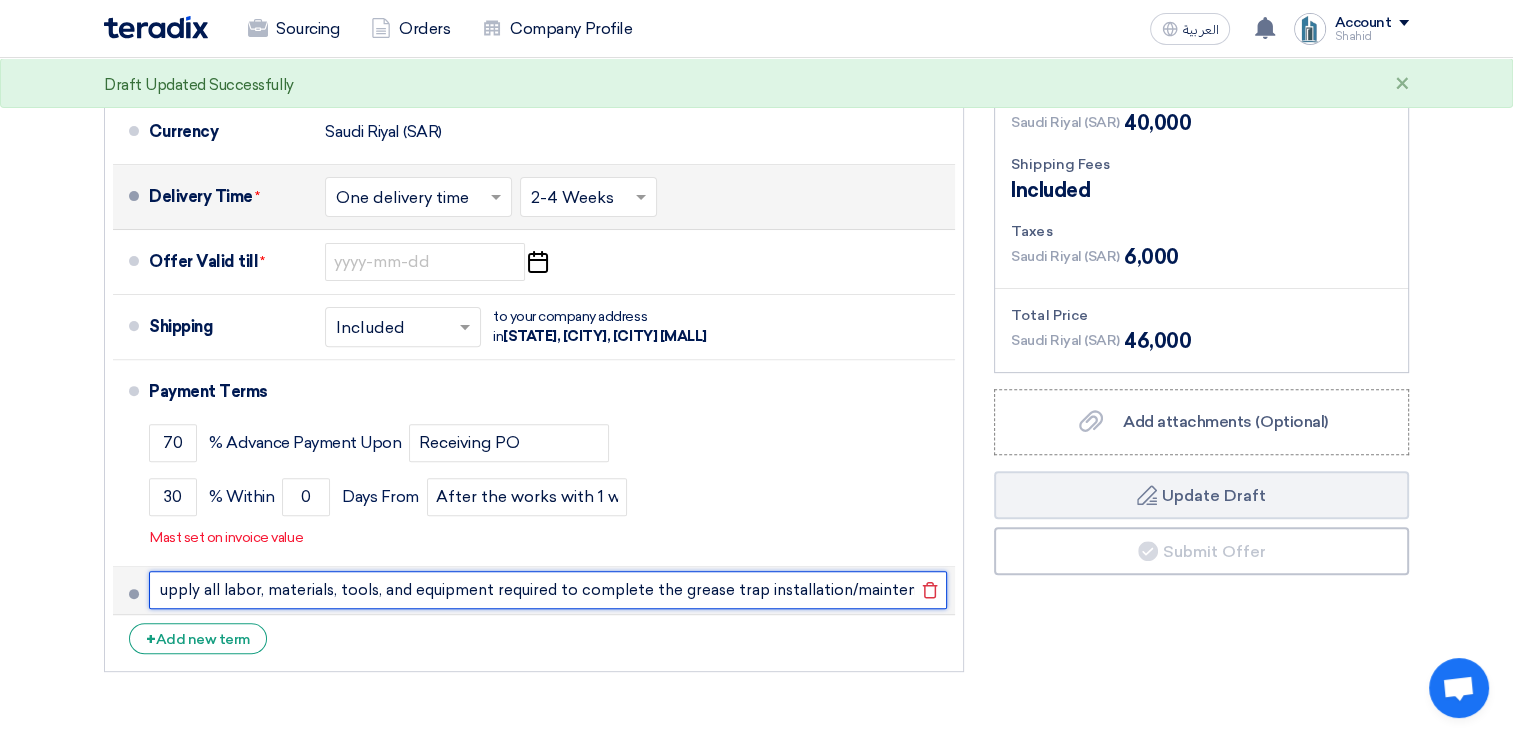 scroll, scrollTop: 0, scrollLeft: 252, axis: horizontal 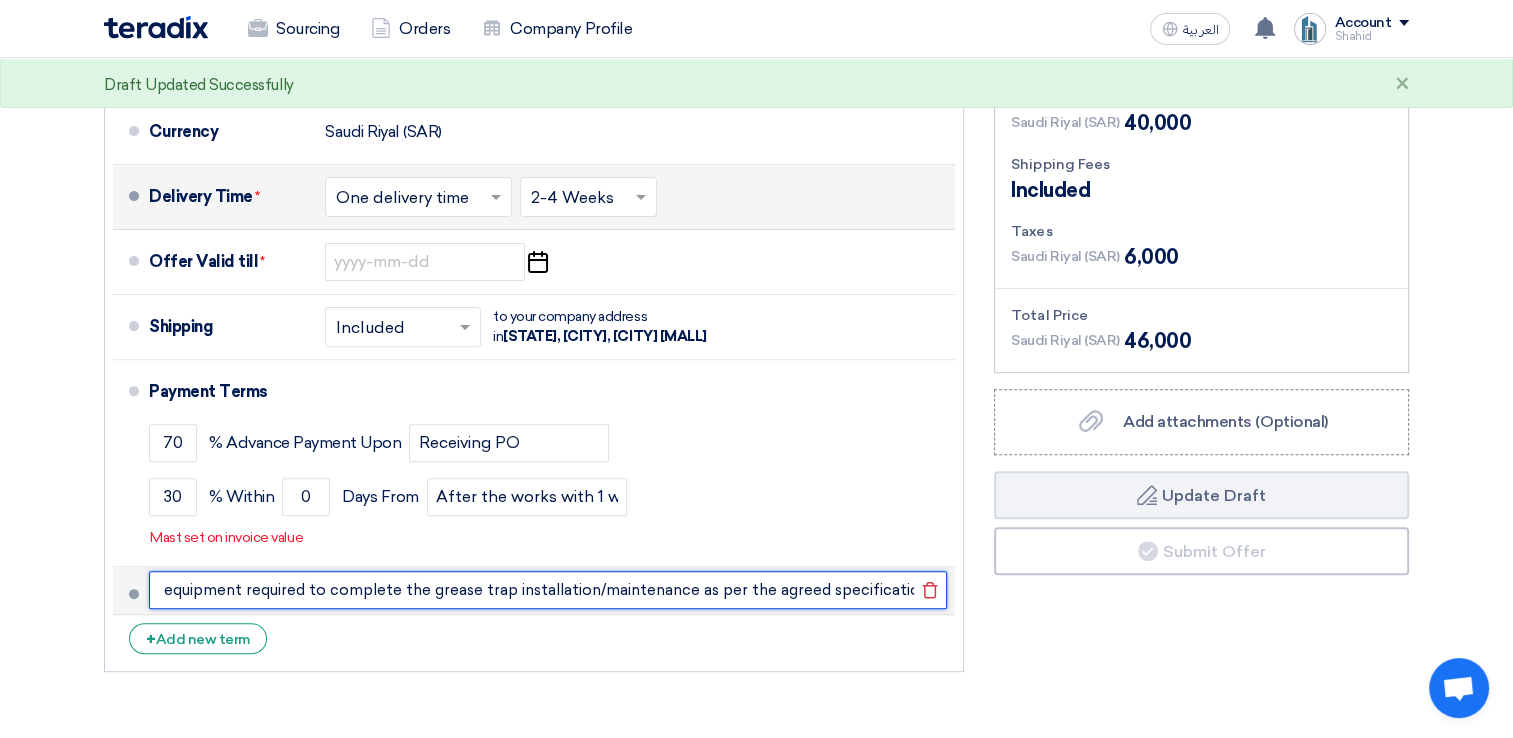 click on "upply all labor, materials, tools, and equipment required to complete the grease trap installation/maintenance as per the agreed specifications." 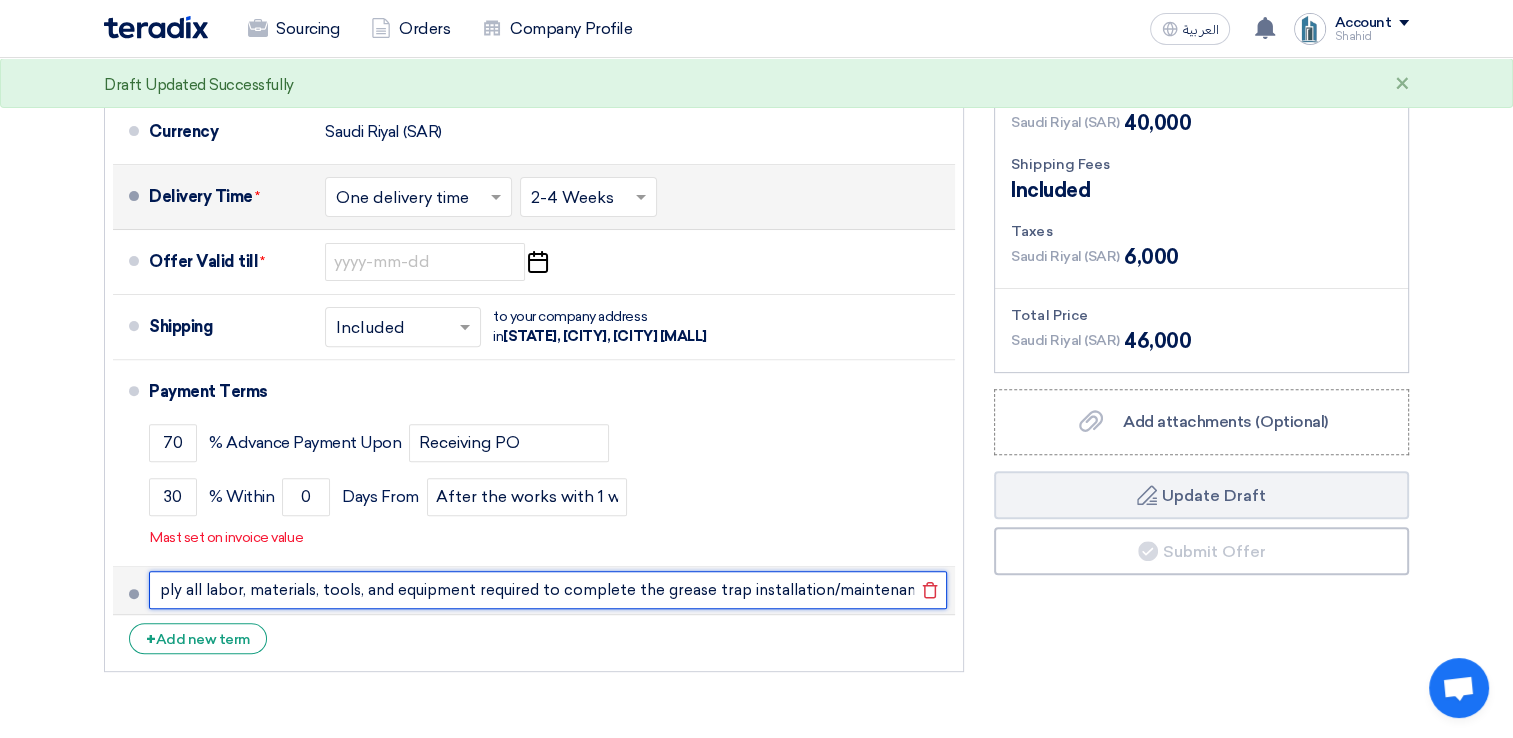 scroll, scrollTop: 0, scrollLeft: 0, axis: both 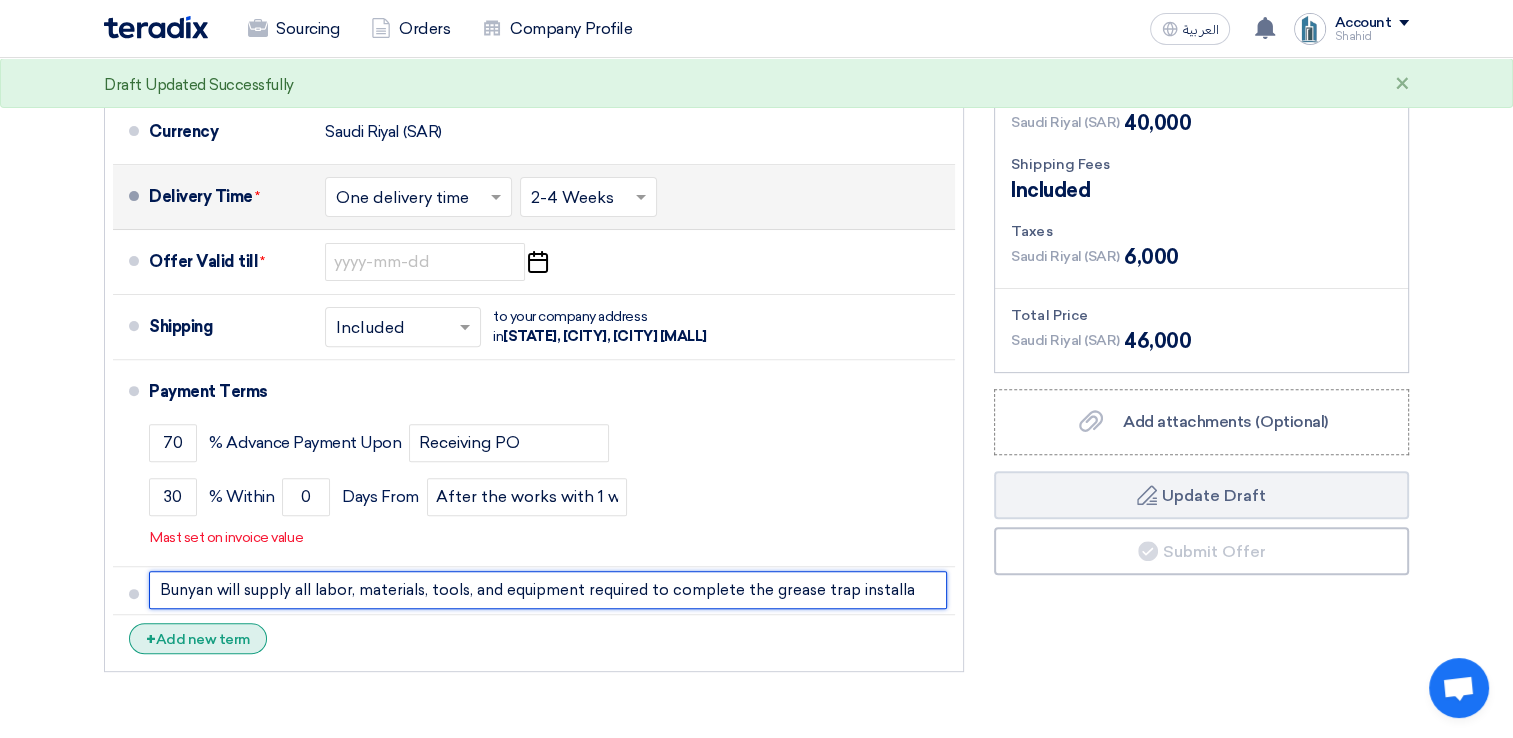 type on "Bunyan will supply all labor, materials, tools, and equipment required to complete the grease trap installation/maintenance as per the agreed specifications." 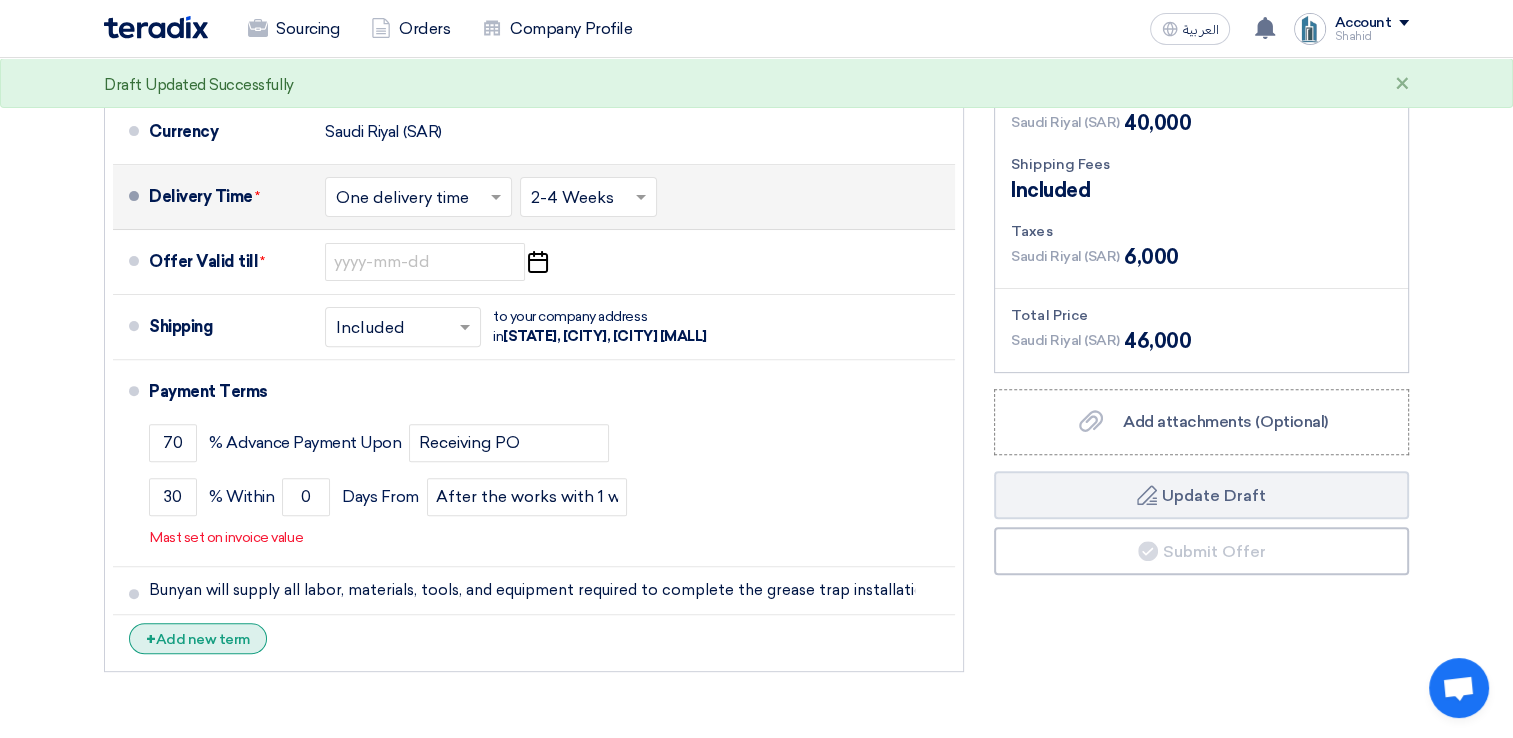 click on "+
Add new term" 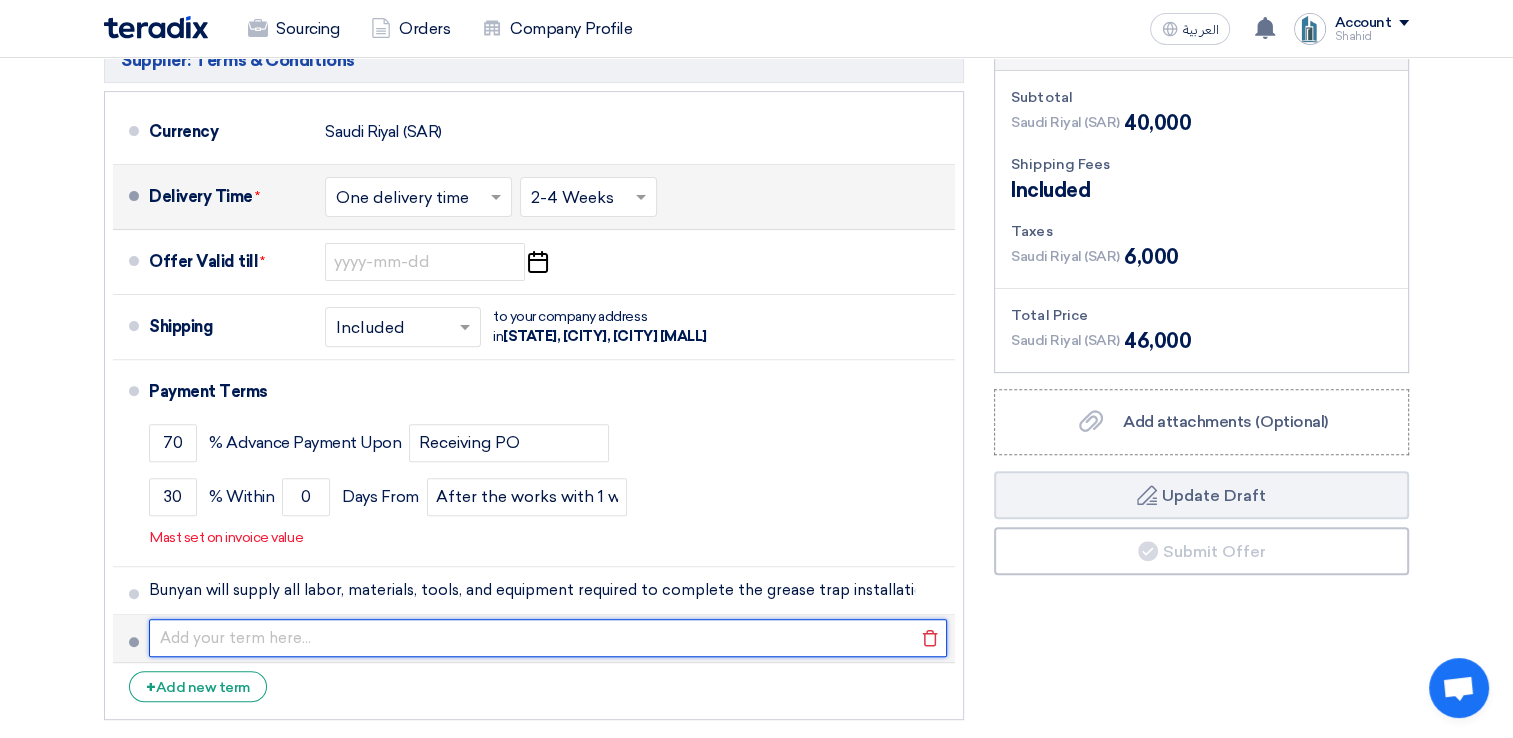 click 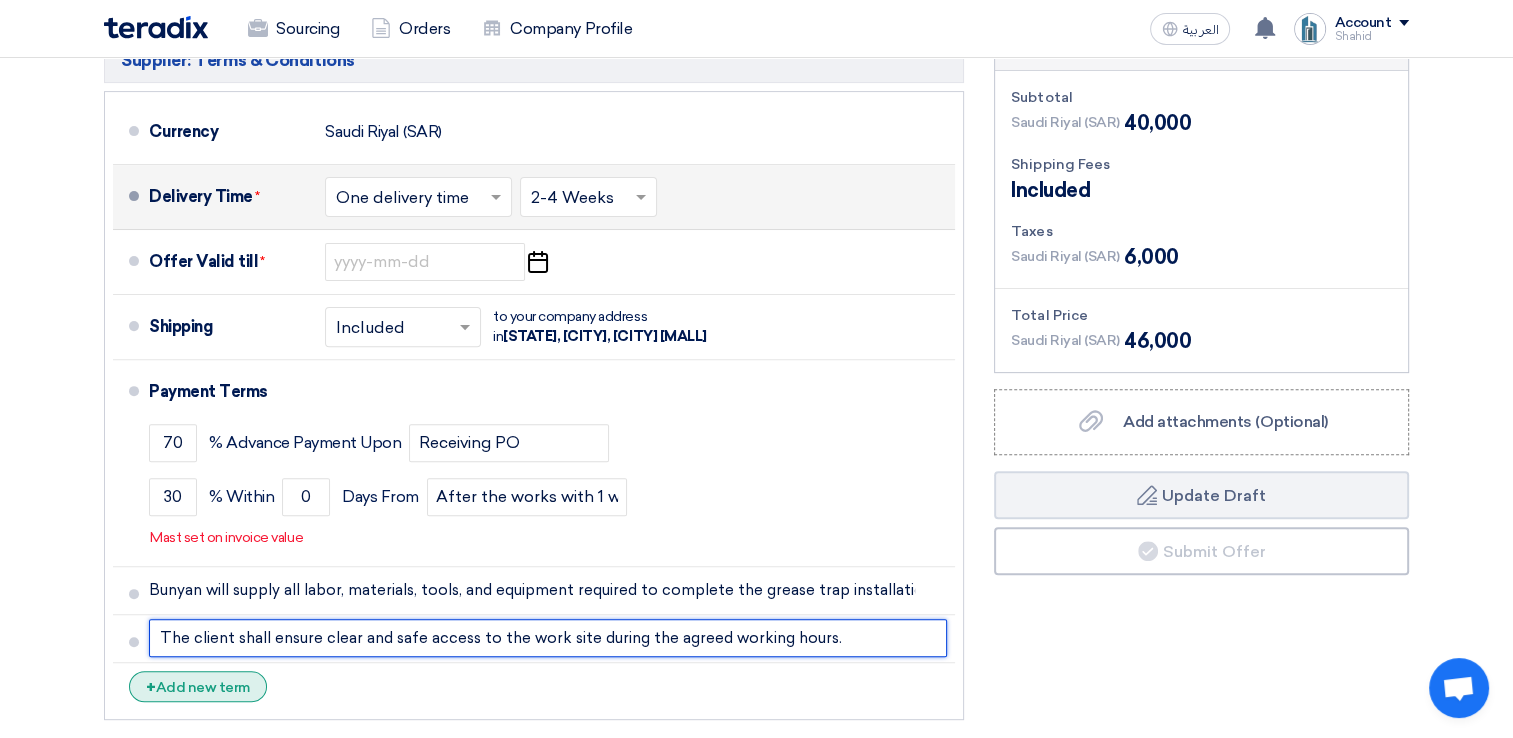 type on "The client shall ensure clear and safe access to the work site during the agreed working hours." 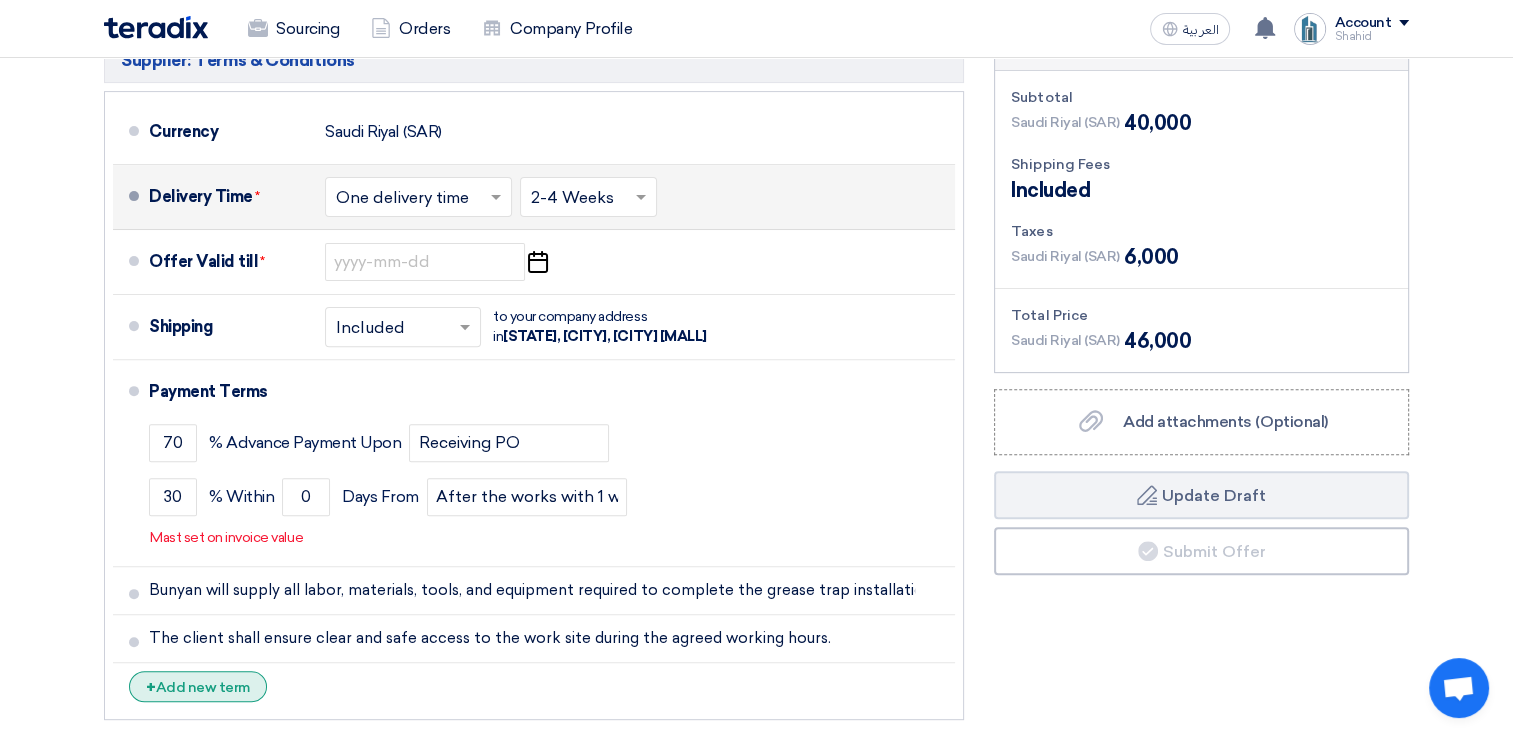 click on "+
Add new term" 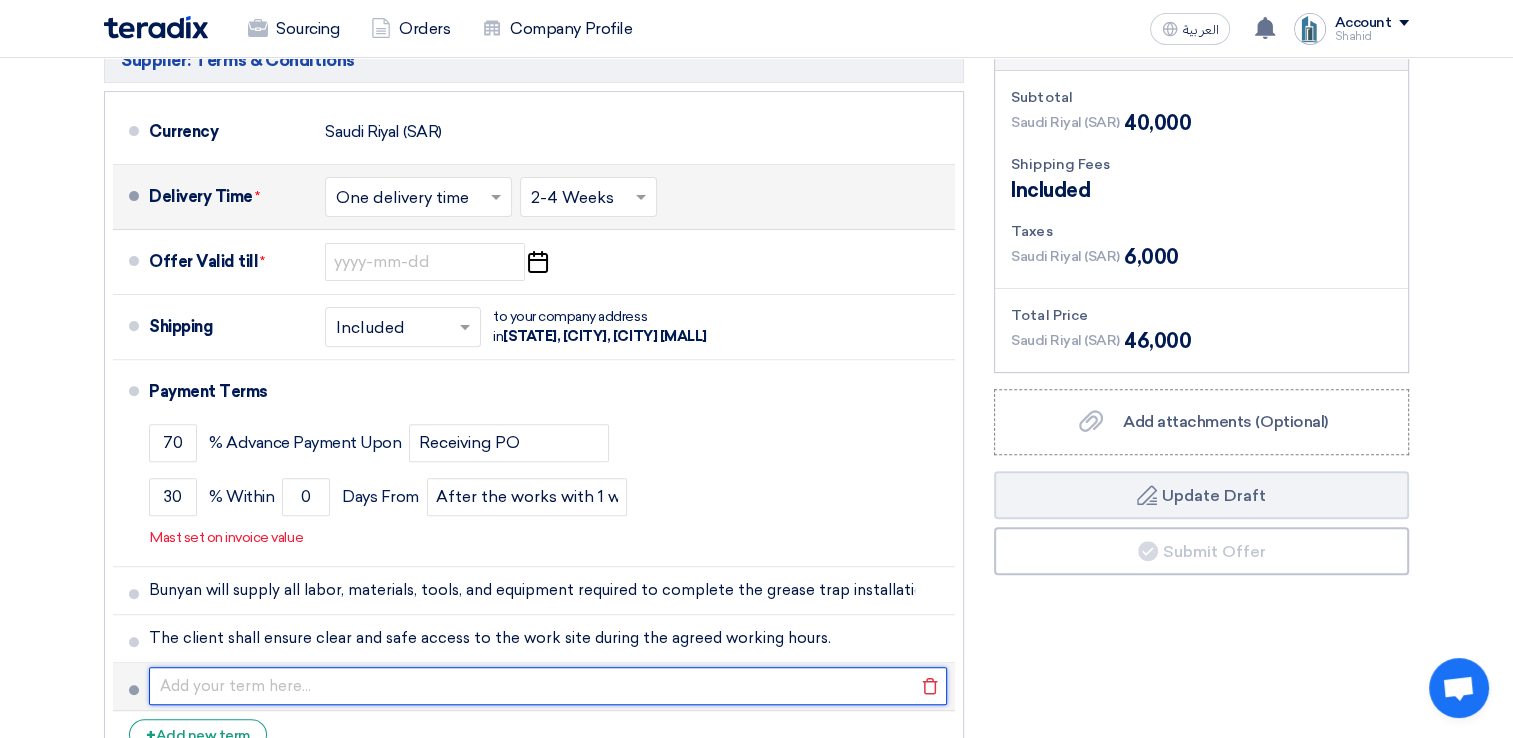 click 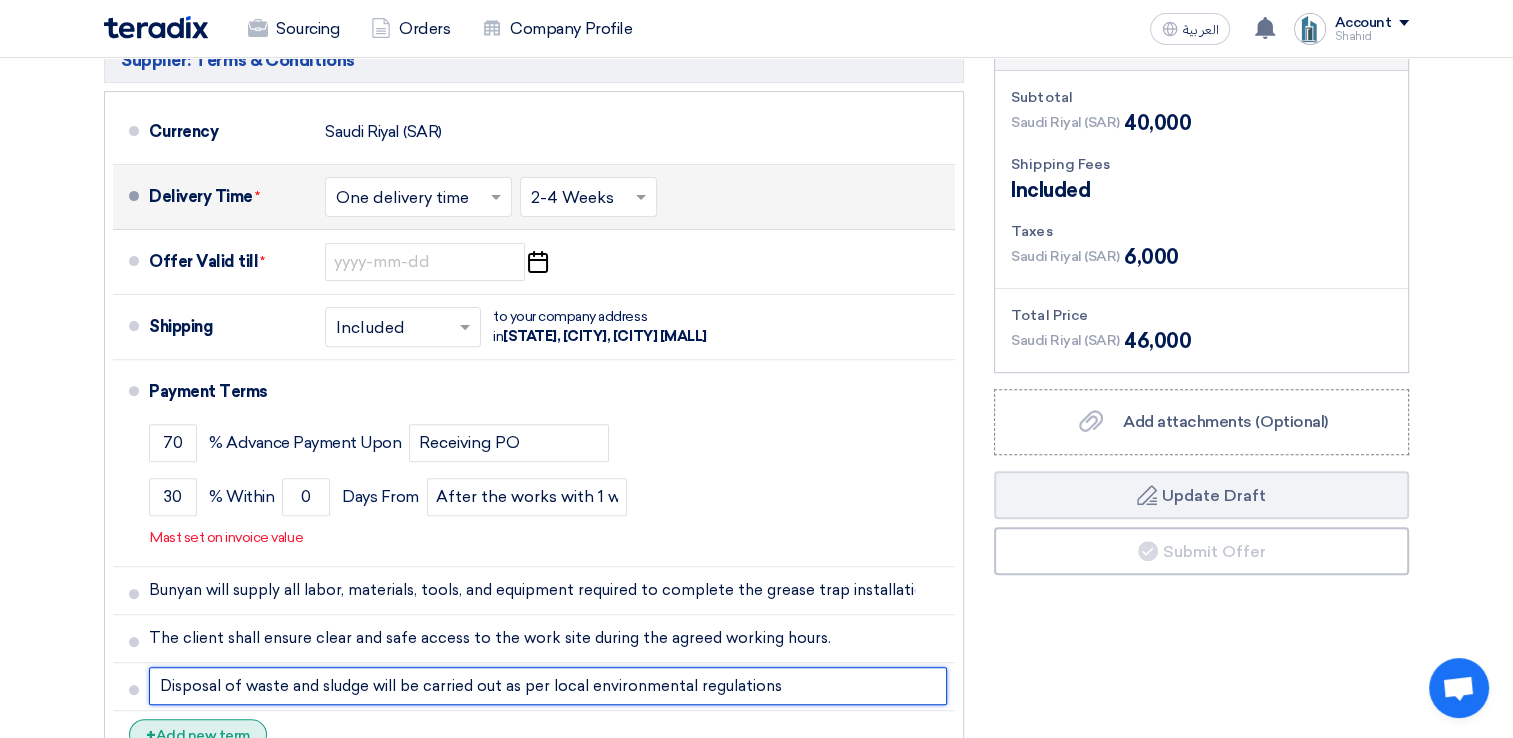 type on "Disposal of waste and sludge will be carried out as per local environmental regulations" 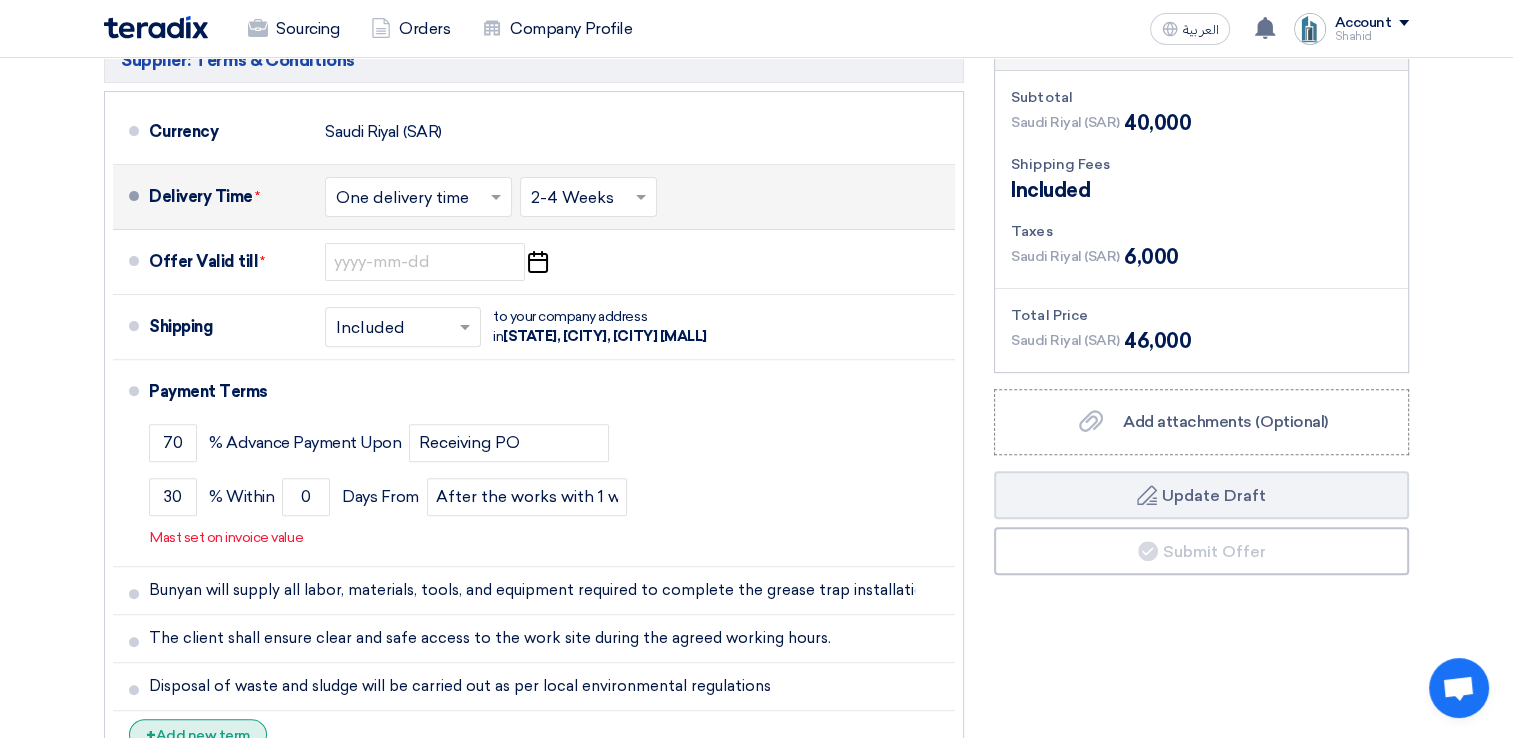 click on "+
Add new term" 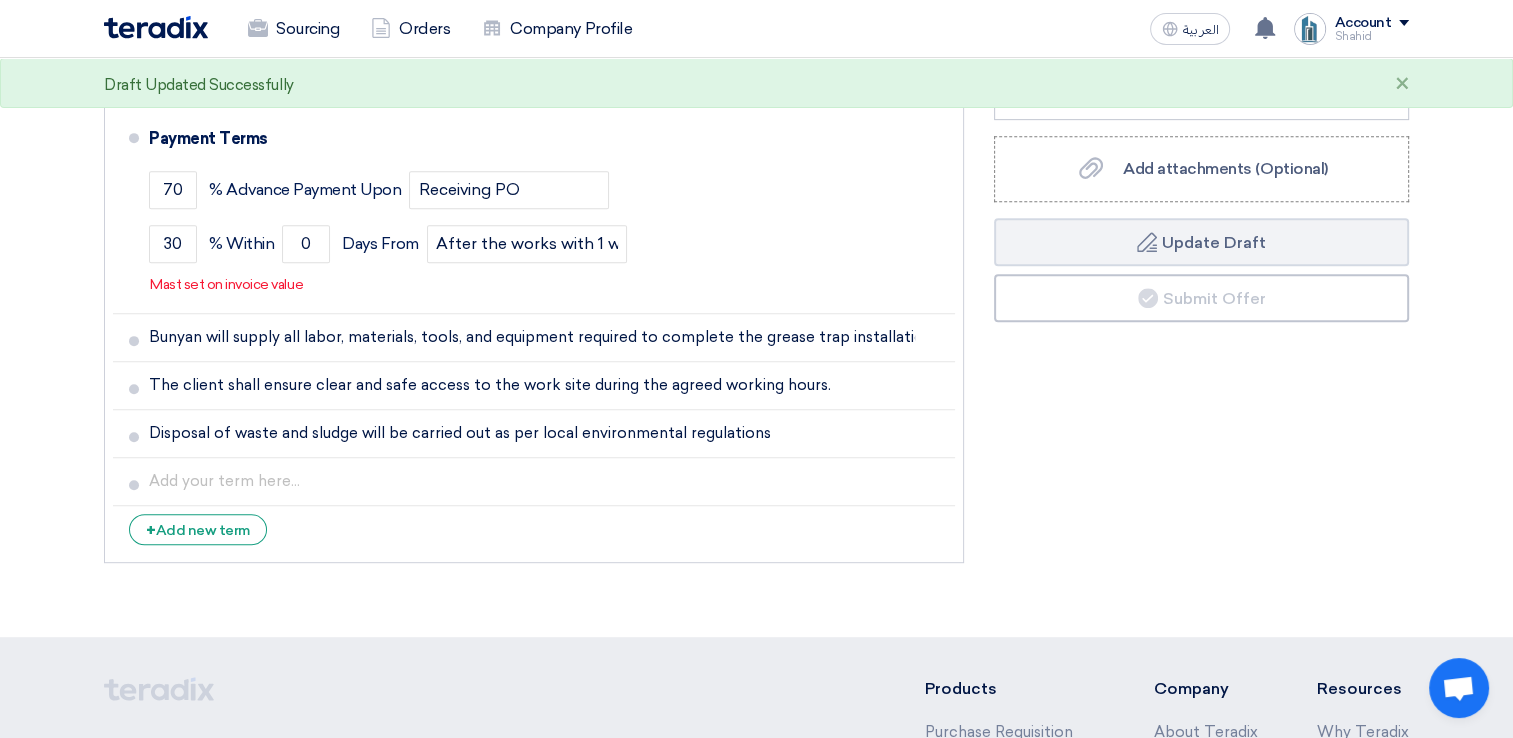 scroll, scrollTop: 912, scrollLeft: 0, axis: vertical 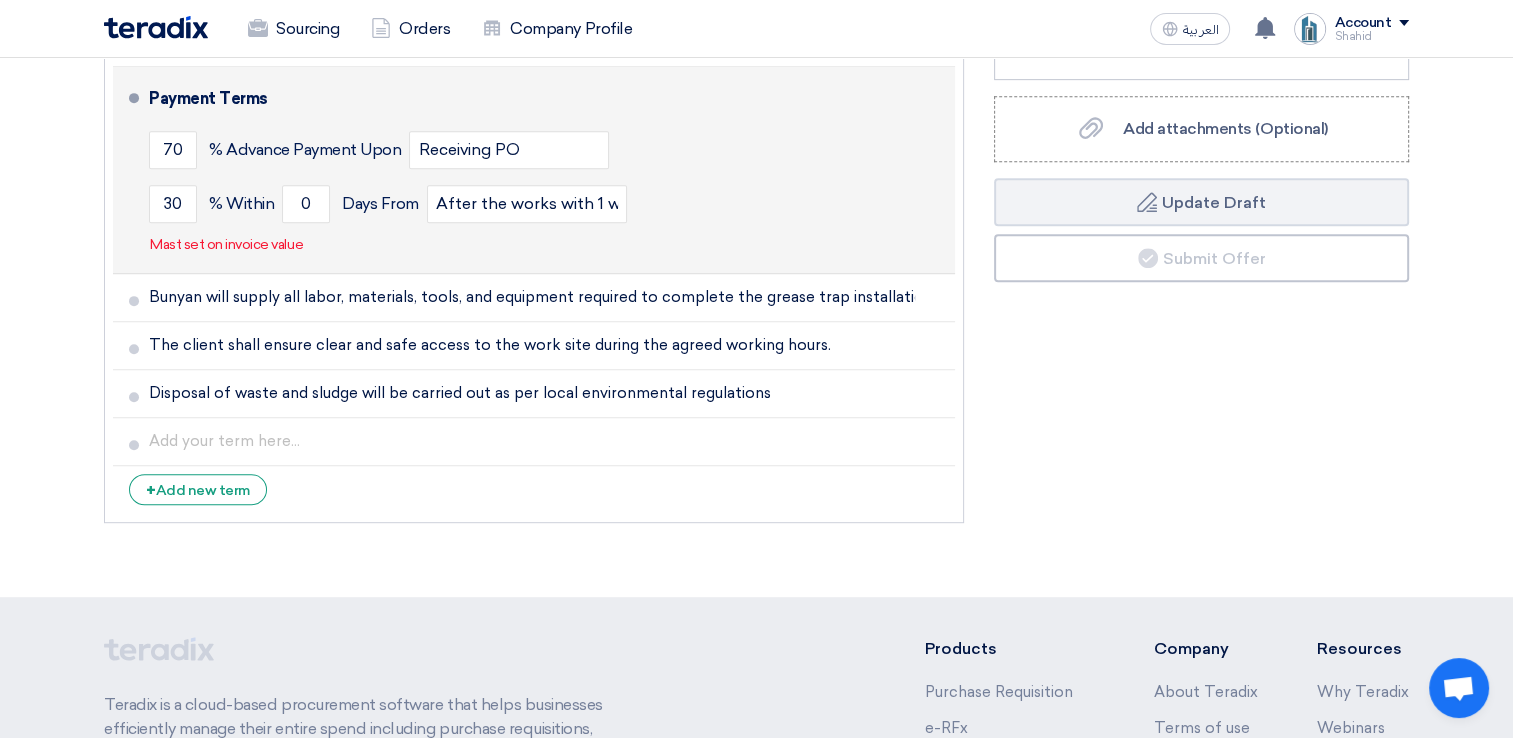 click on "Mast set on invoice value" 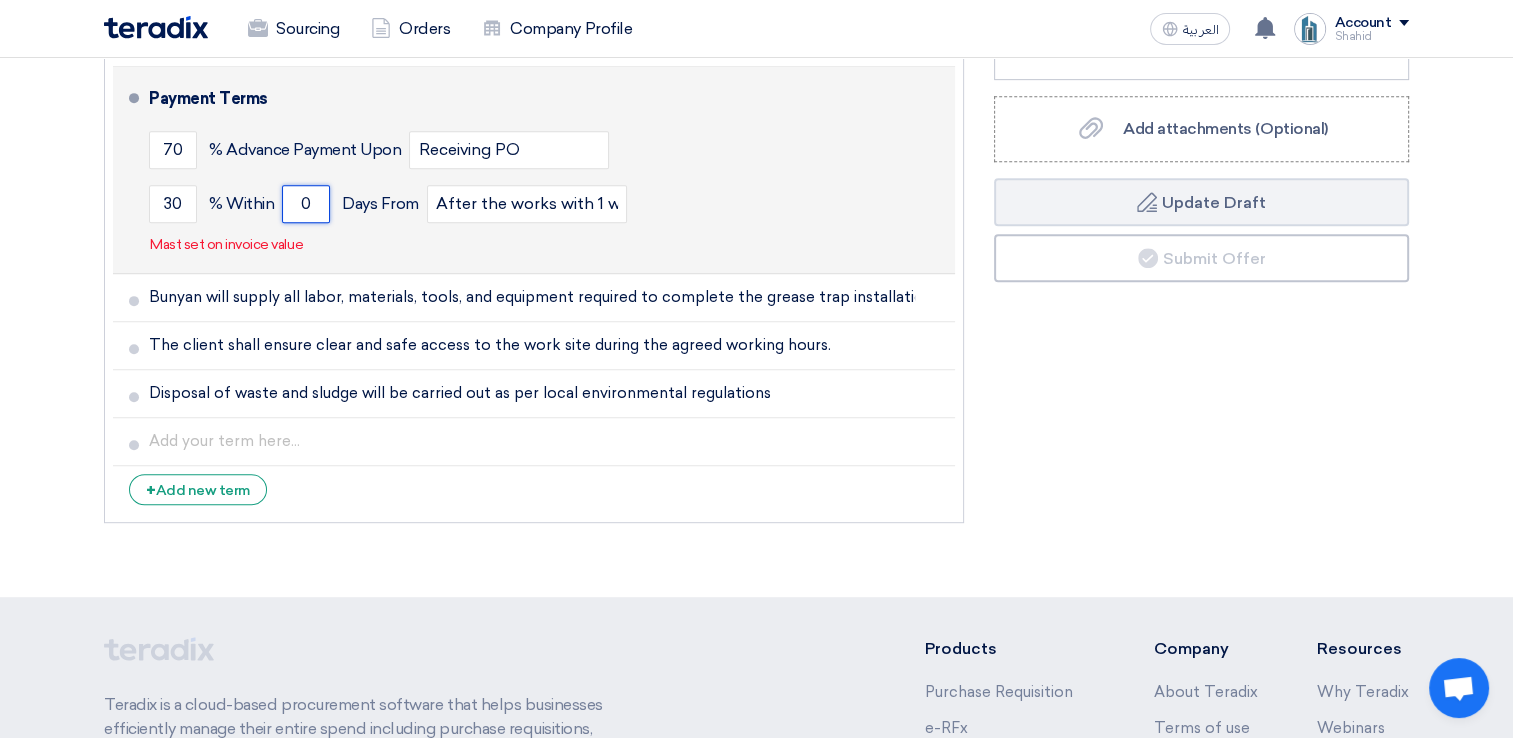 drag, startPoint x: 316, startPoint y: 207, endPoint x: 284, endPoint y: 204, distance: 32.140316 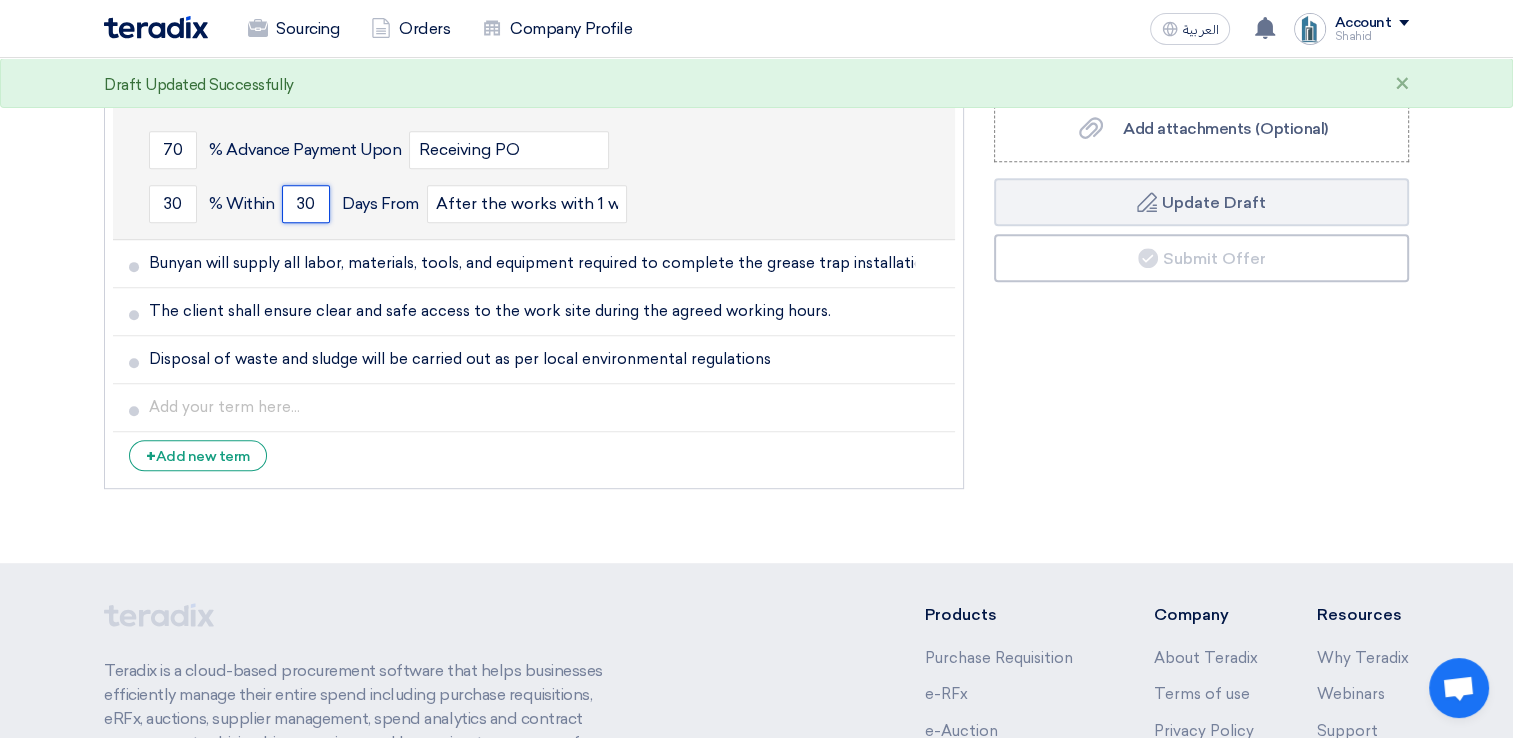 drag, startPoint x: 317, startPoint y: 195, endPoint x: 224, endPoint y: 204, distance: 93.43447 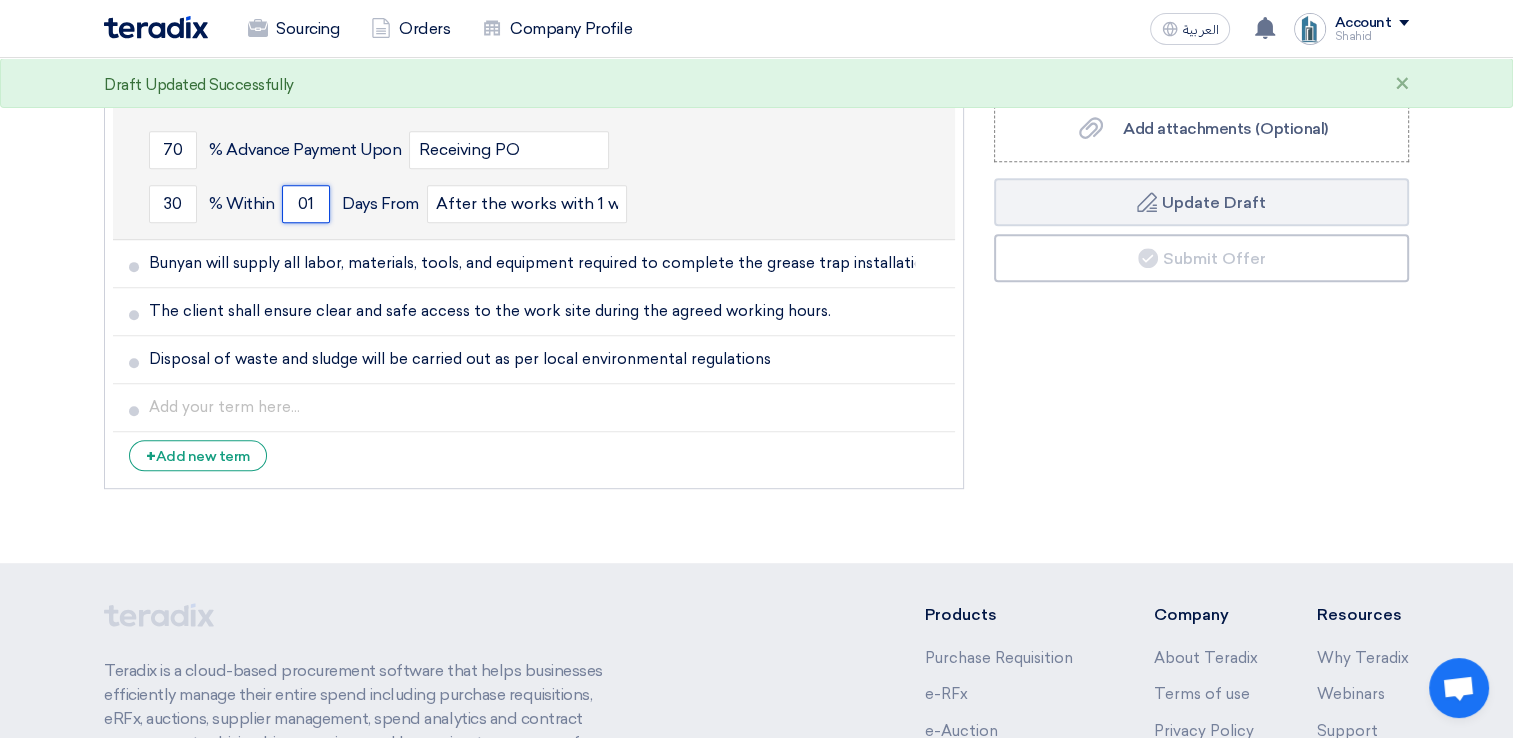type on "0" 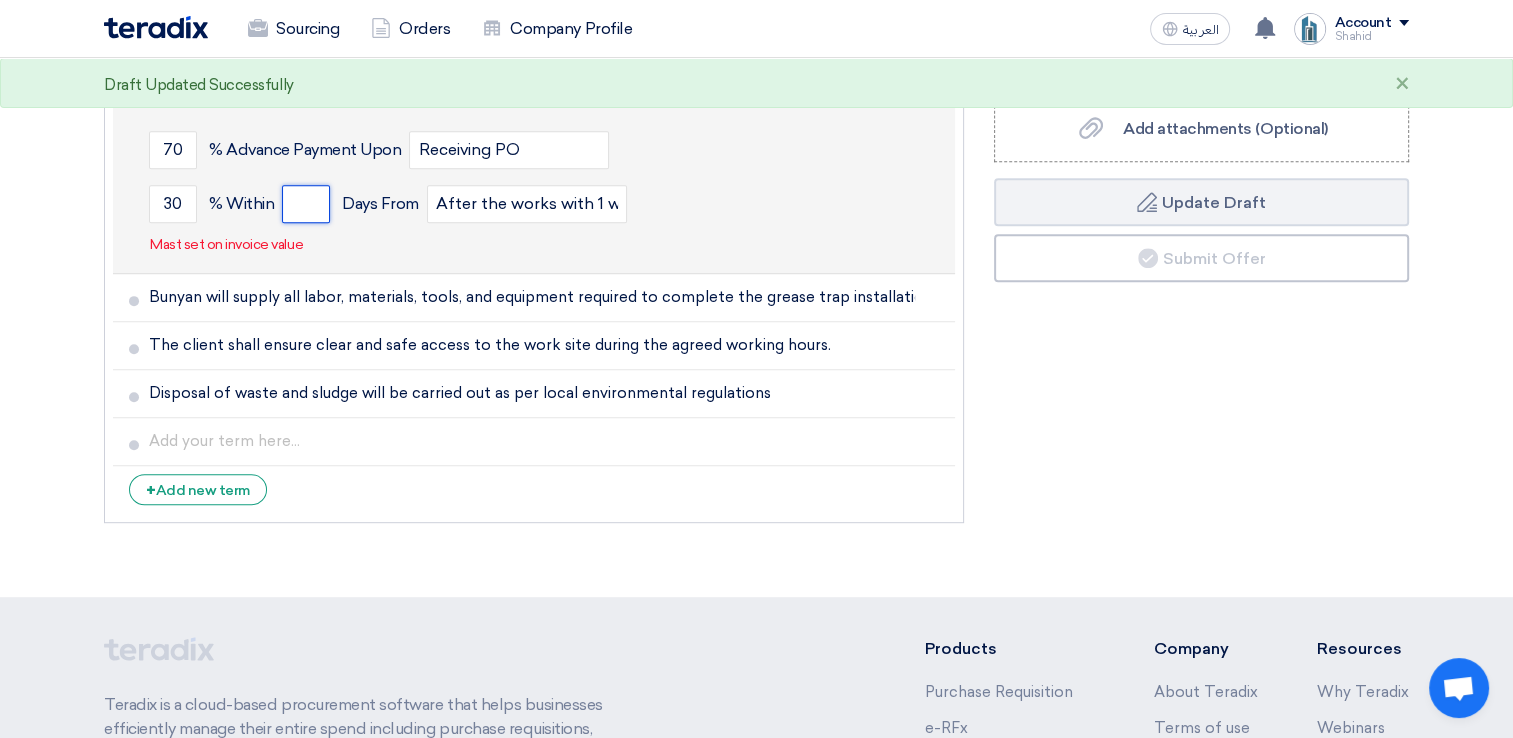 type on "1" 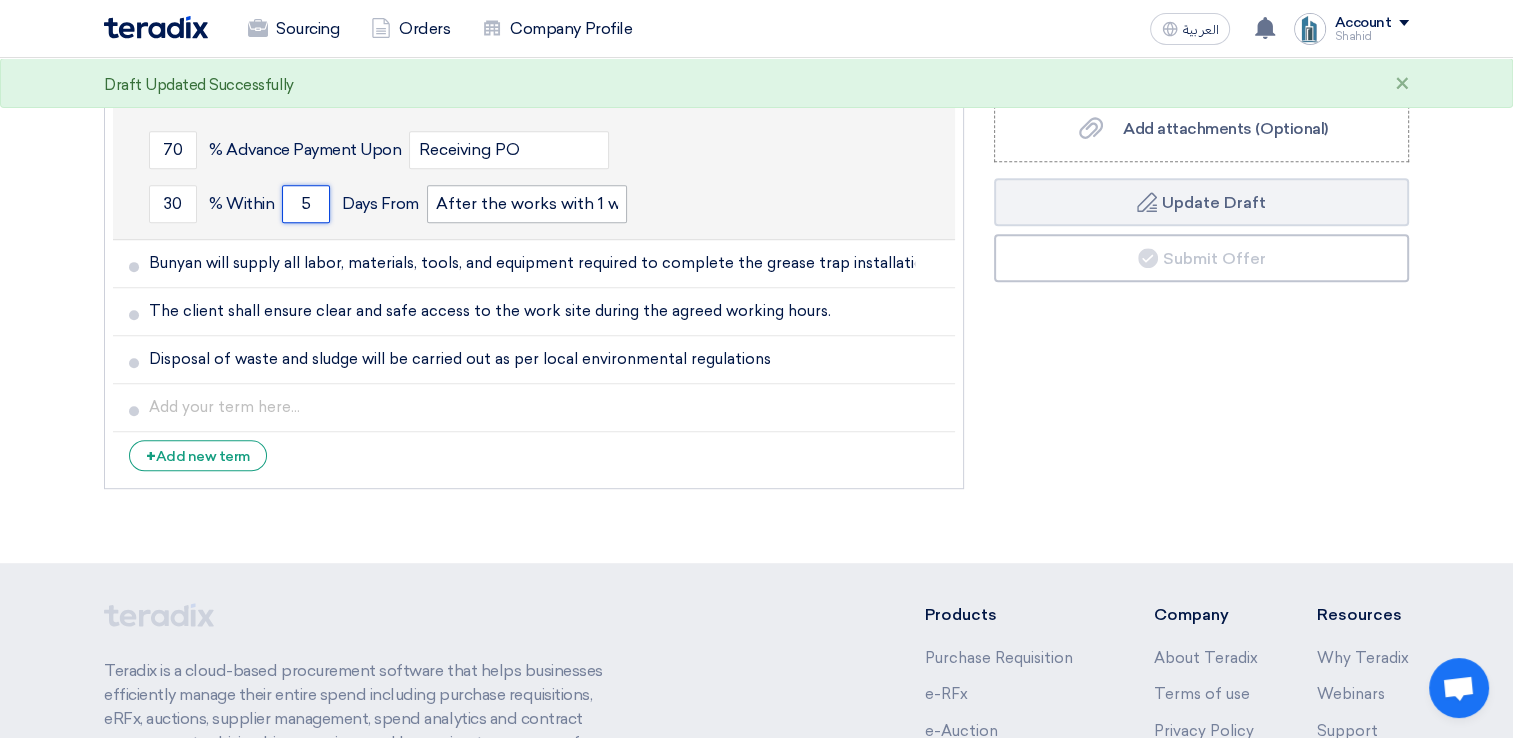 type on "5" 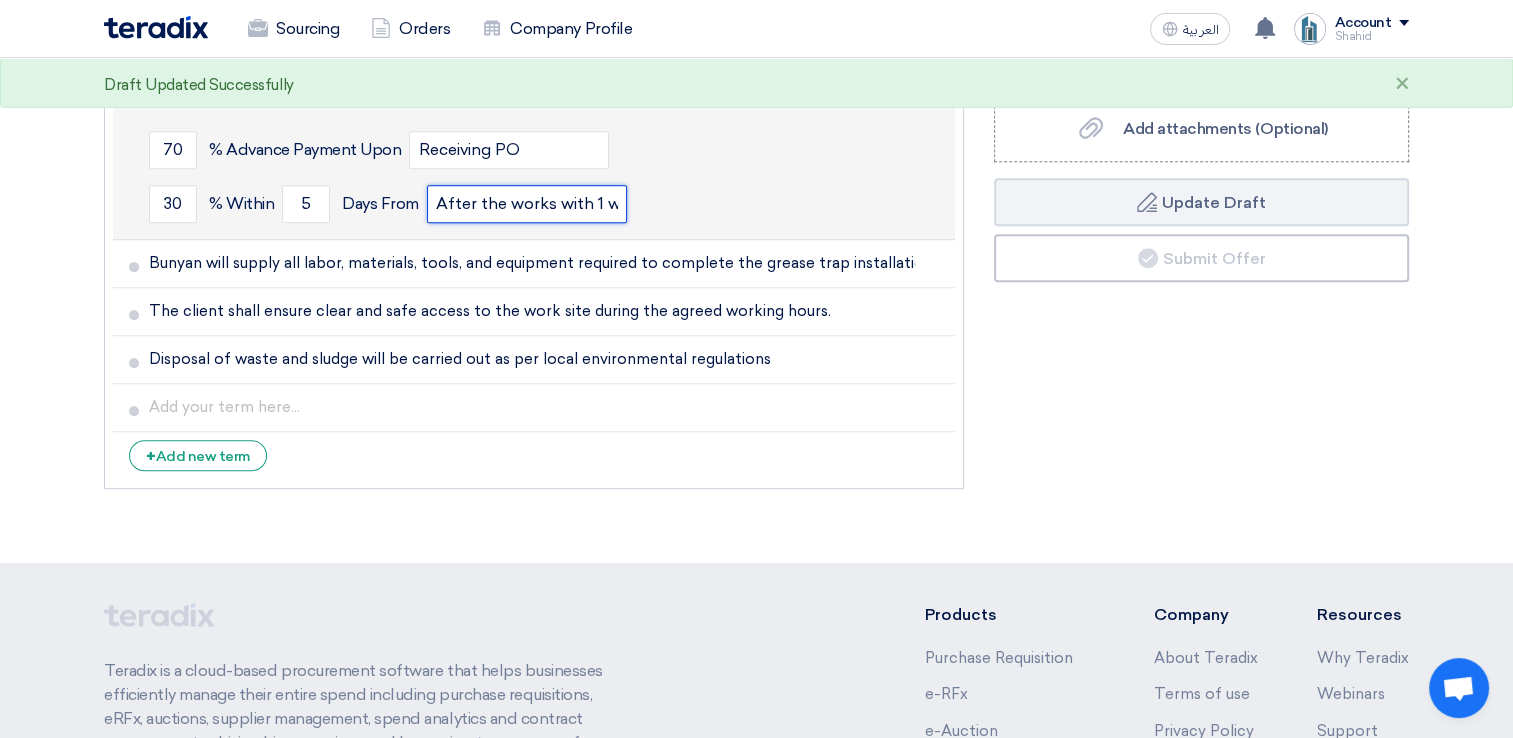 click on "After the works with 1 weeks" 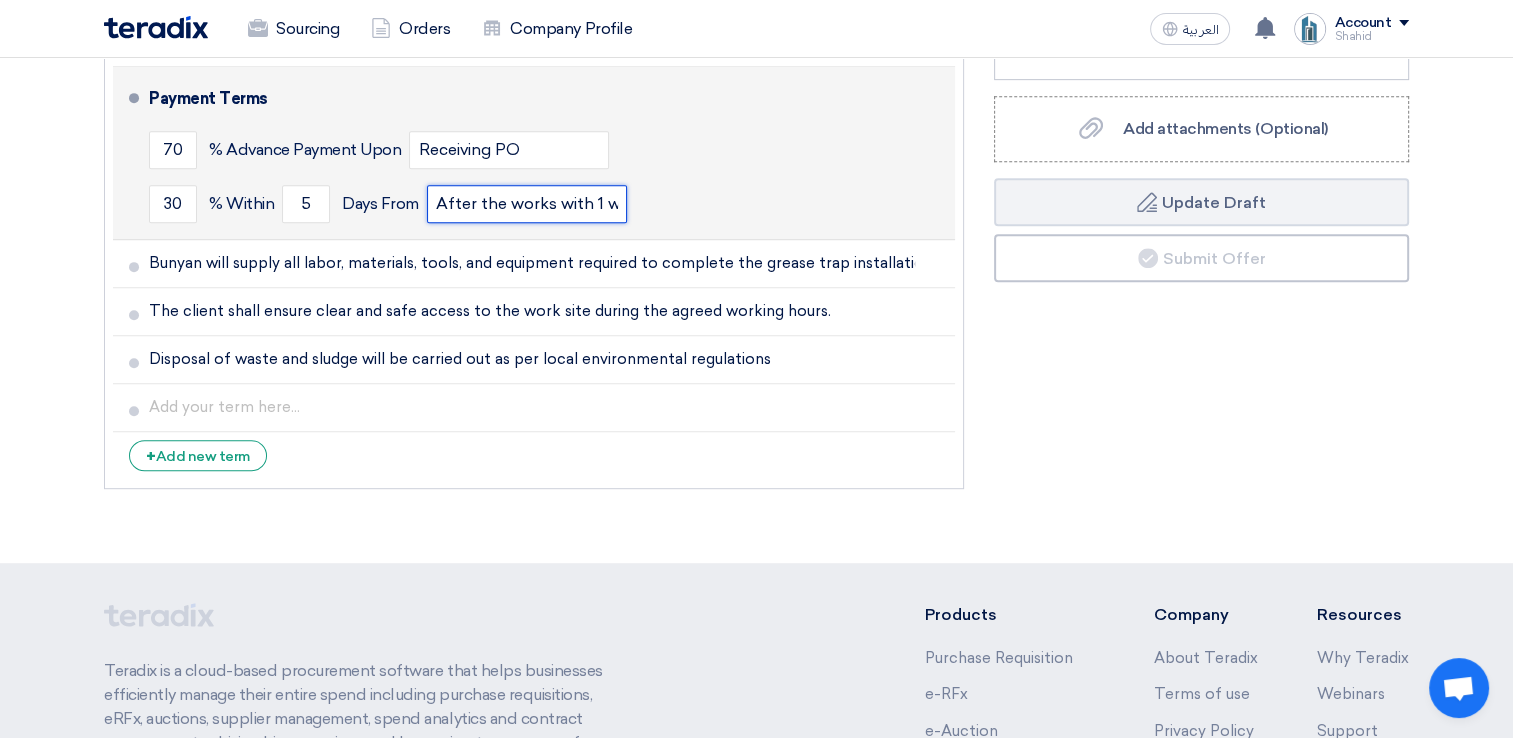 click on "After the works with 1 weeks" 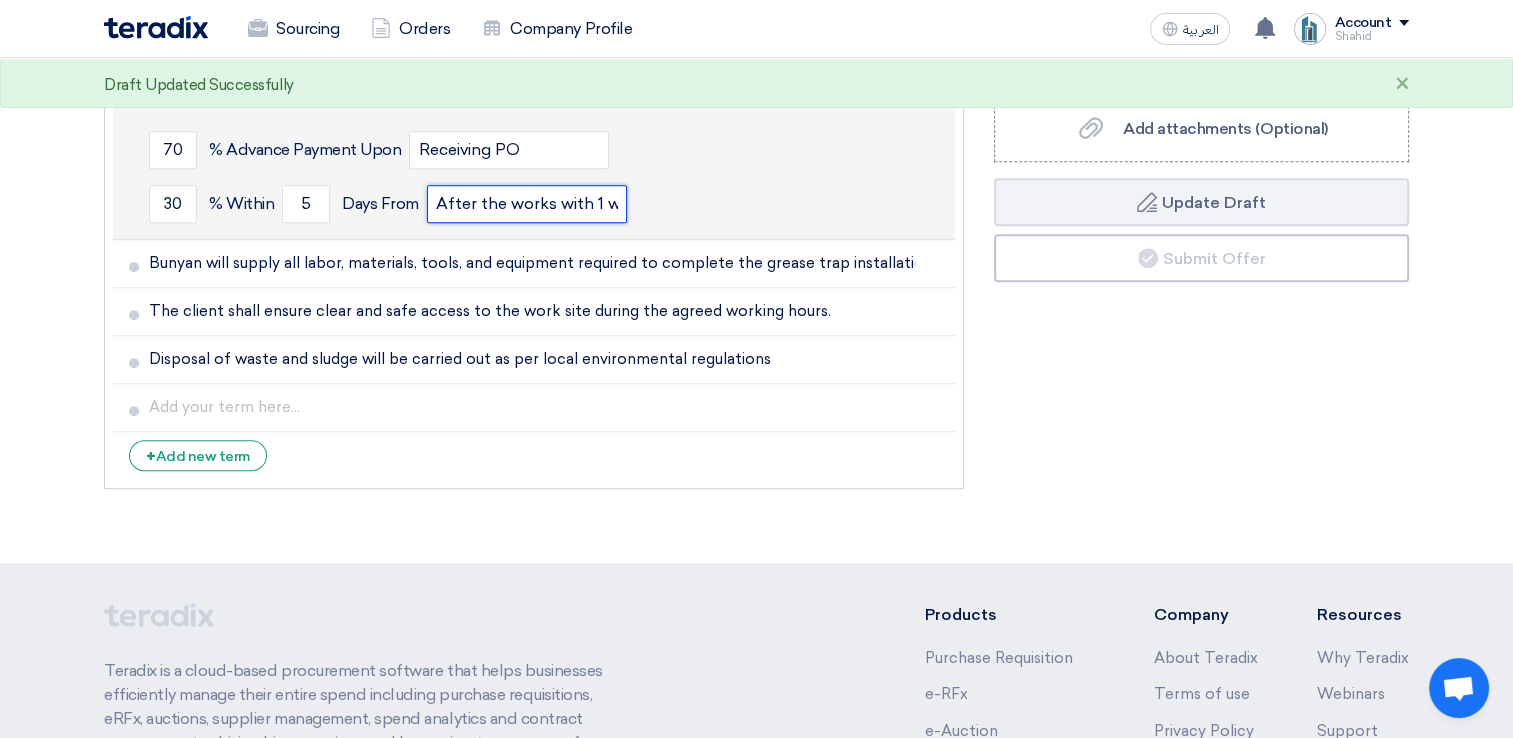 click on "After the works with 1 weeks" 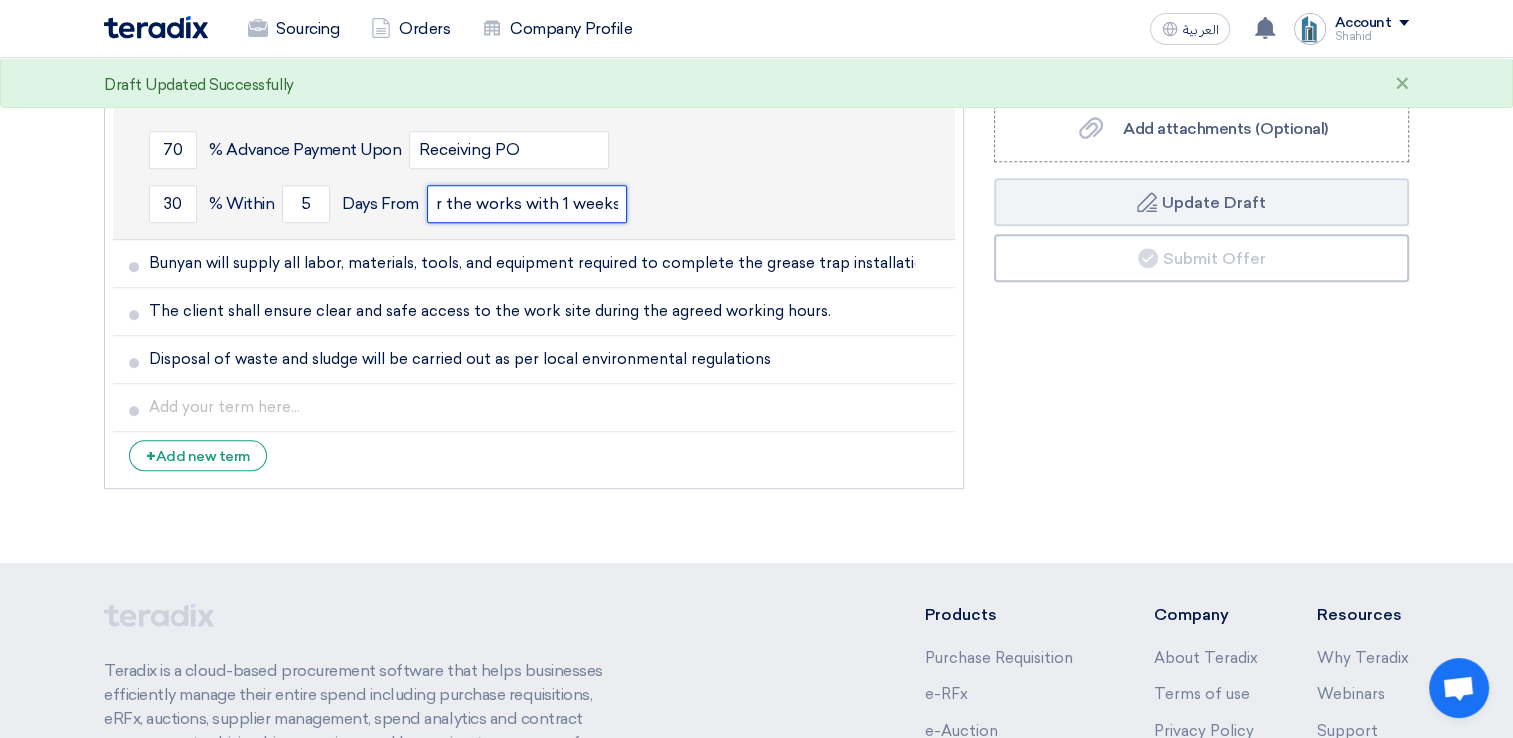 drag, startPoint x: 554, startPoint y: 195, endPoint x: 787, endPoint y: 229, distance: 235.46762 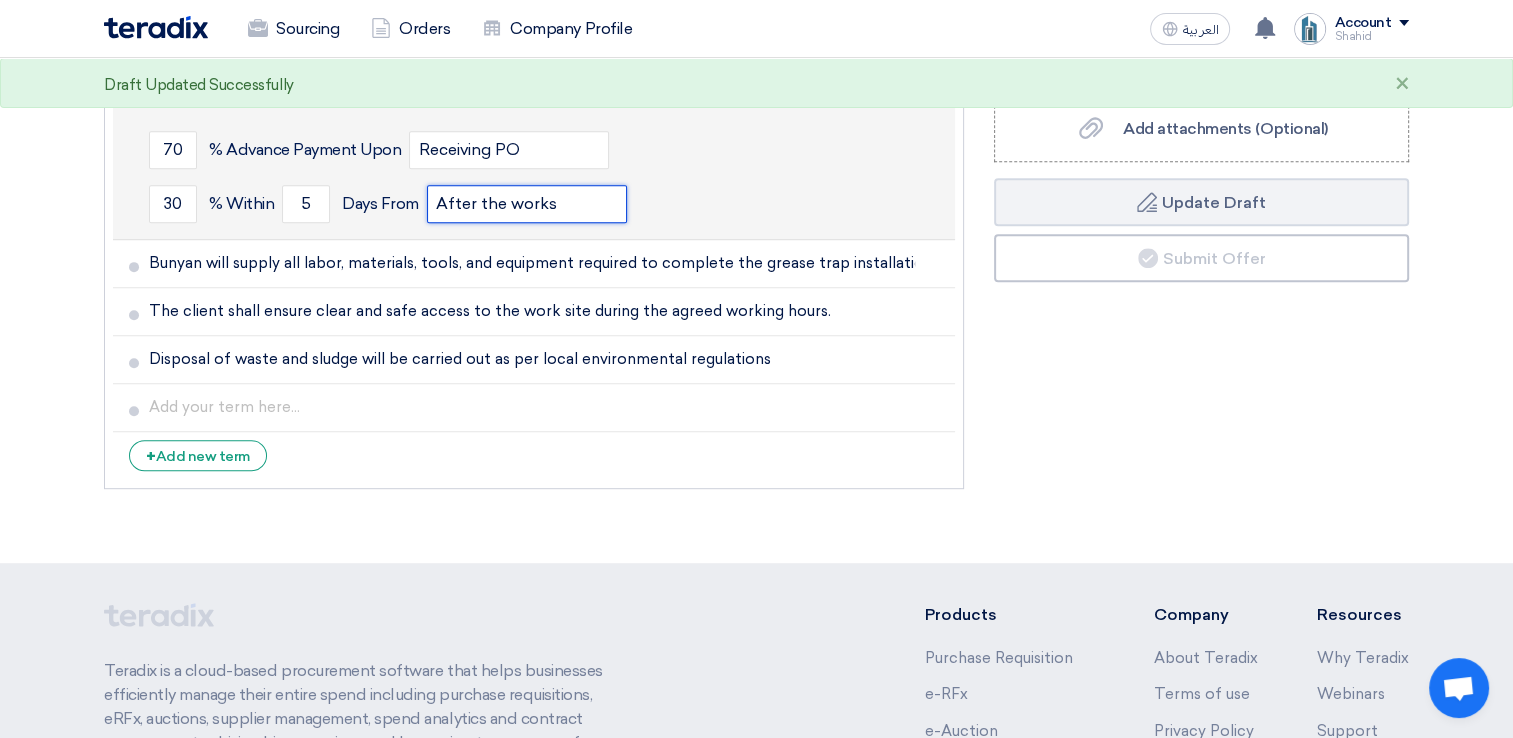 scroll, scrollTop: 0, scrollLeft: 0, axis: both 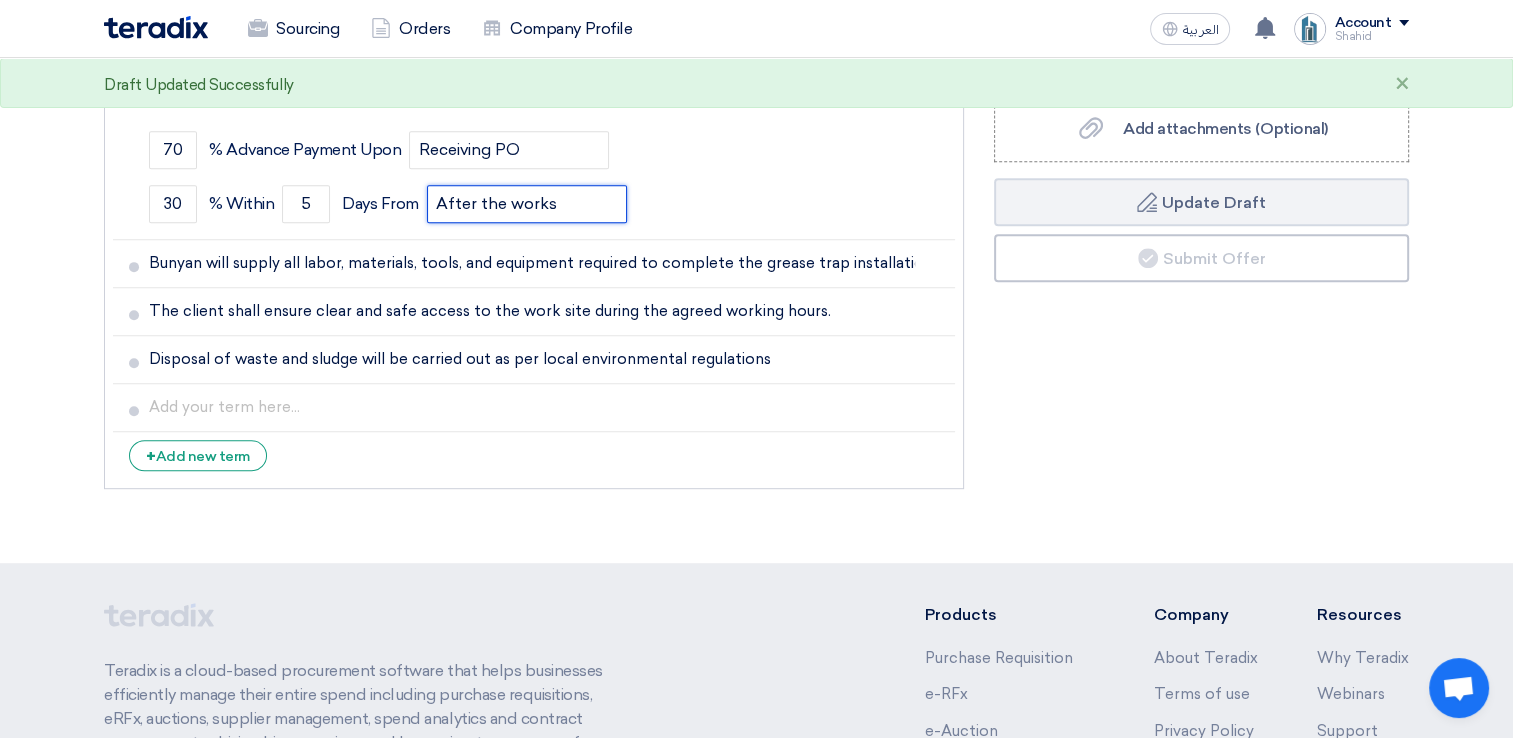 type on "After the works" 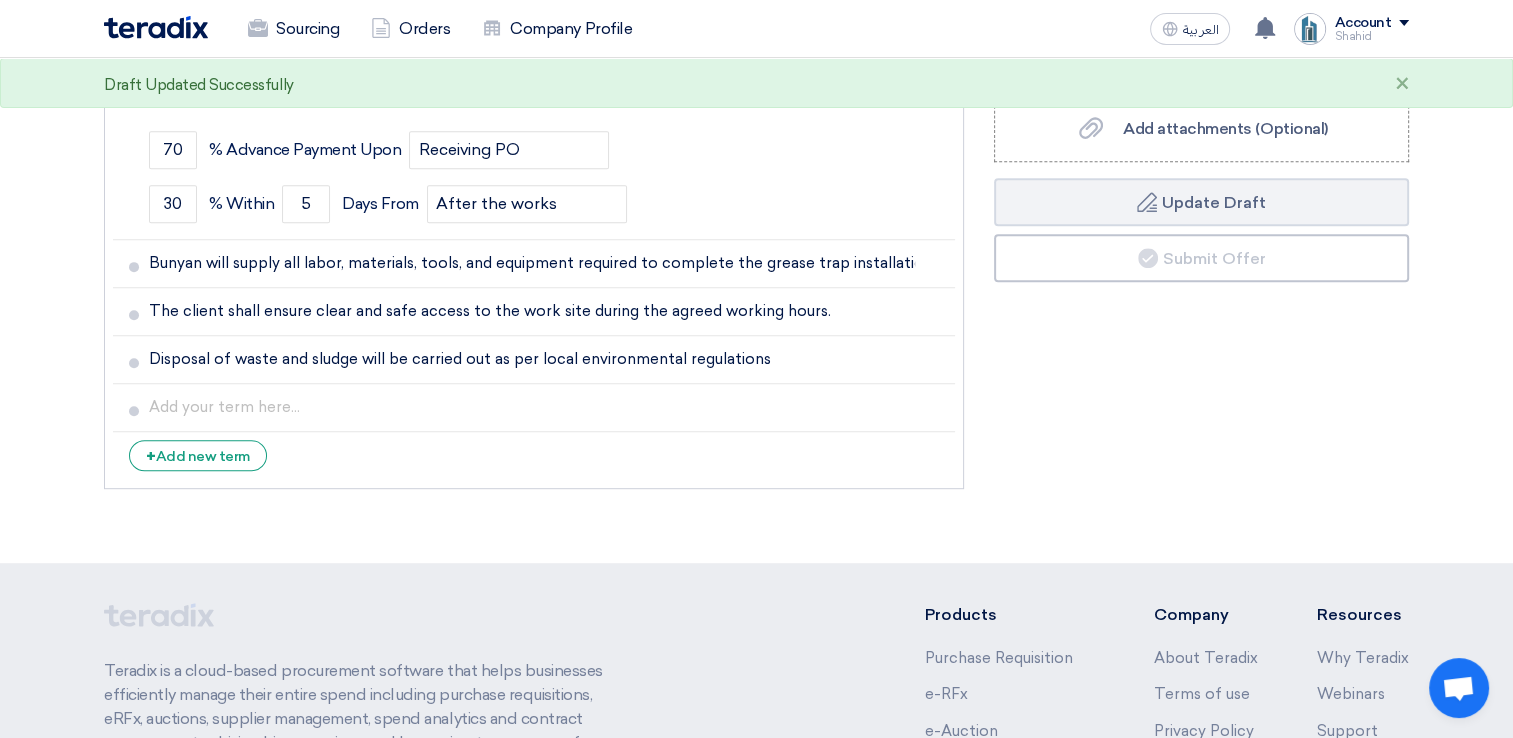 click on "Subtotal Saudi Riyal (SAR) 40,000 Shipping Fees" 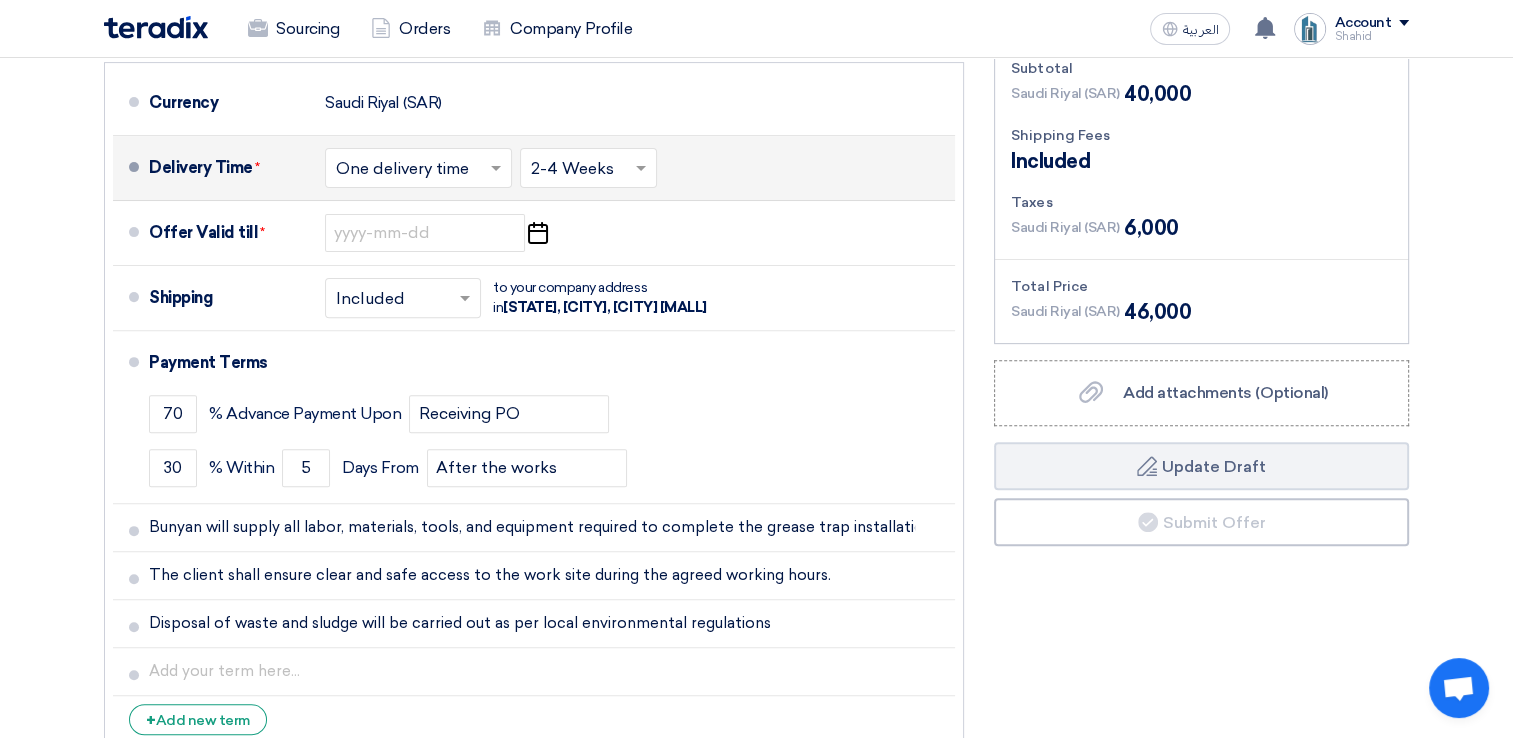 scroll, scrollTop: 657, scrollLeft: 0, axis: vertical 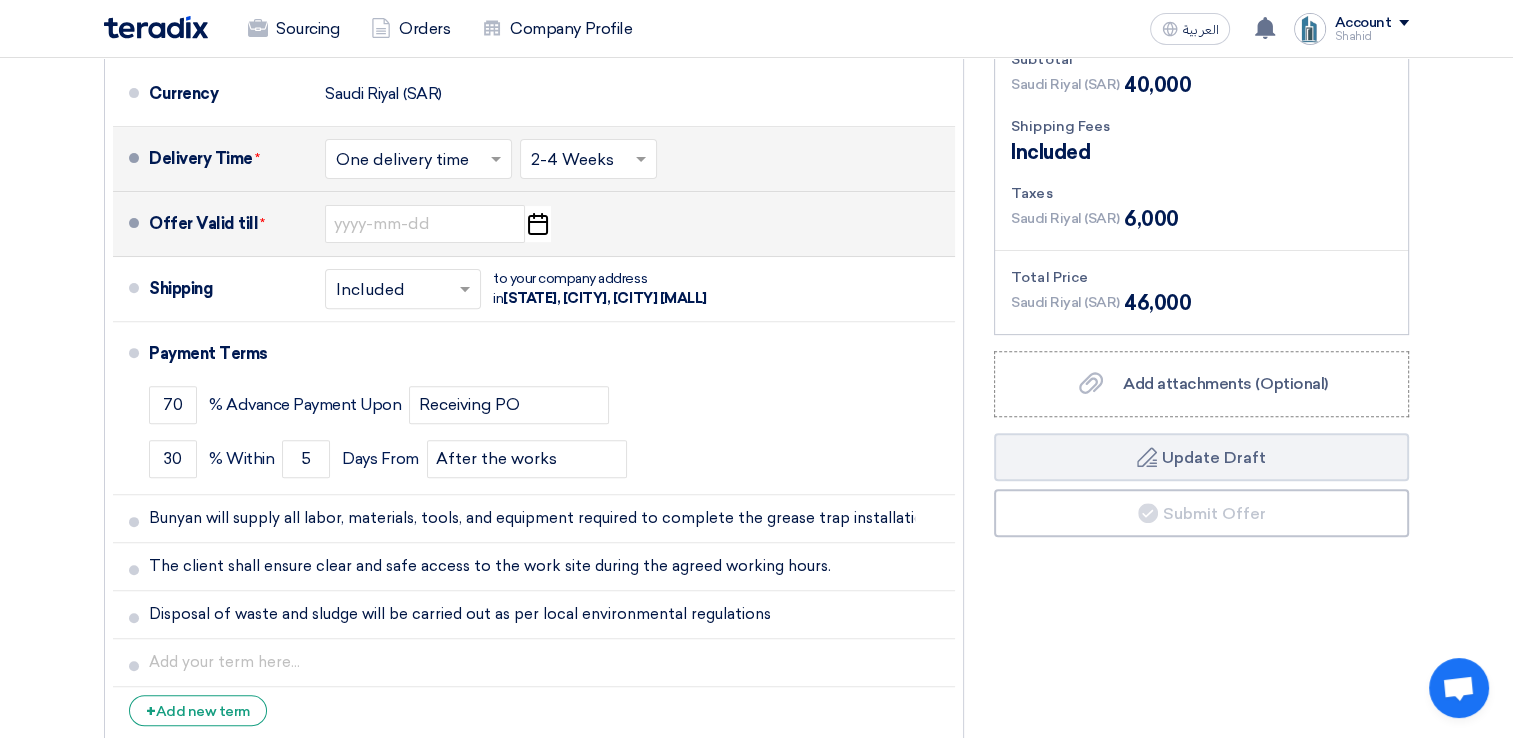 click on "Pick a date" 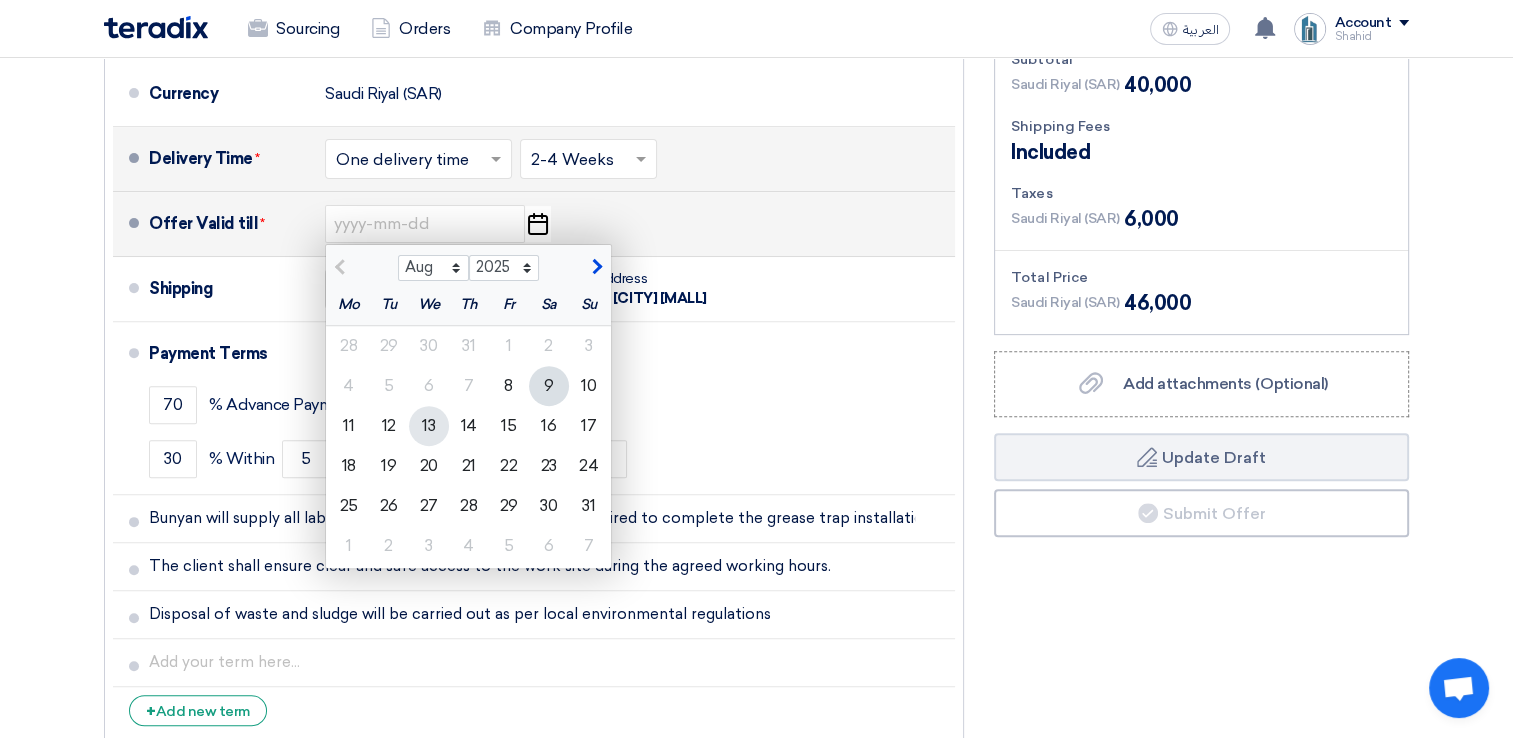 click on "13" 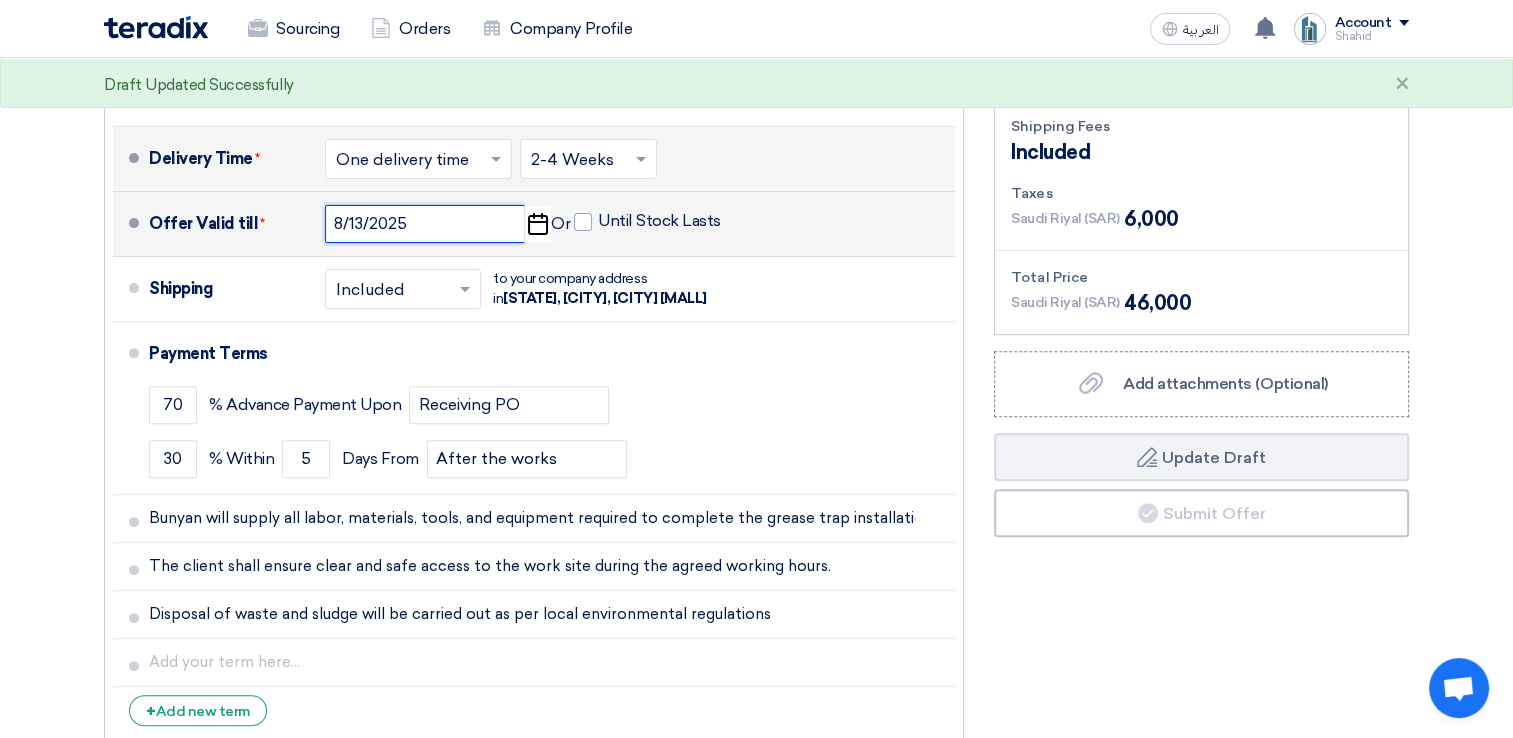 click on "8/13/2025" 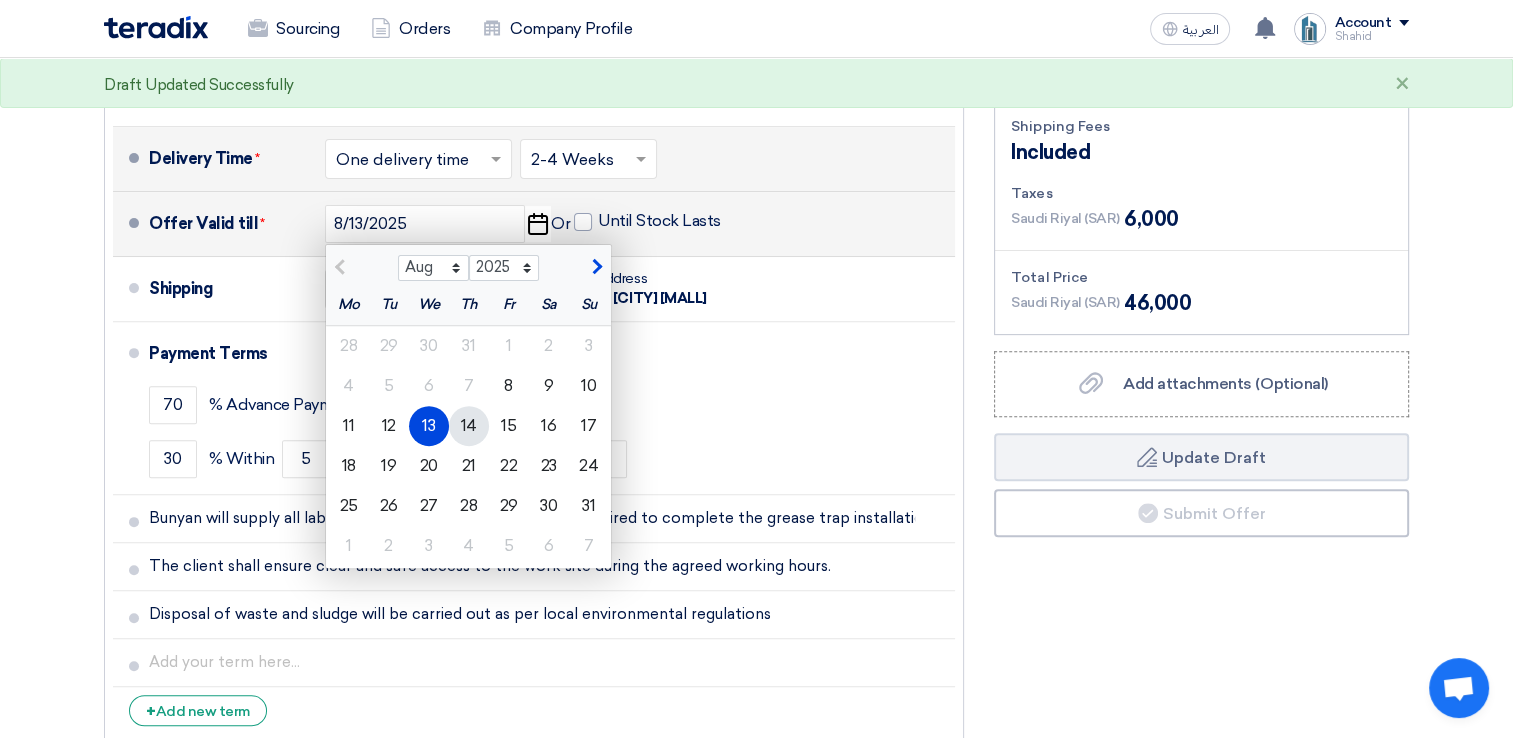 click on "14" 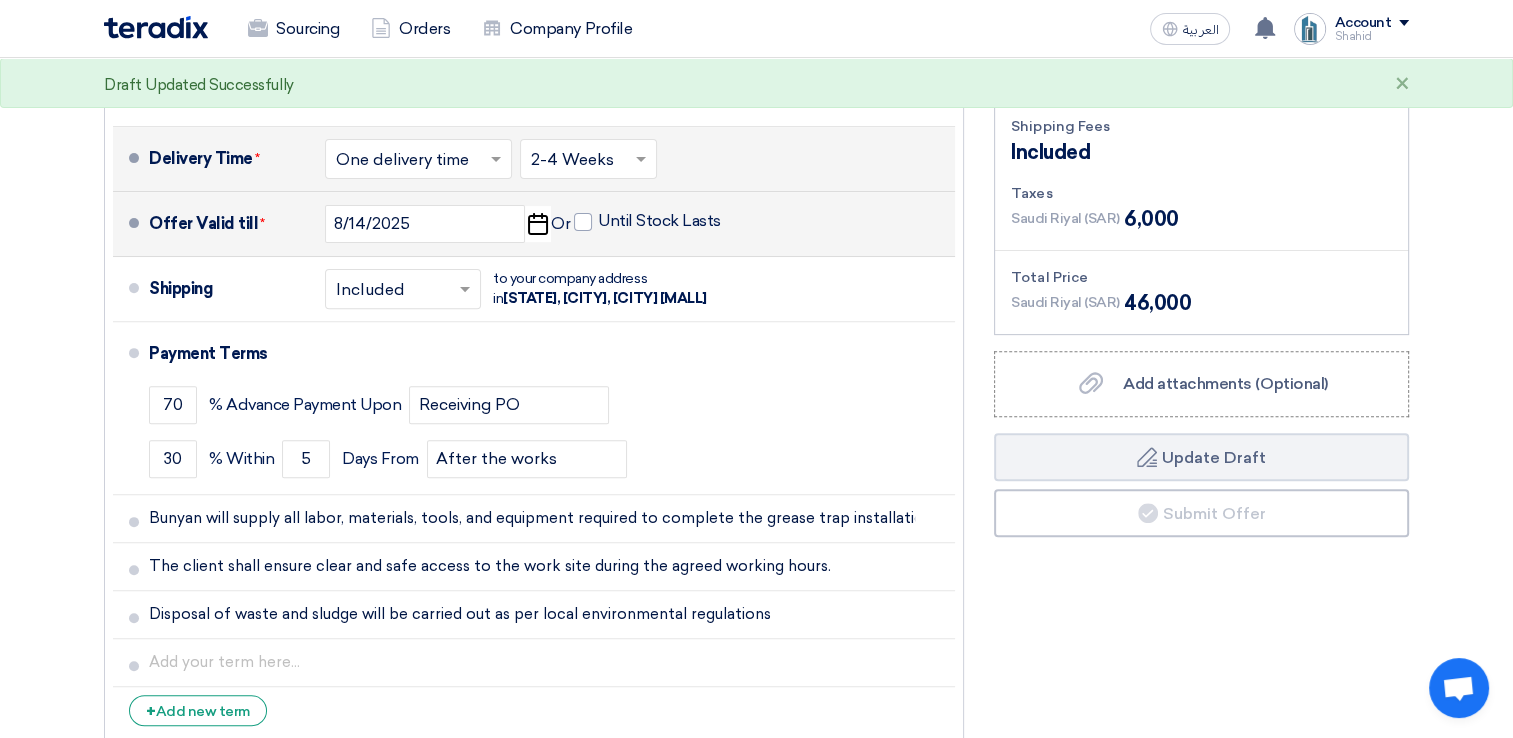 click on "Offer Details
#
Part Number
Item Description
Quantity
Unit Price (SAR)
Taxes
+
'Select taxes...
15% -VAT" 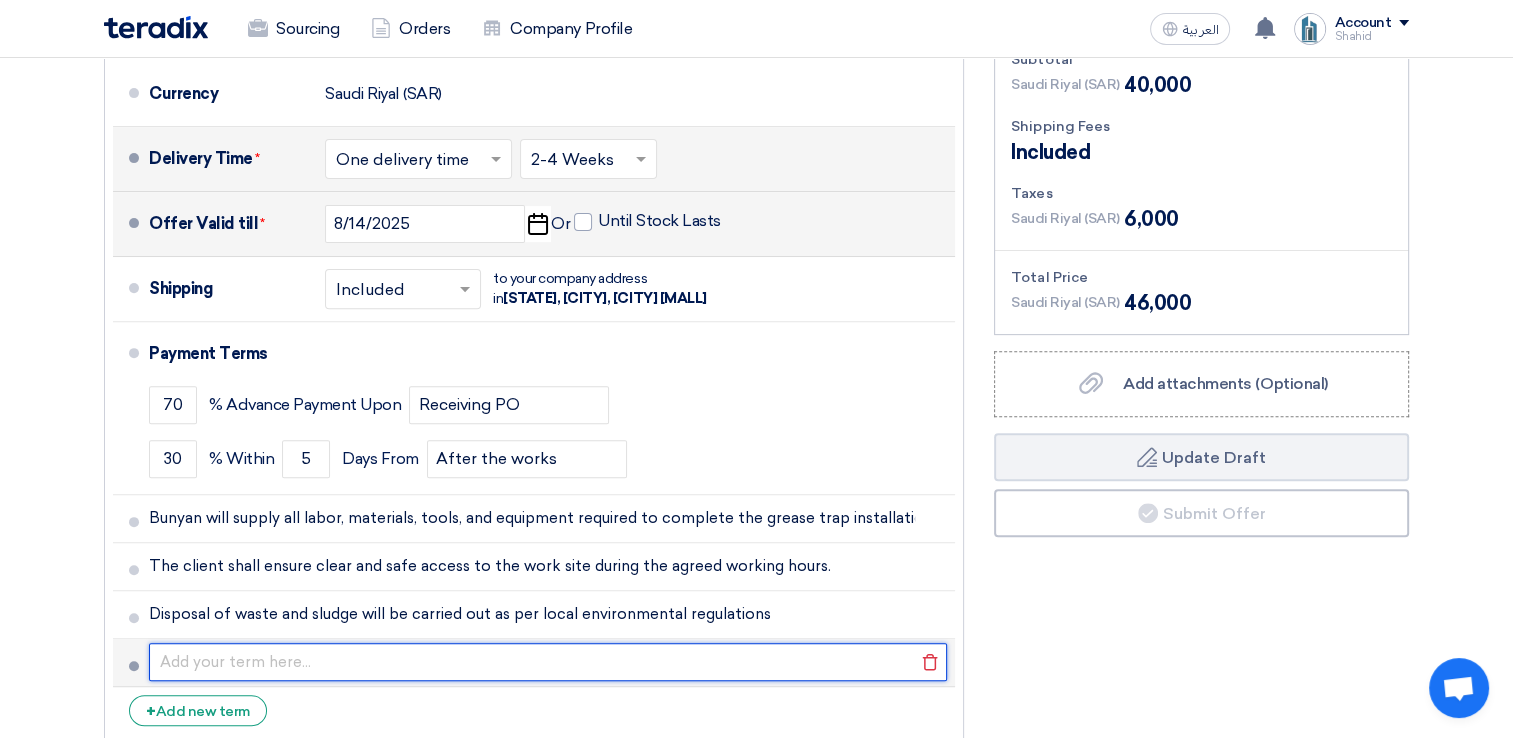 click 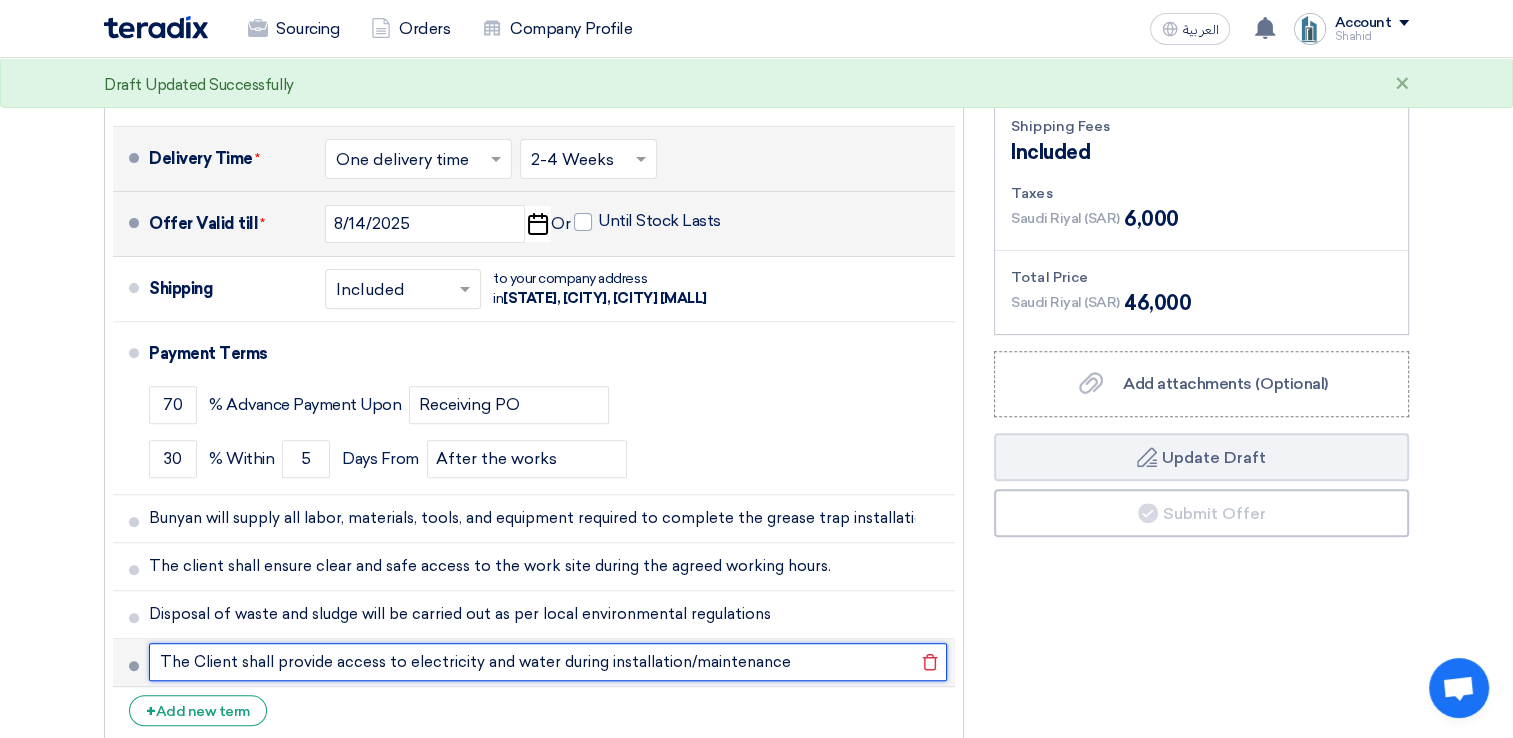 click on "The Client shall provide access to electricity and water during installation/maintenance" 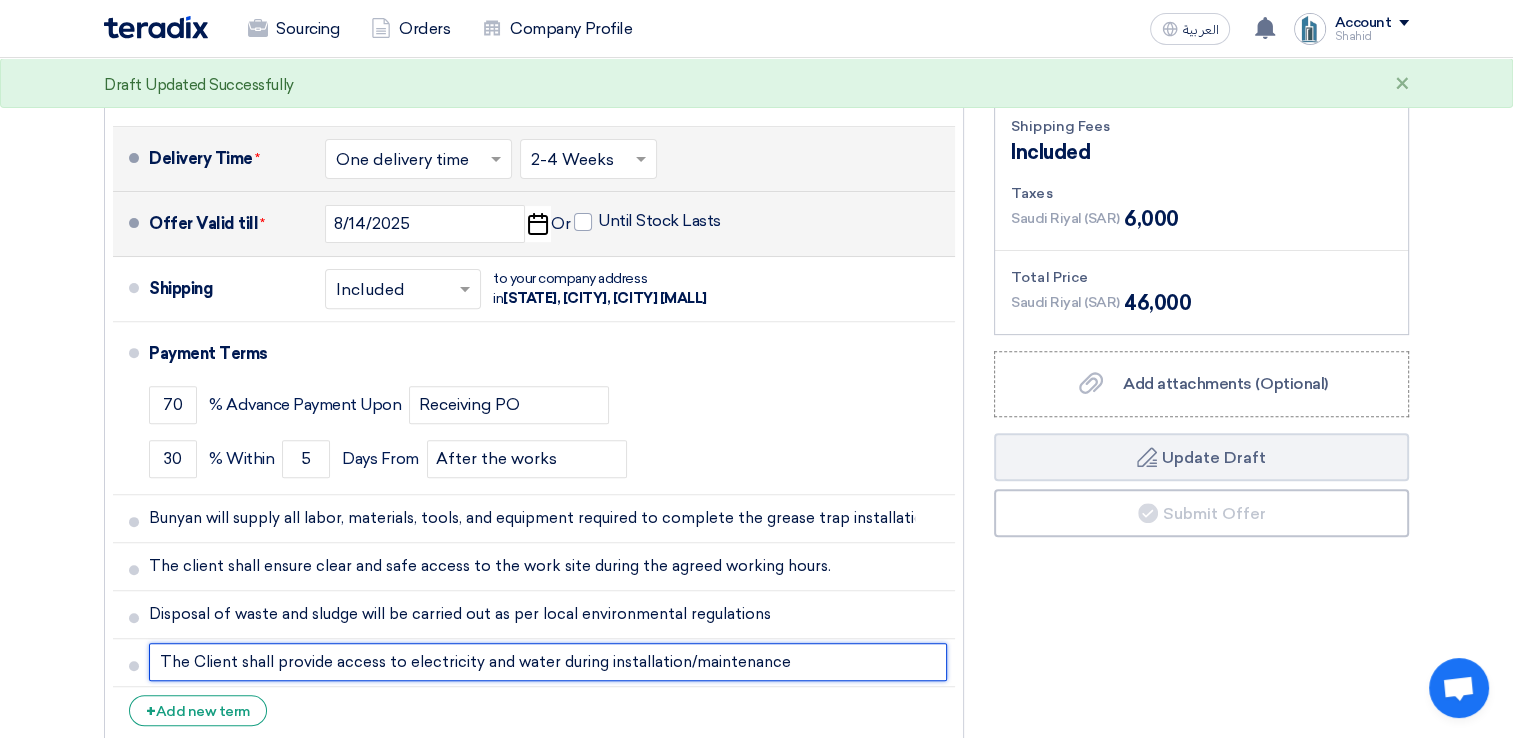 type on "The Client shall provide access to electricity and water during installation/maintenance" 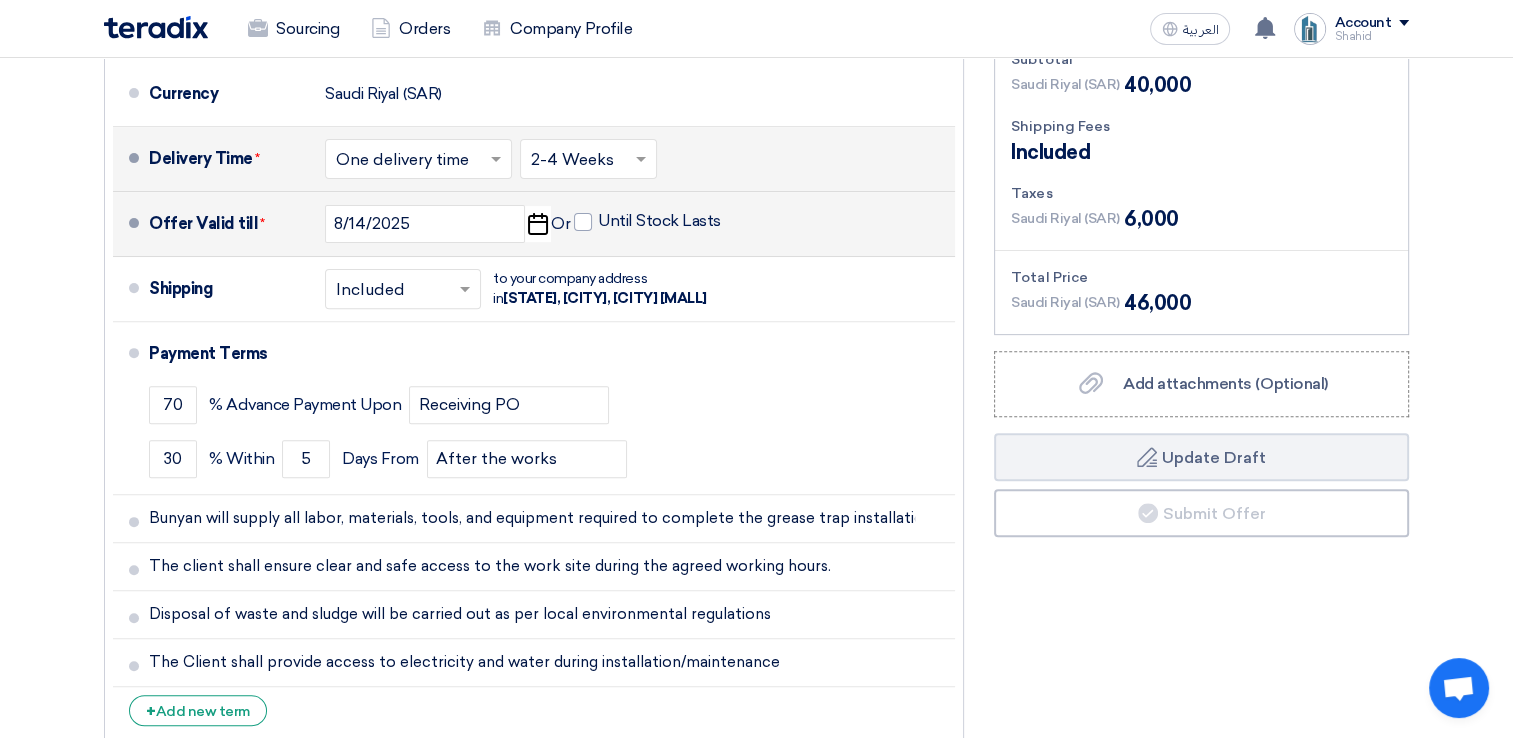 click on "Subtotal Saudi Riyal (SAR) 40,000 Shipping Fees" 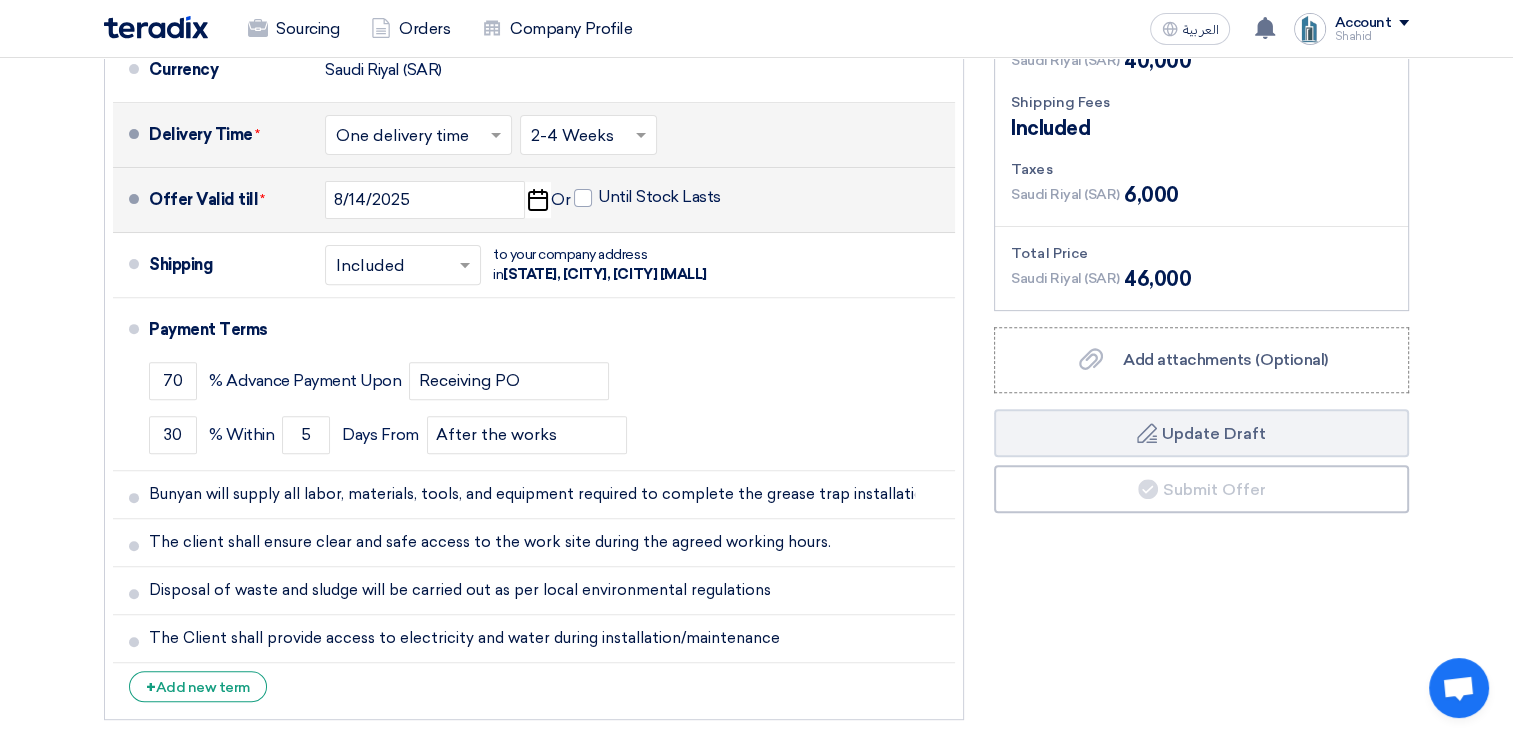 scroll, scrollTop: 665, scrollLeft: 0, axis: vertical 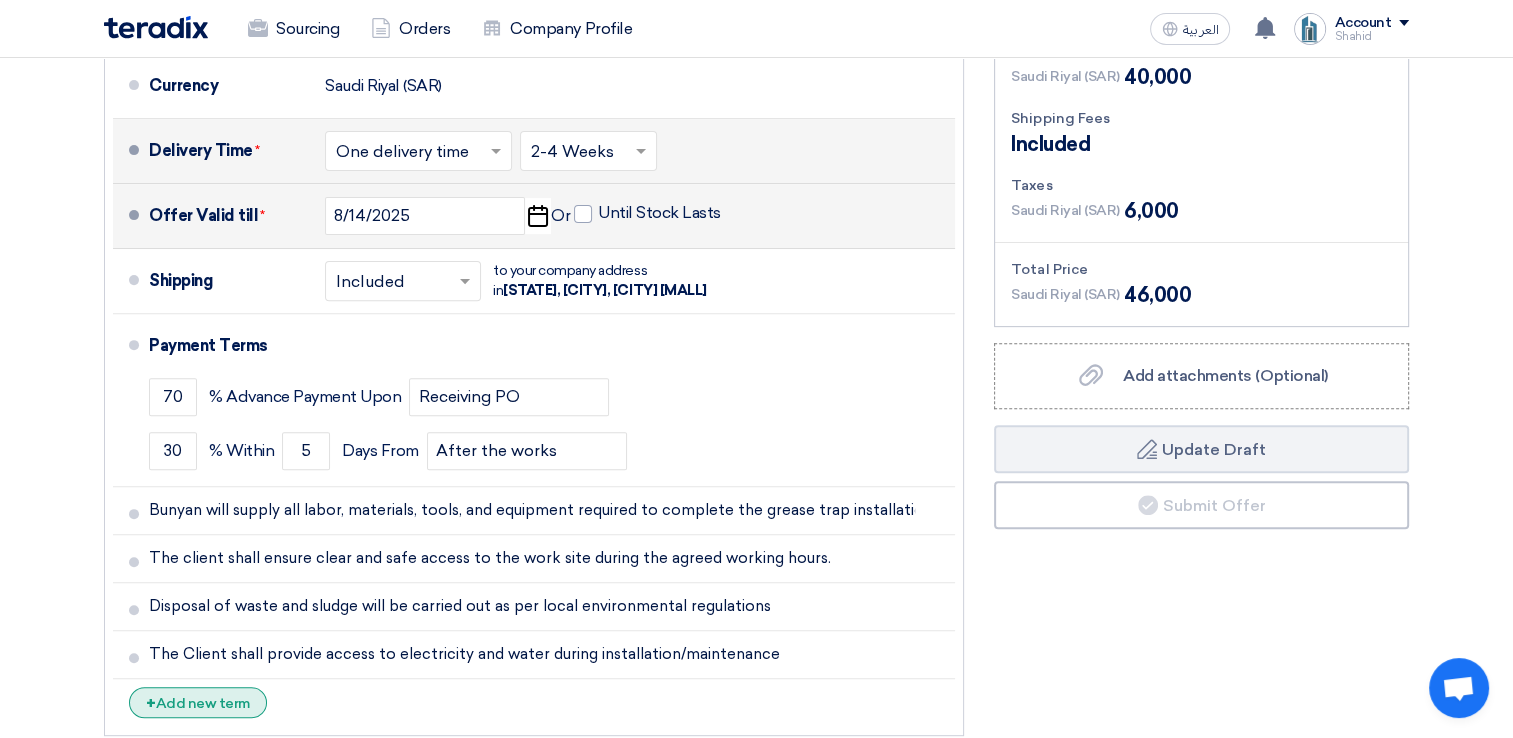 click on "+
Add new term" 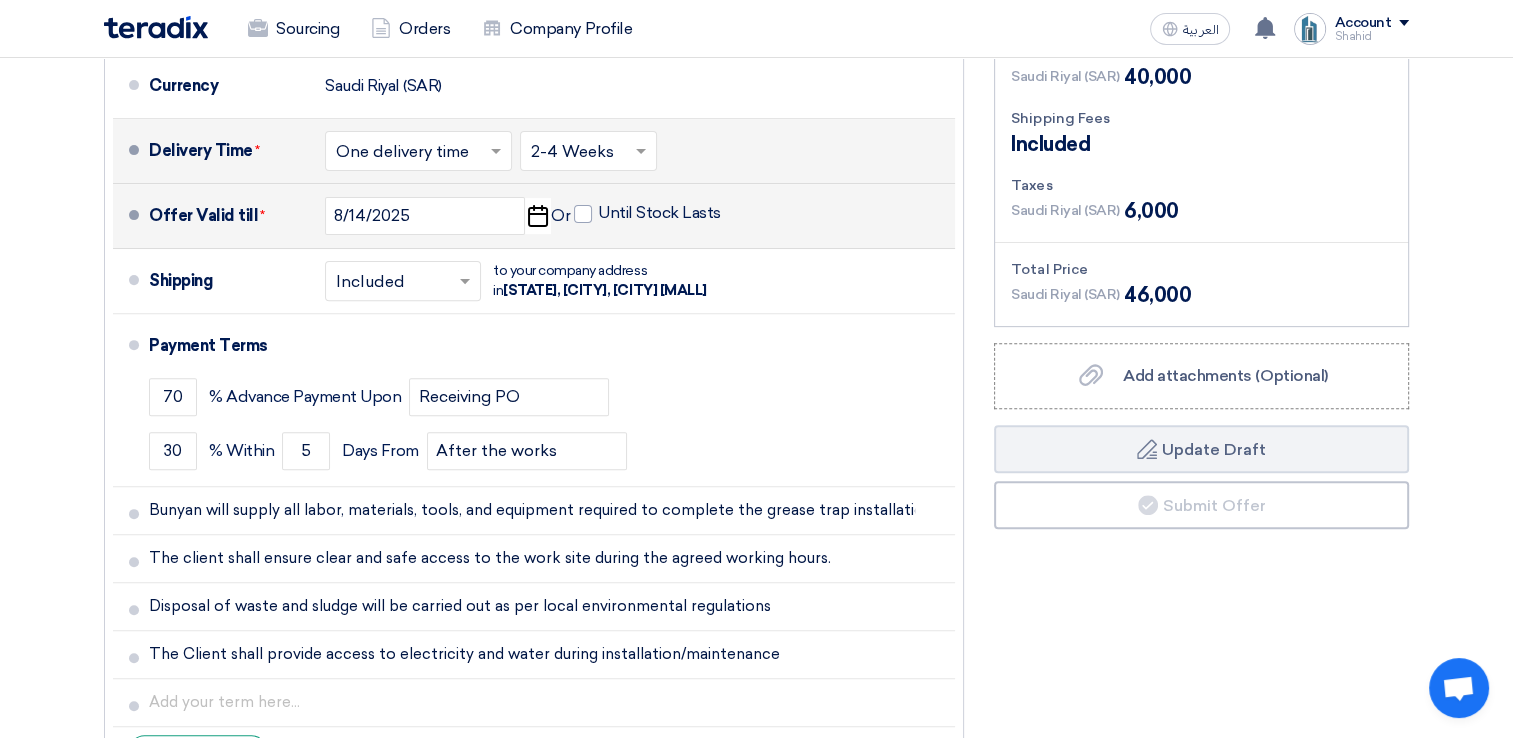 scroll, scrollTop: 874, scrollLeft: 0, axis: vertical 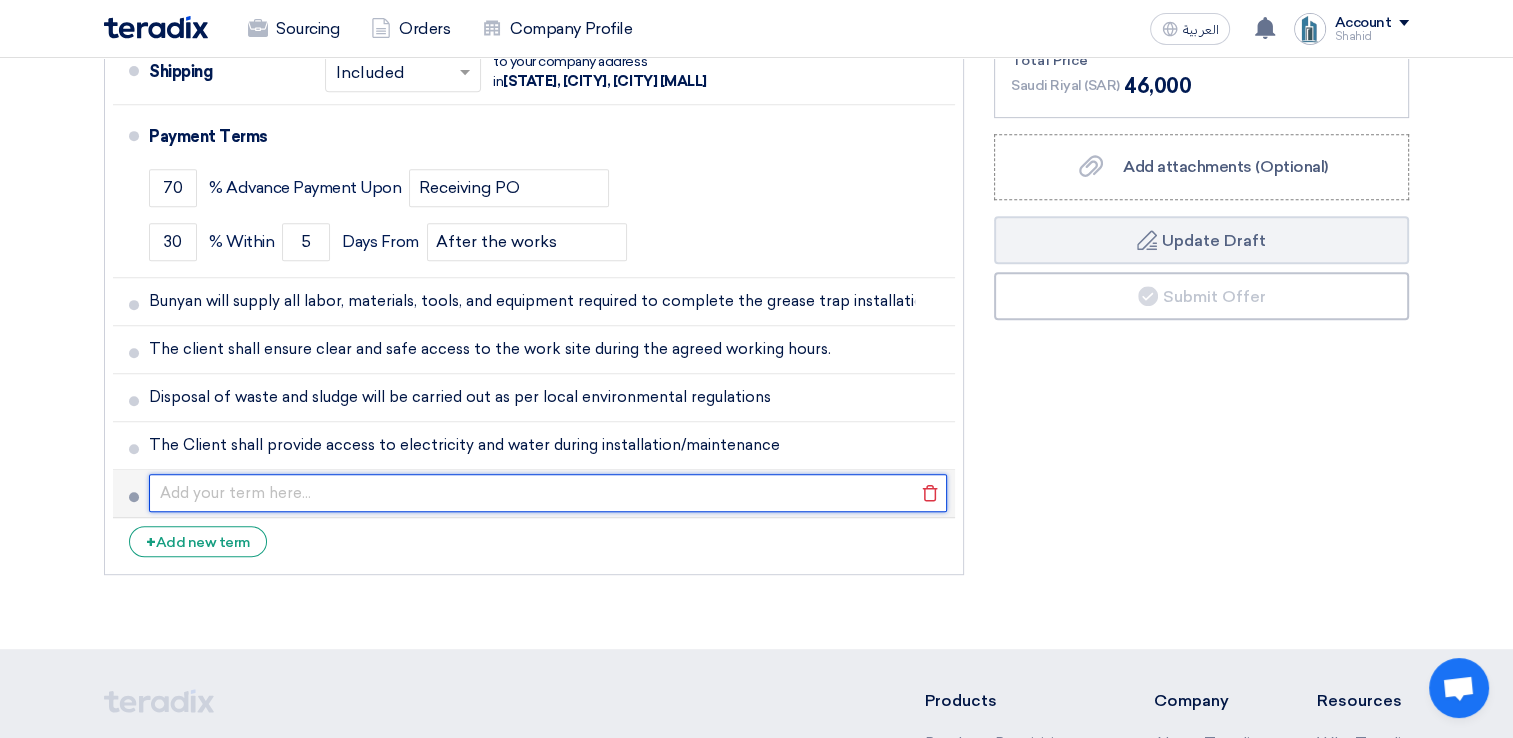 click 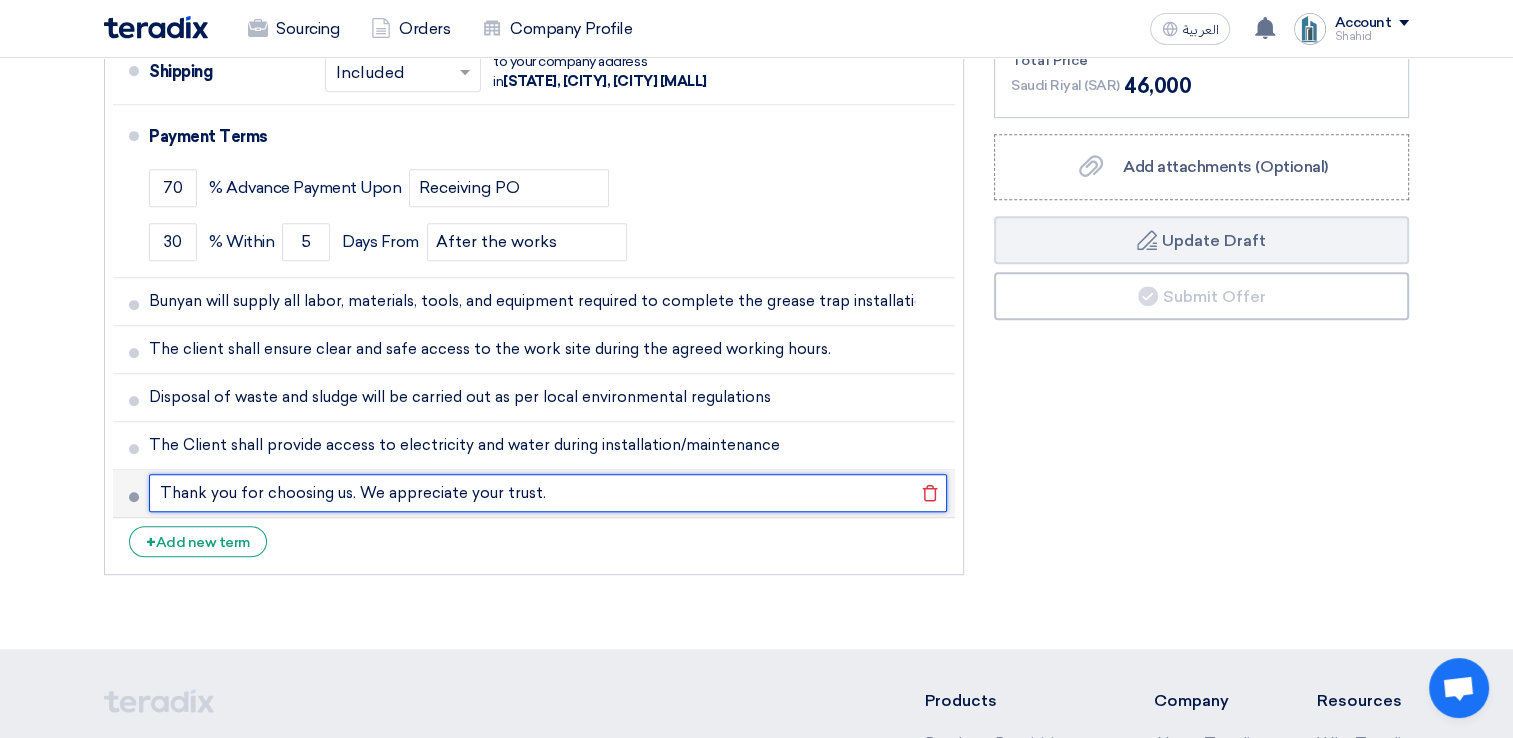 click on "Thank you for choosing us. We appreciate your trust." 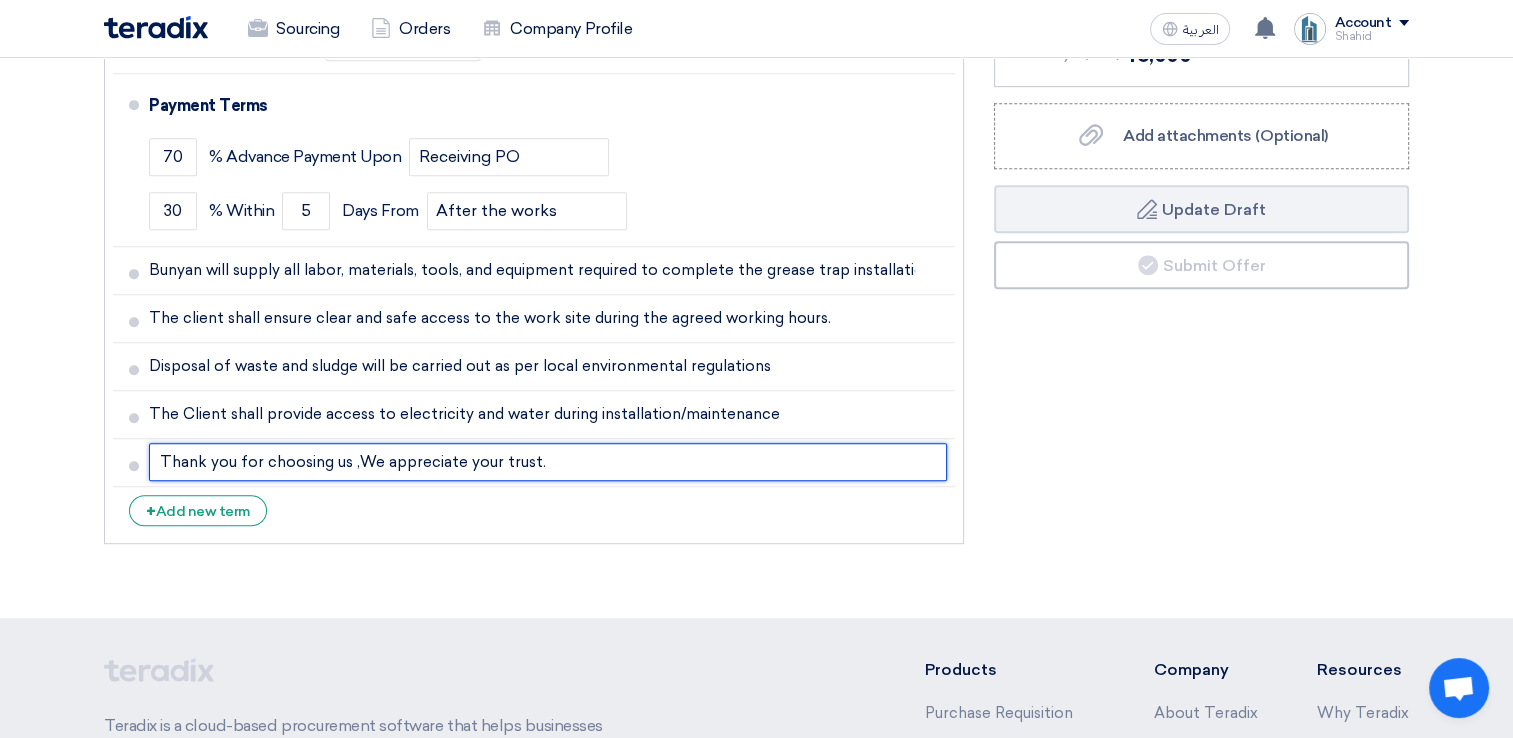 scroll, scrollTop: 912, scrollLeft: 0, axis: vertical 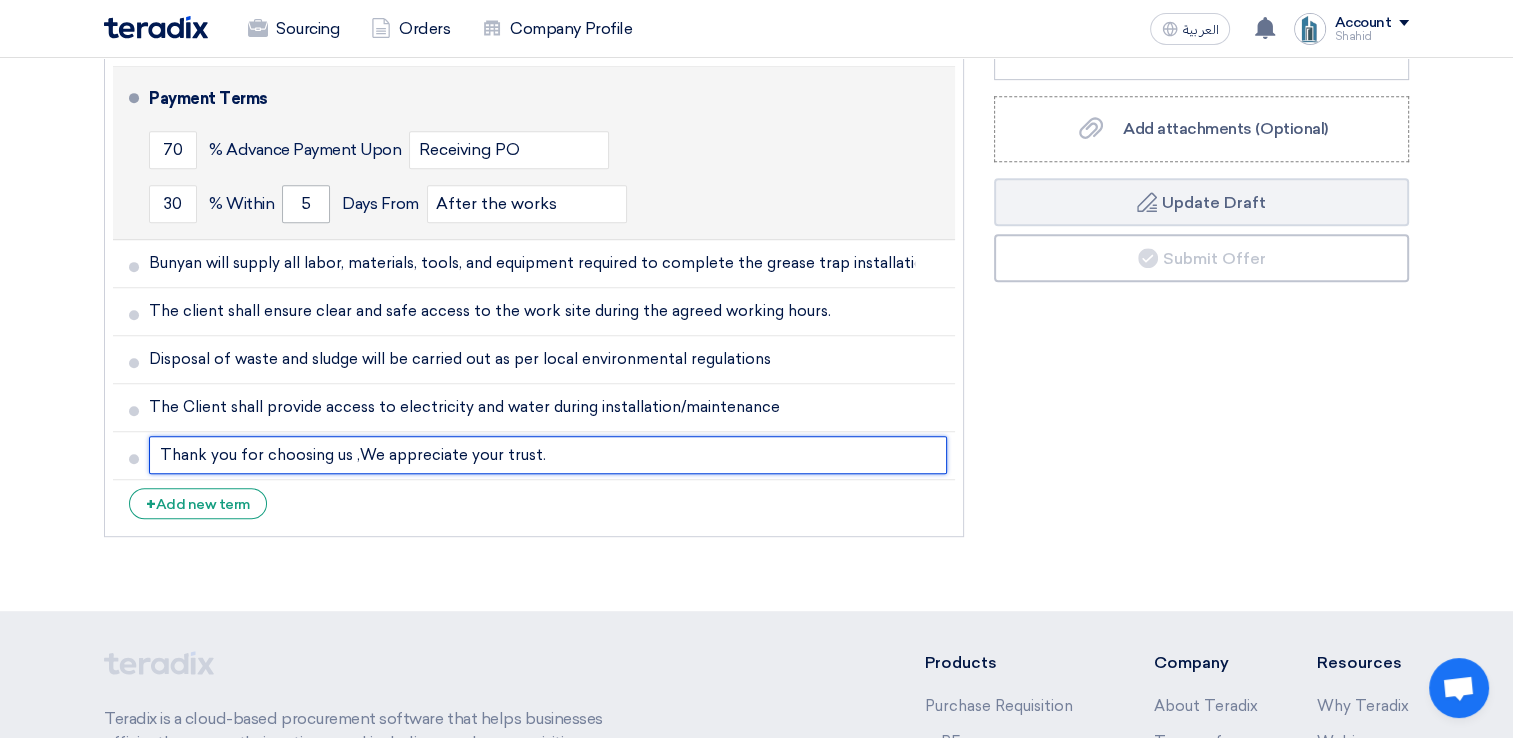 type on "Thank you for choosing us ,We appreciate your trust." 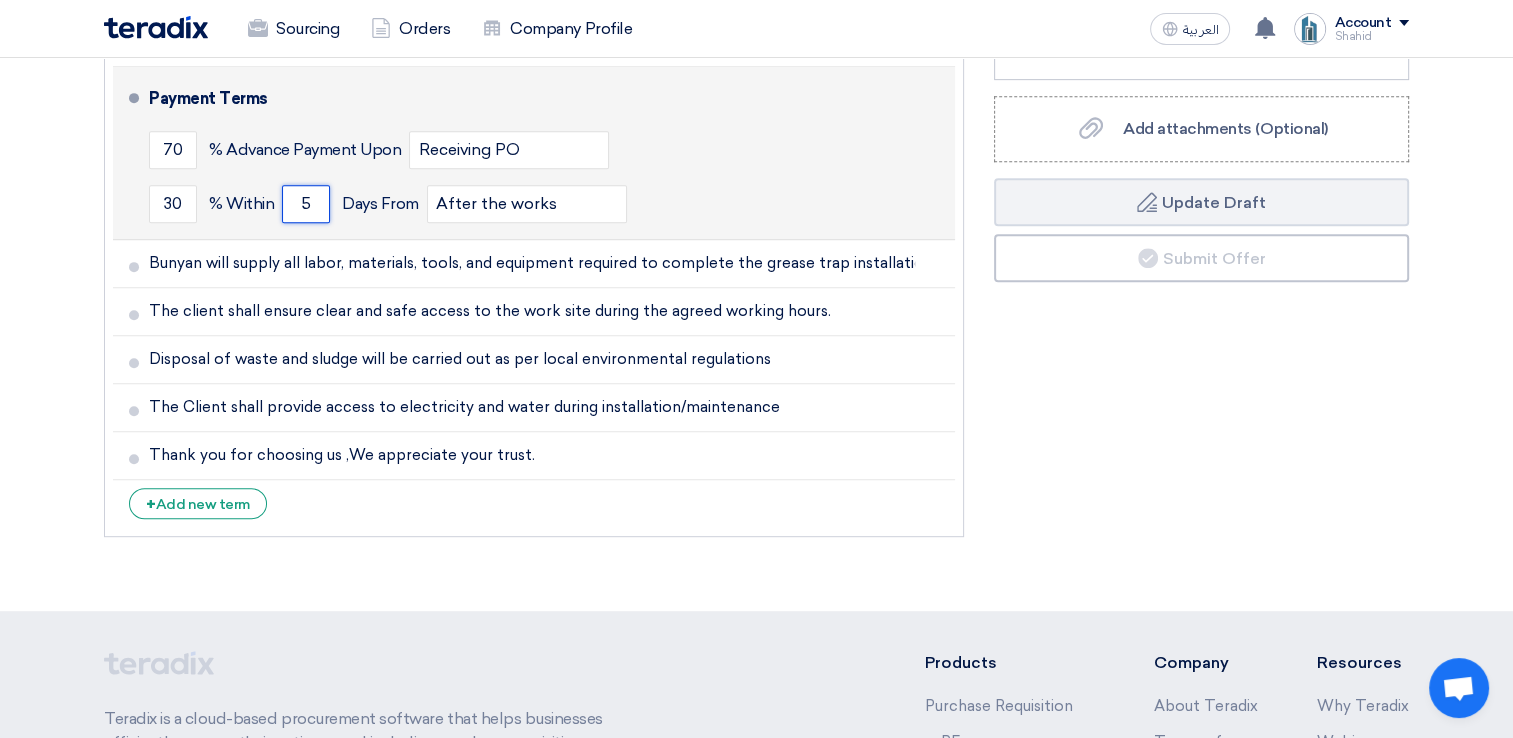 drag, startPoint x: 316, startPoint y: 200, endPoint x: 292, endPoint y: 198, distance: 24.083189 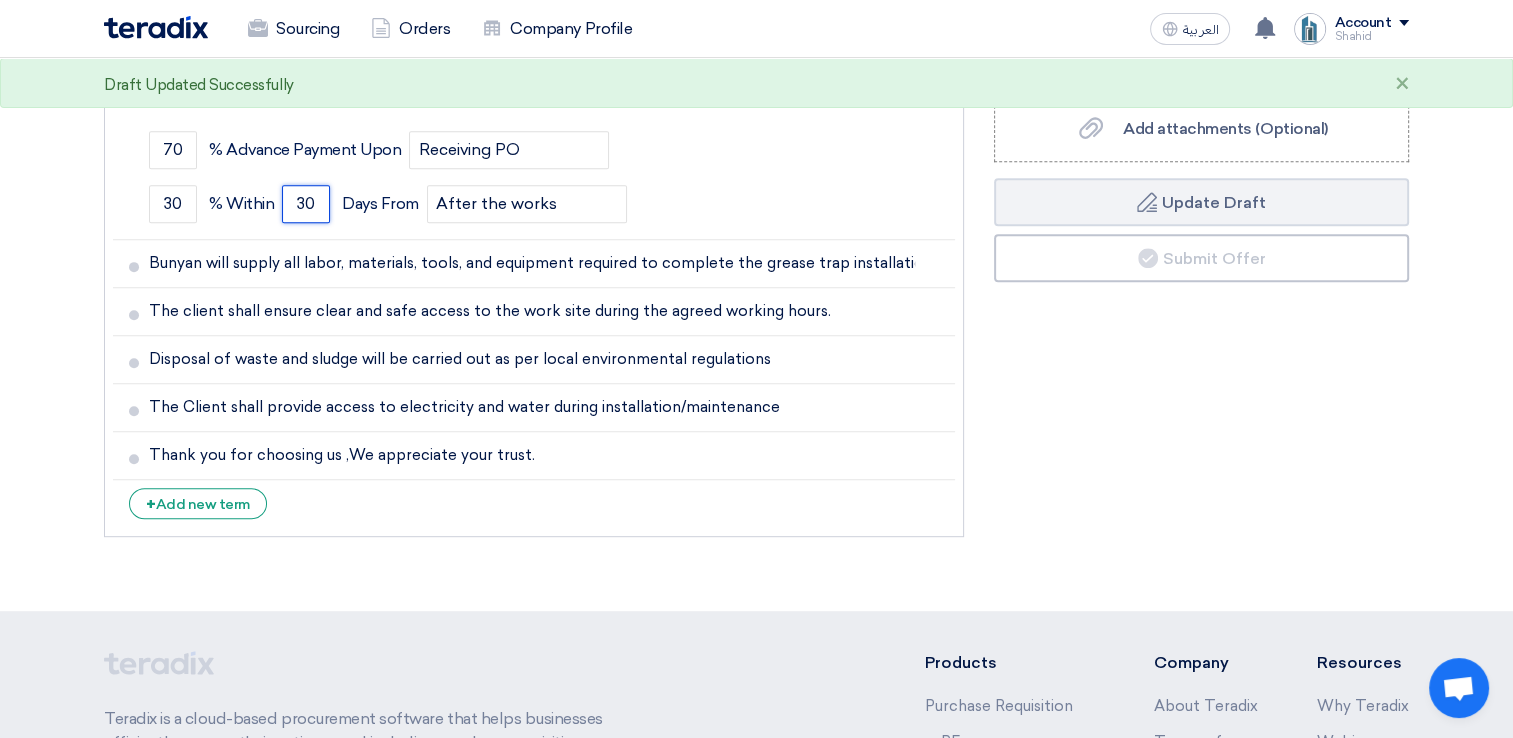 type on "30" 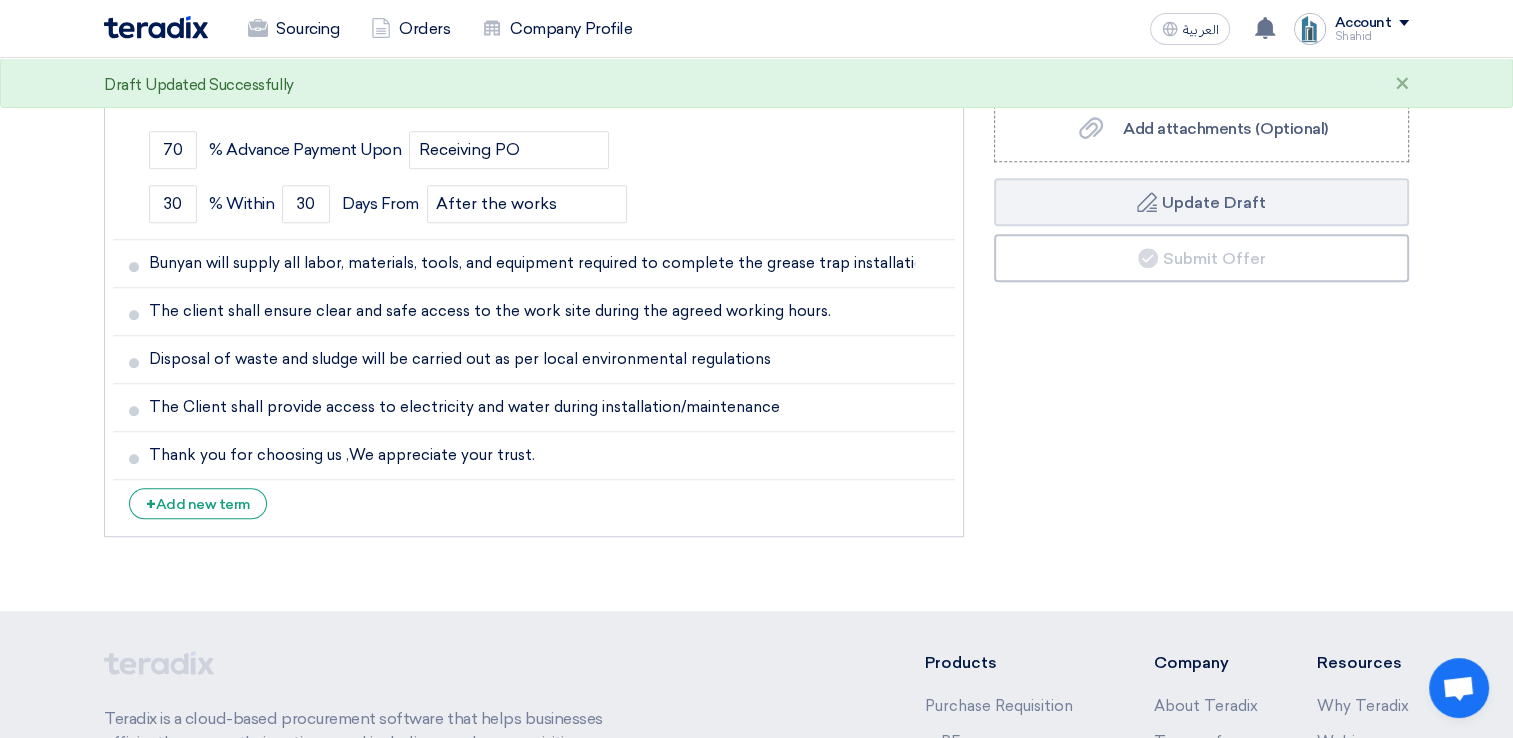 click on "Subtotal Saudi Riyal (SAR) 40,000 Shipping Fees" 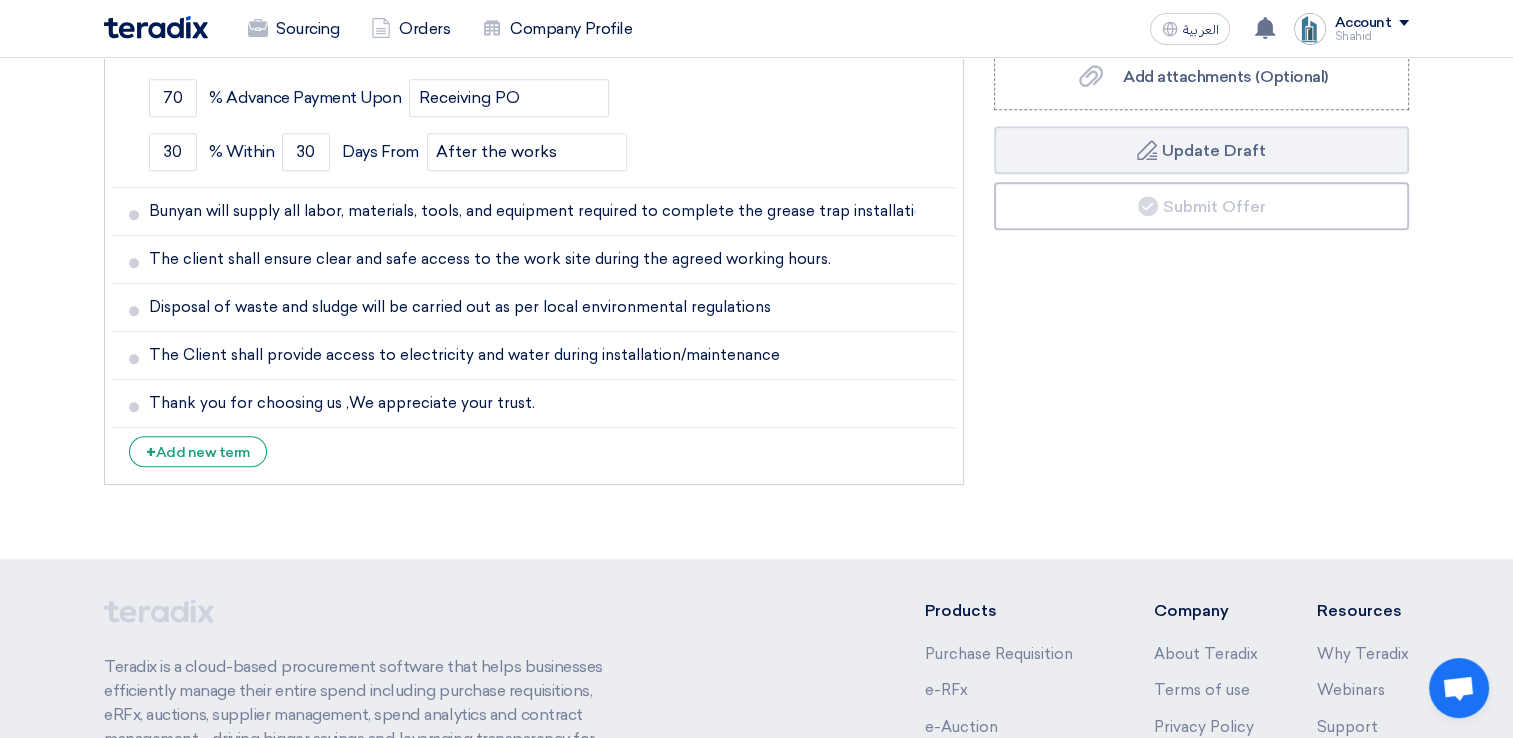 scroll, scrollTop: 968, scrollLeft: 0, axis: vertical 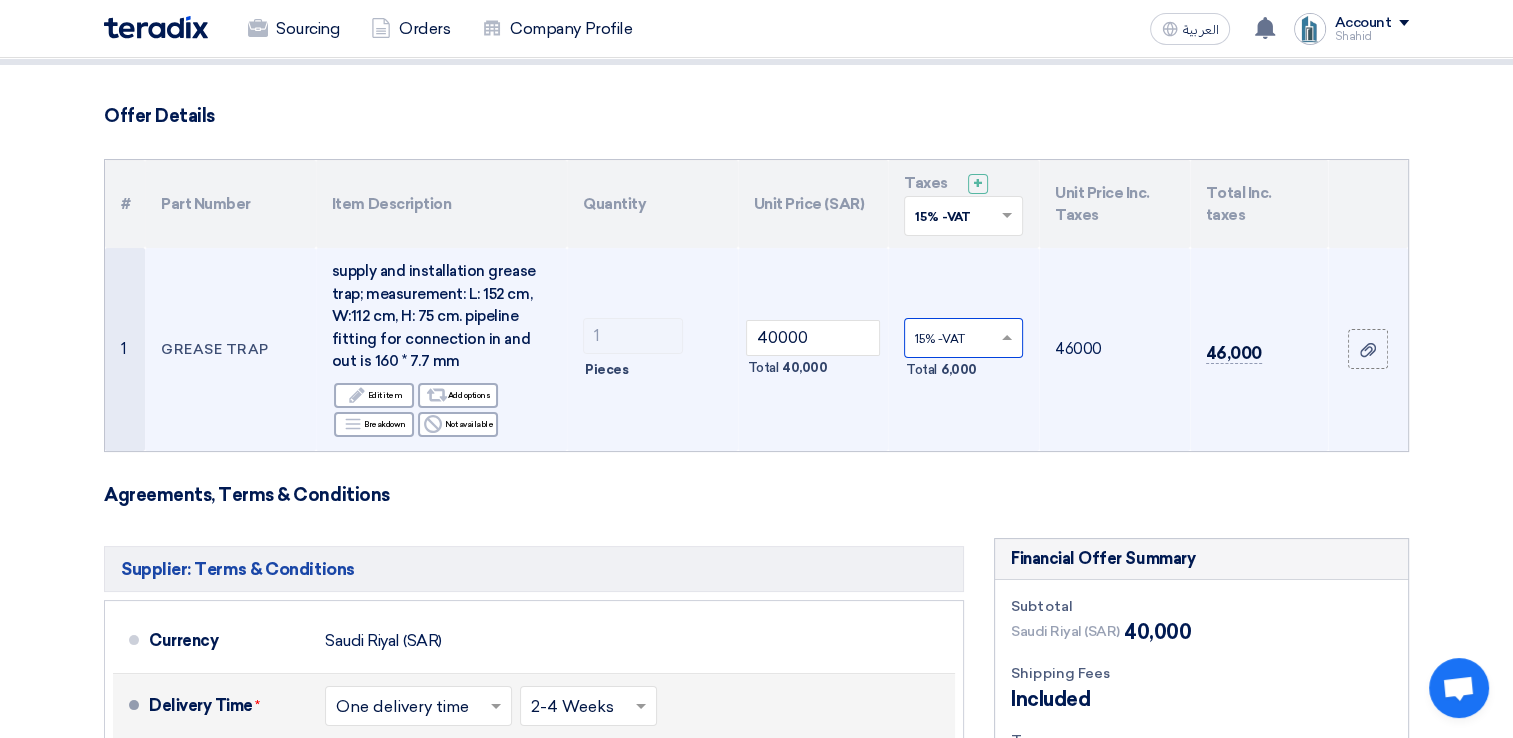click 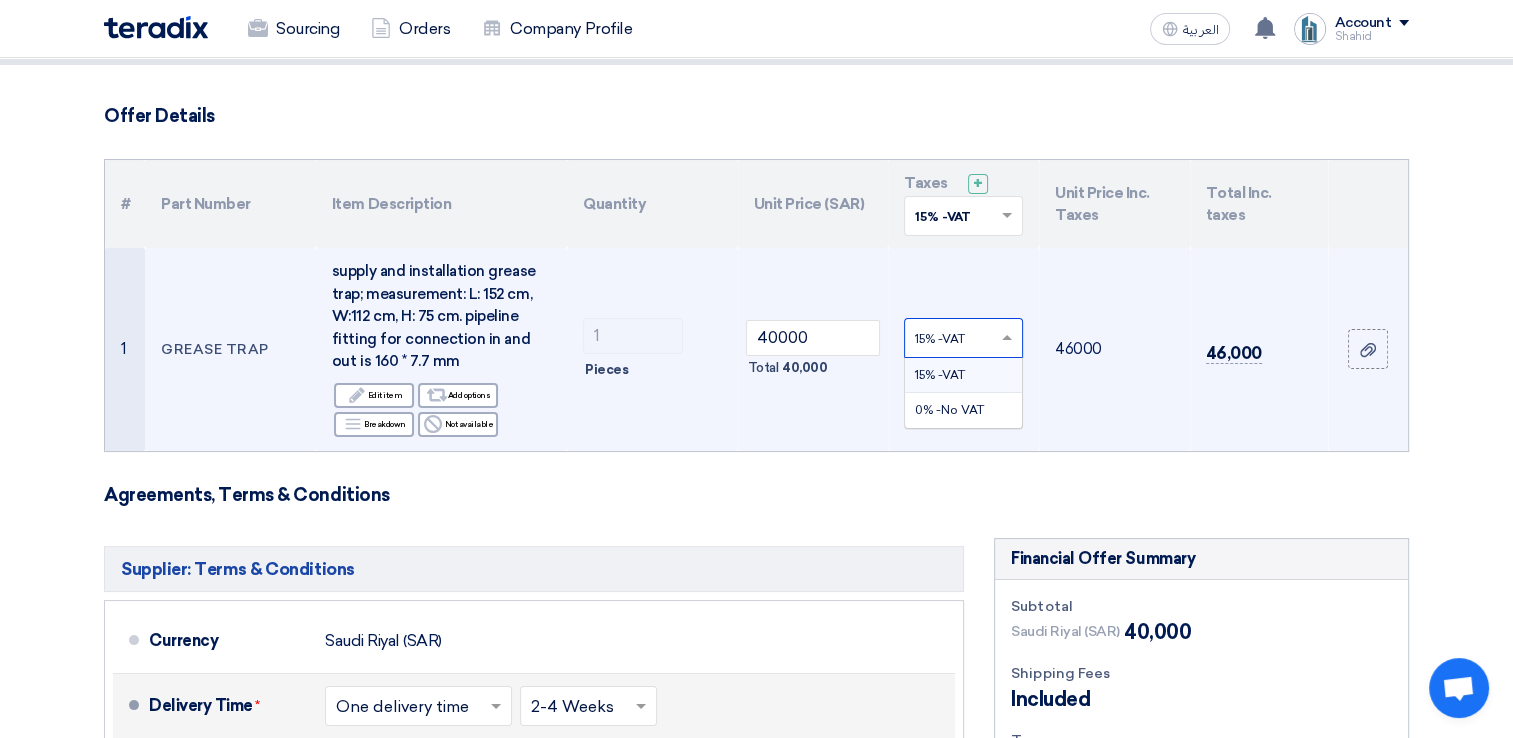 click on "15% -VAT" at bounding box center [963, 375] 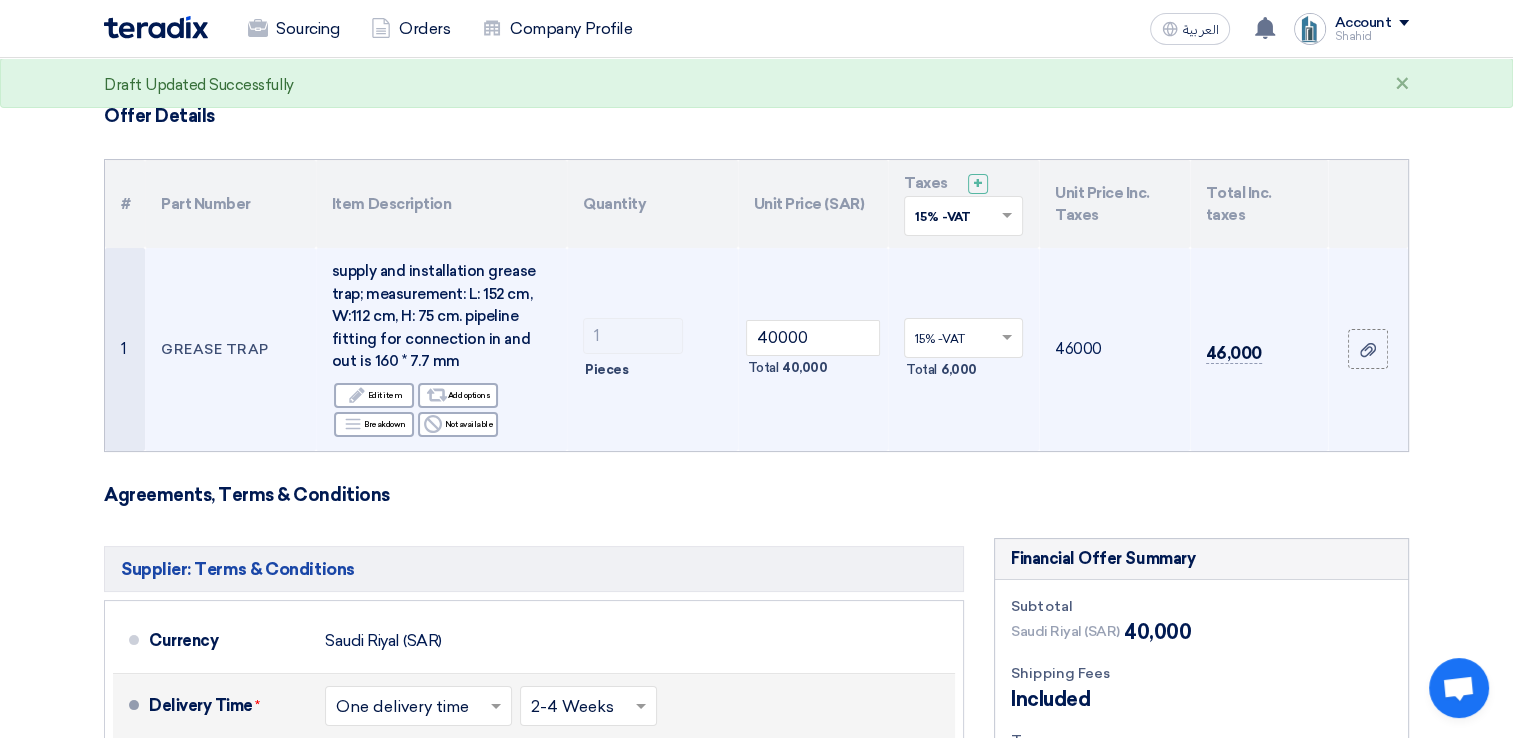 drag, startPoint x: 1510, startPoint y: 183, endPoint x: 1517, endPoint y: 306, distance: 123.19903 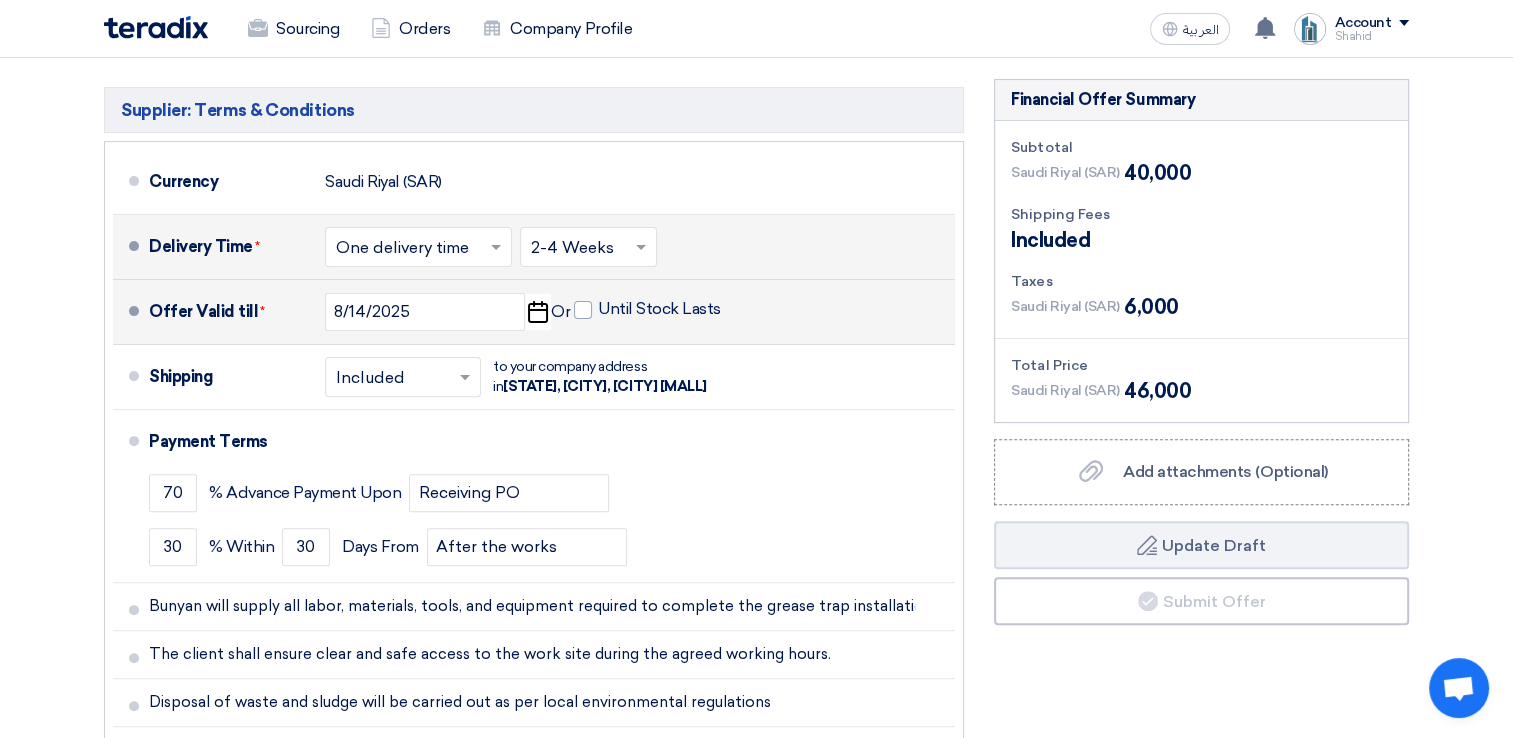 scroll, scrollTop: 536, scrollLeft: 0, axis: vertical 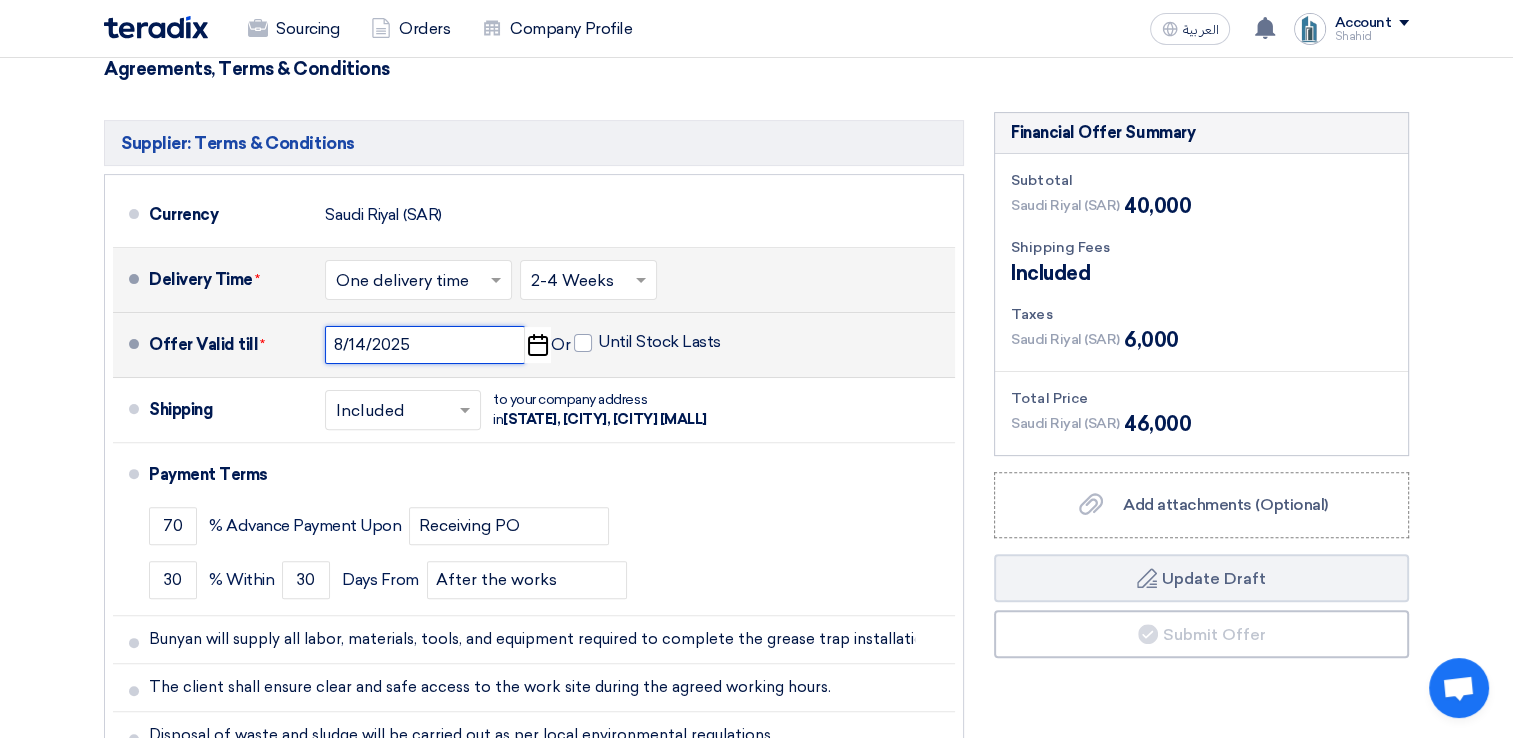 click on "8/14/2025" 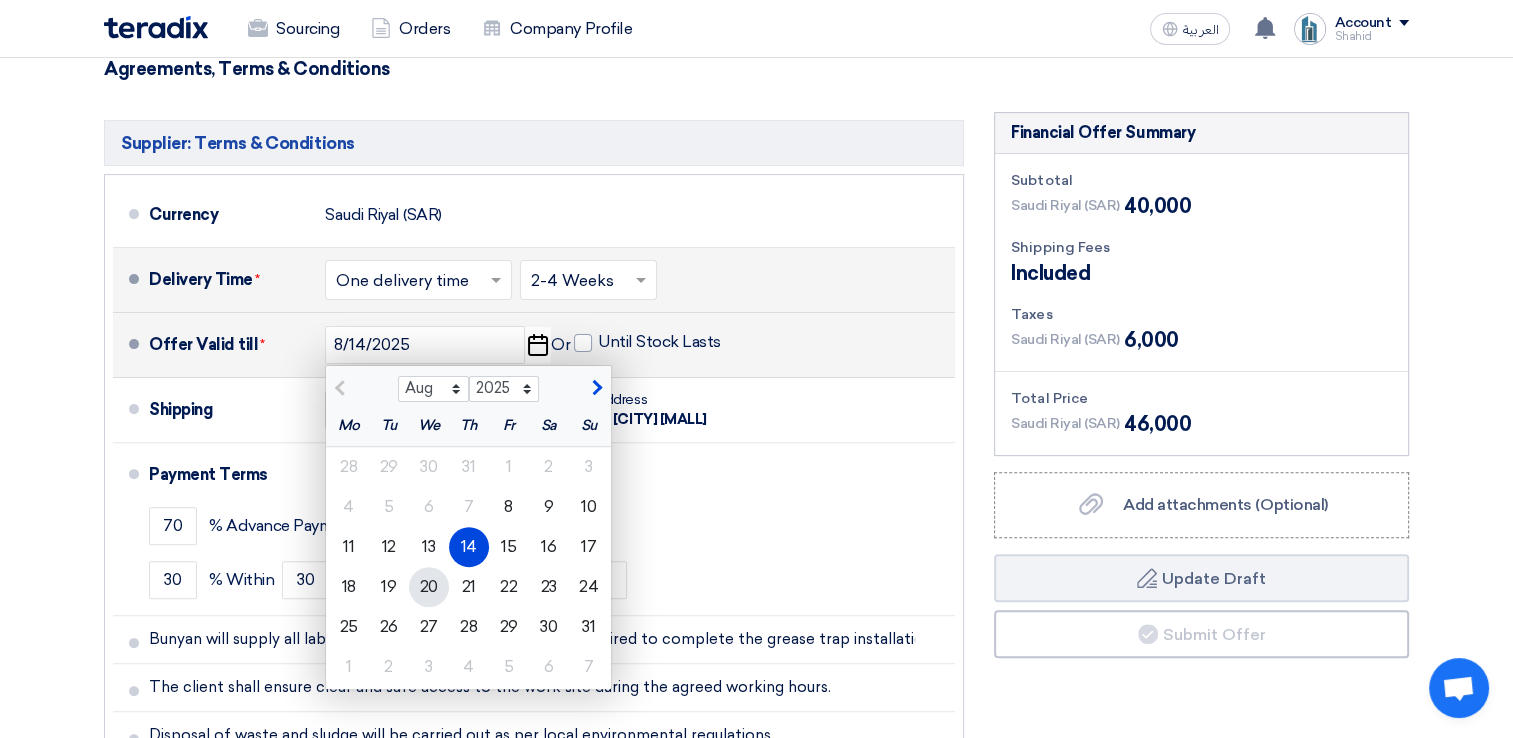 click on "20" 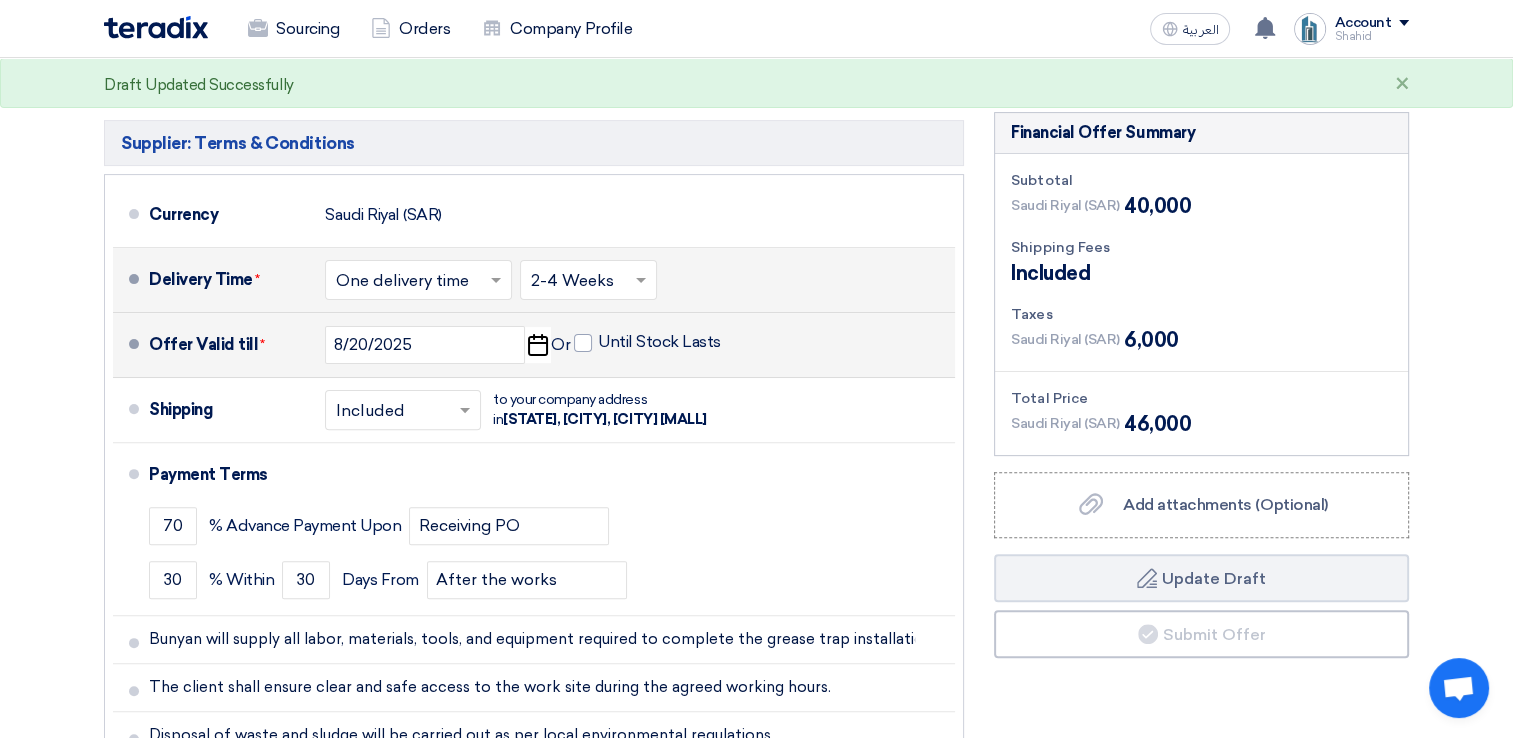 click 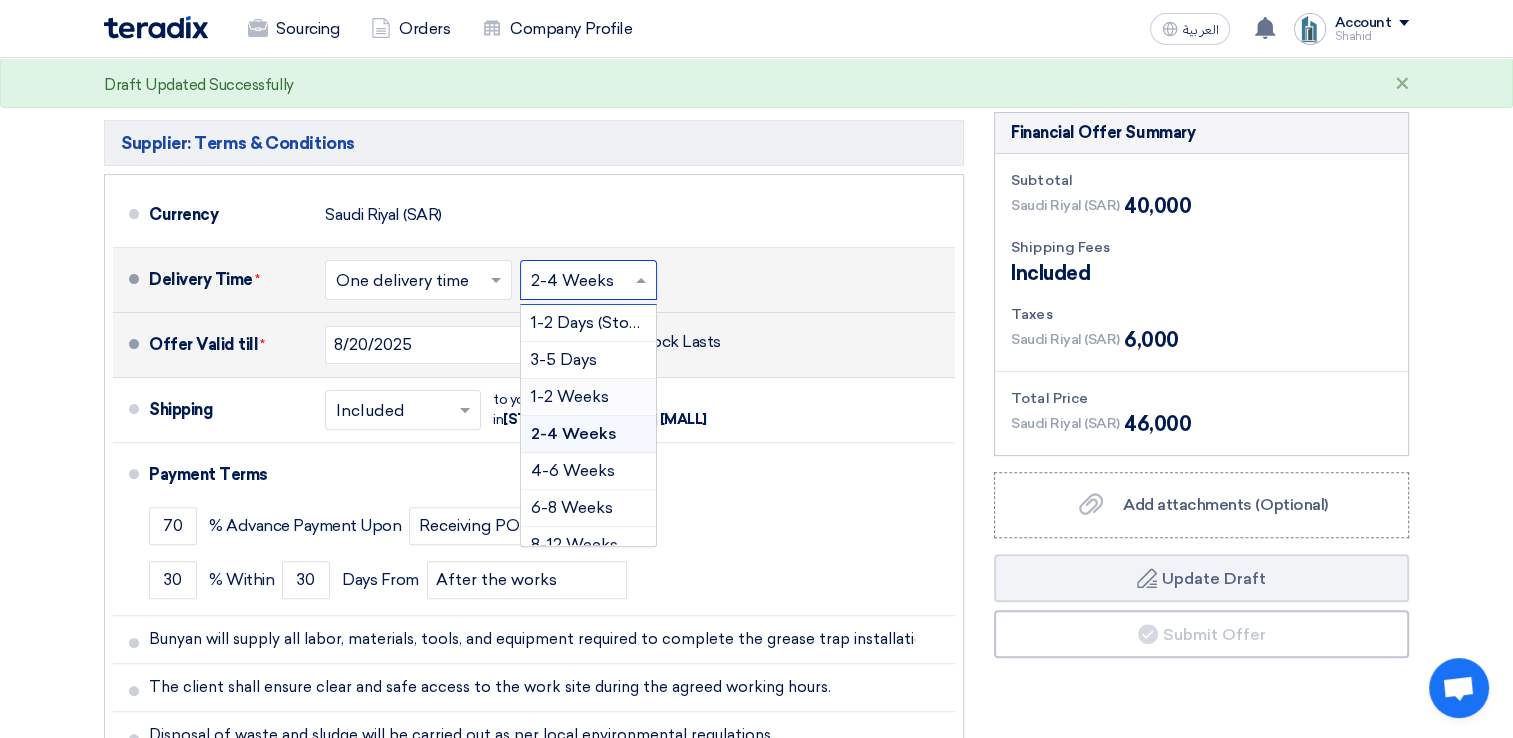 click on "1-2 Weeks" at bounding box center (570, 396) 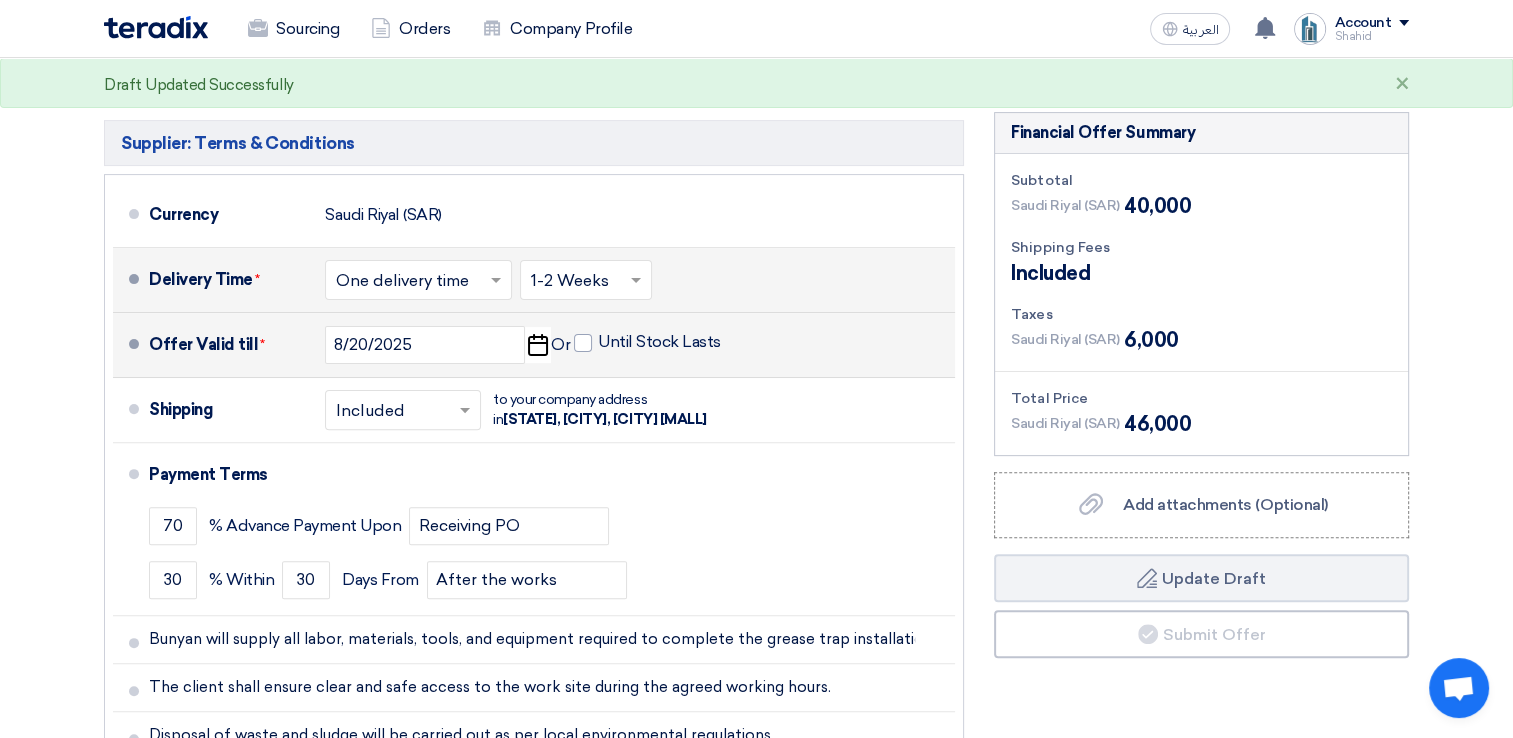 click on "Offer Details
#
Part Number
Item Description
Quantity
Unit Price (SAR)
Taxes
+
'Select taxes...
15% -VAT" 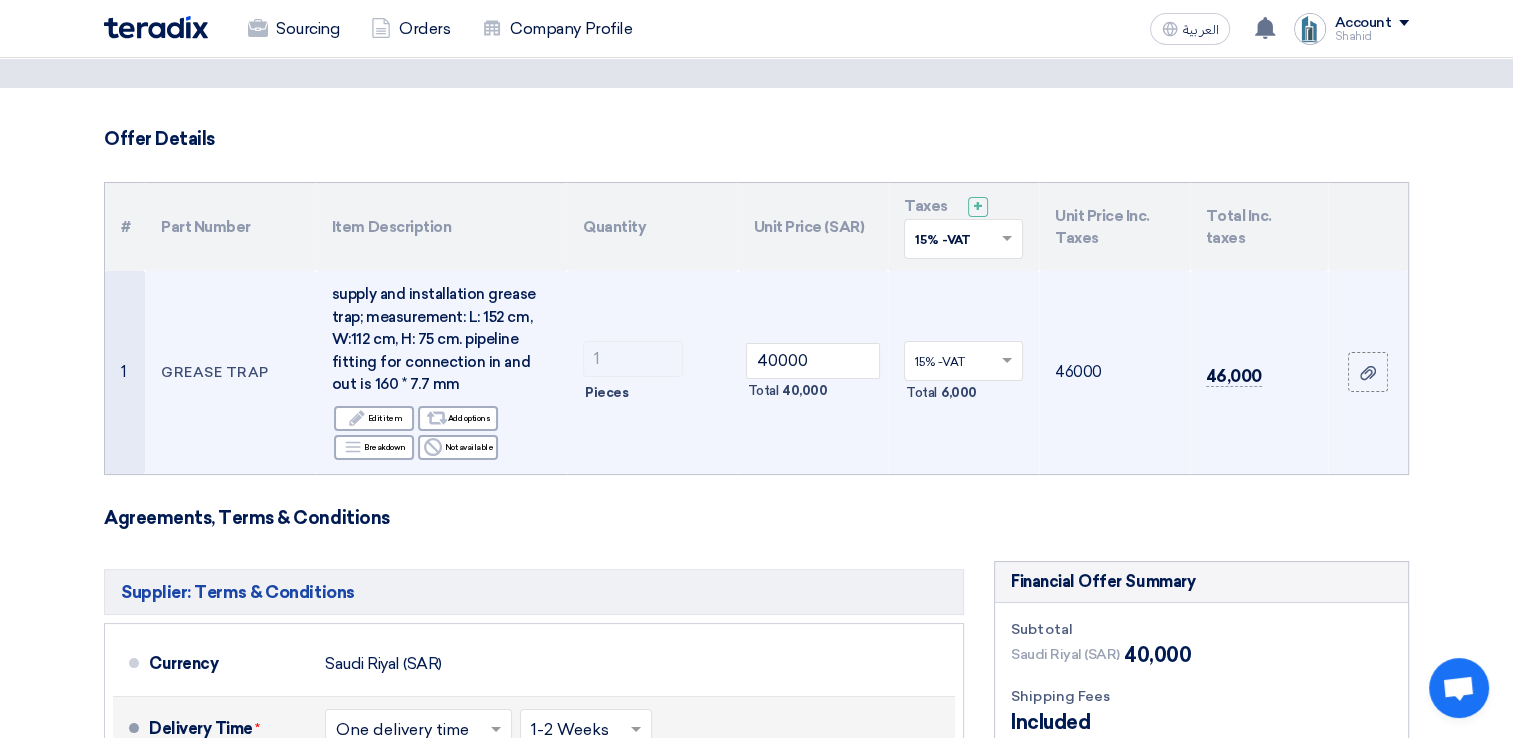 scroll, scrollTop: 80, scrollLeft: 0, axis: vertical 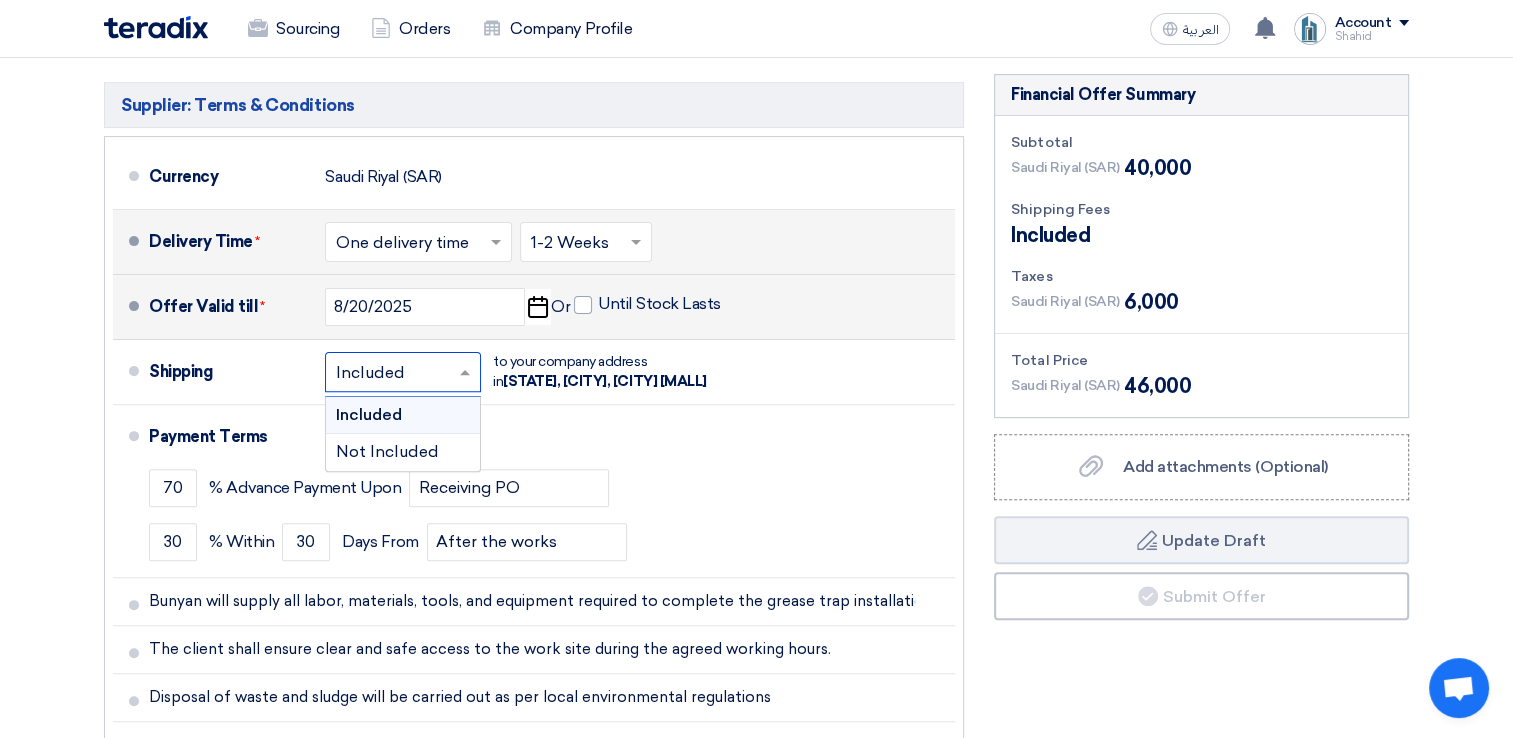click 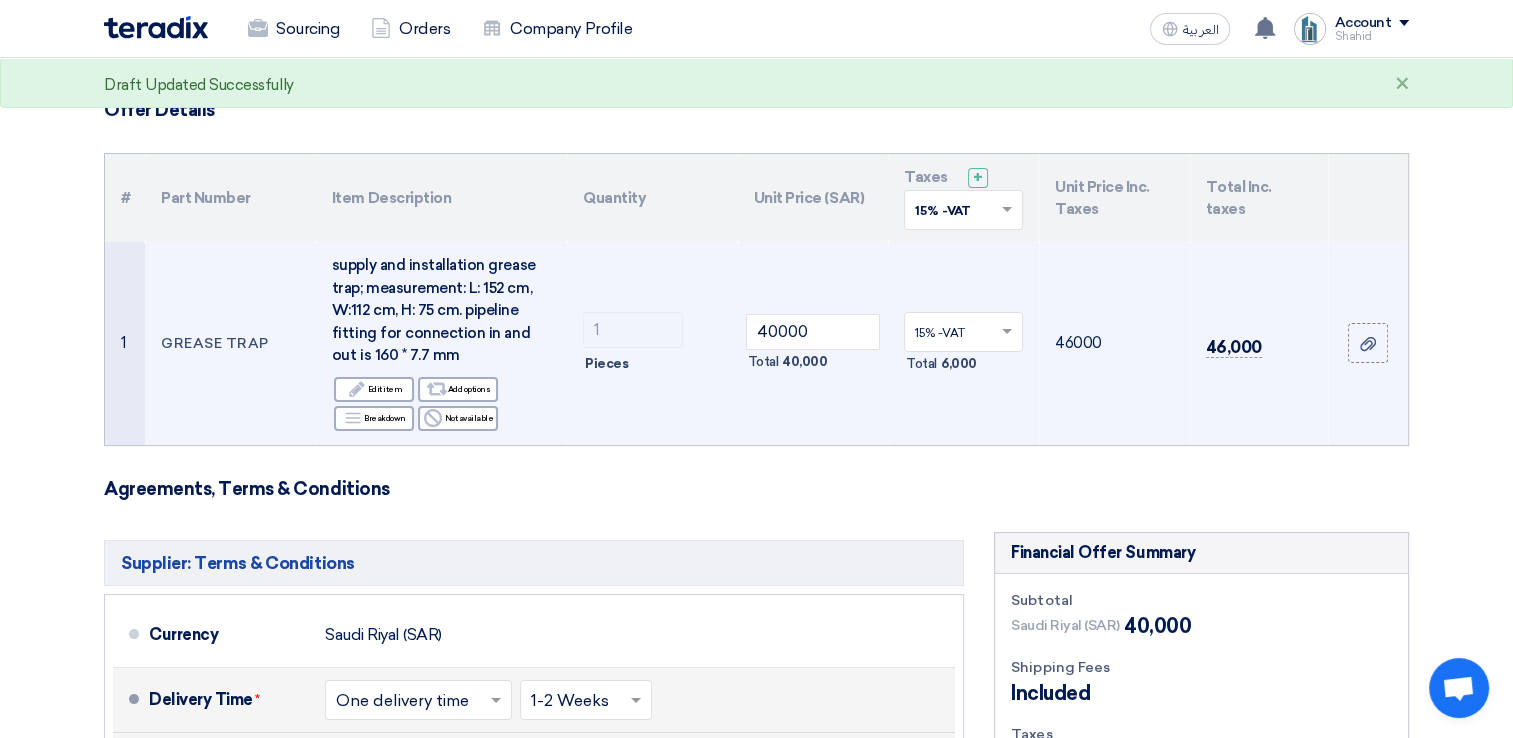 scroll, scrollTop: 114, scrollLeft: 0, axis: vertical 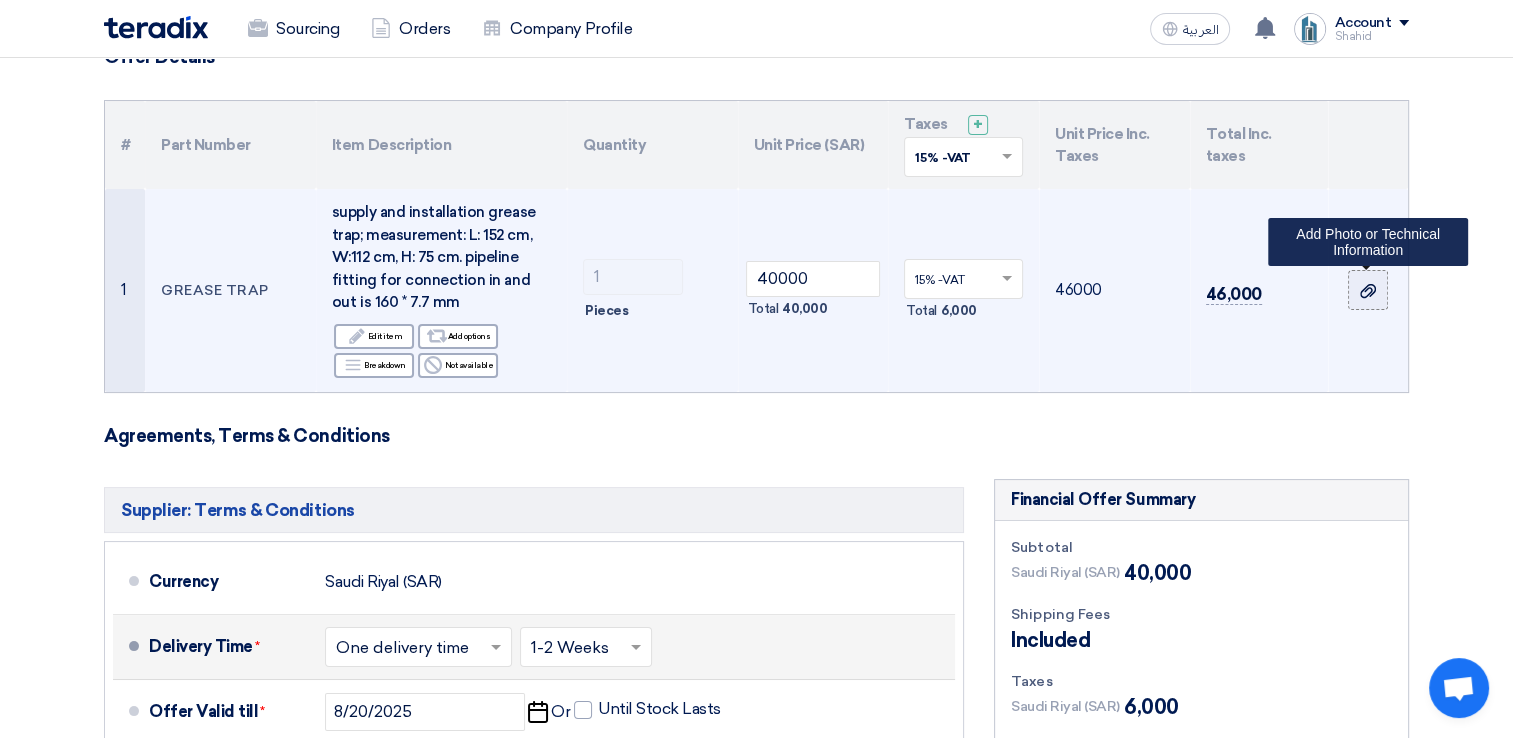 click 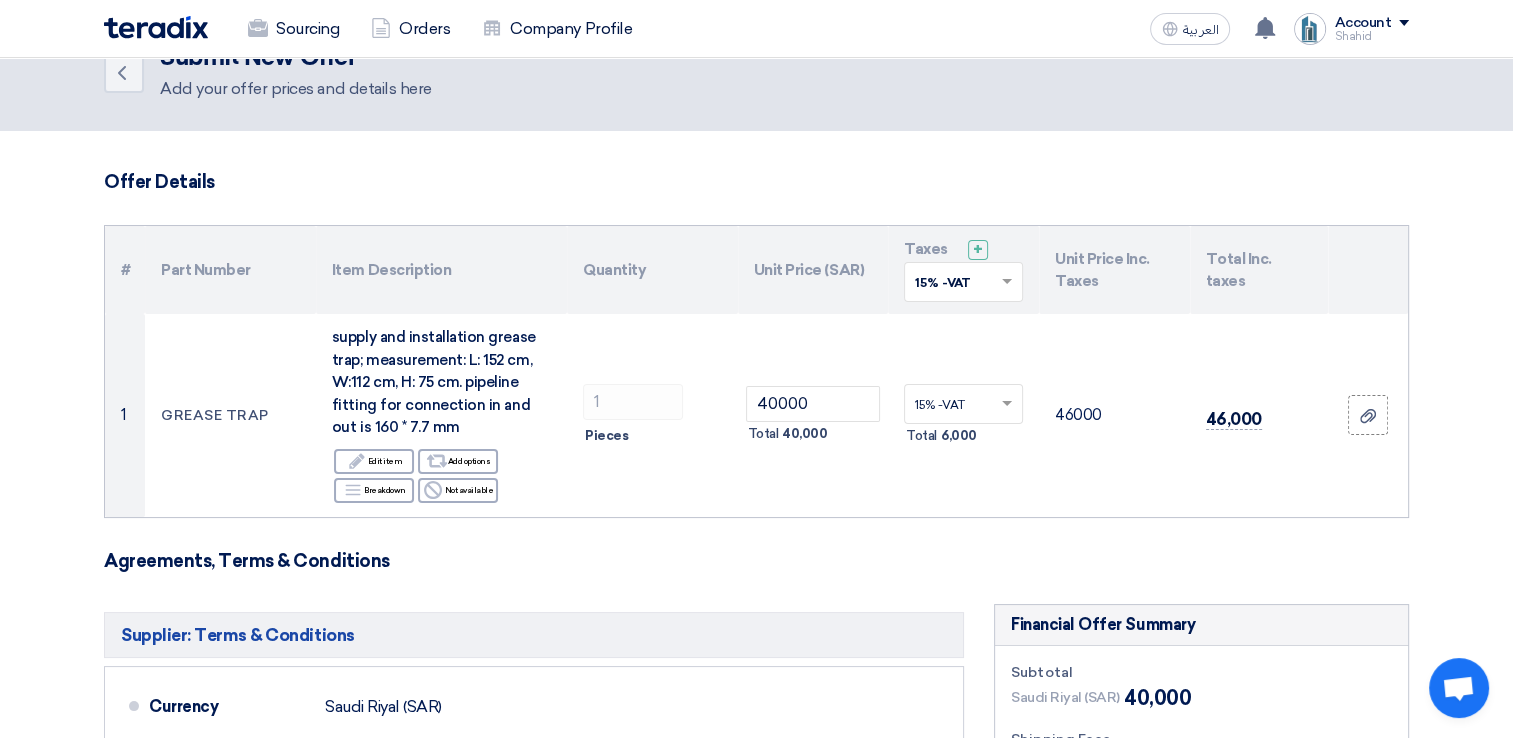 scroll, scrollTop: 0, scrollLeft: 0, axis: both 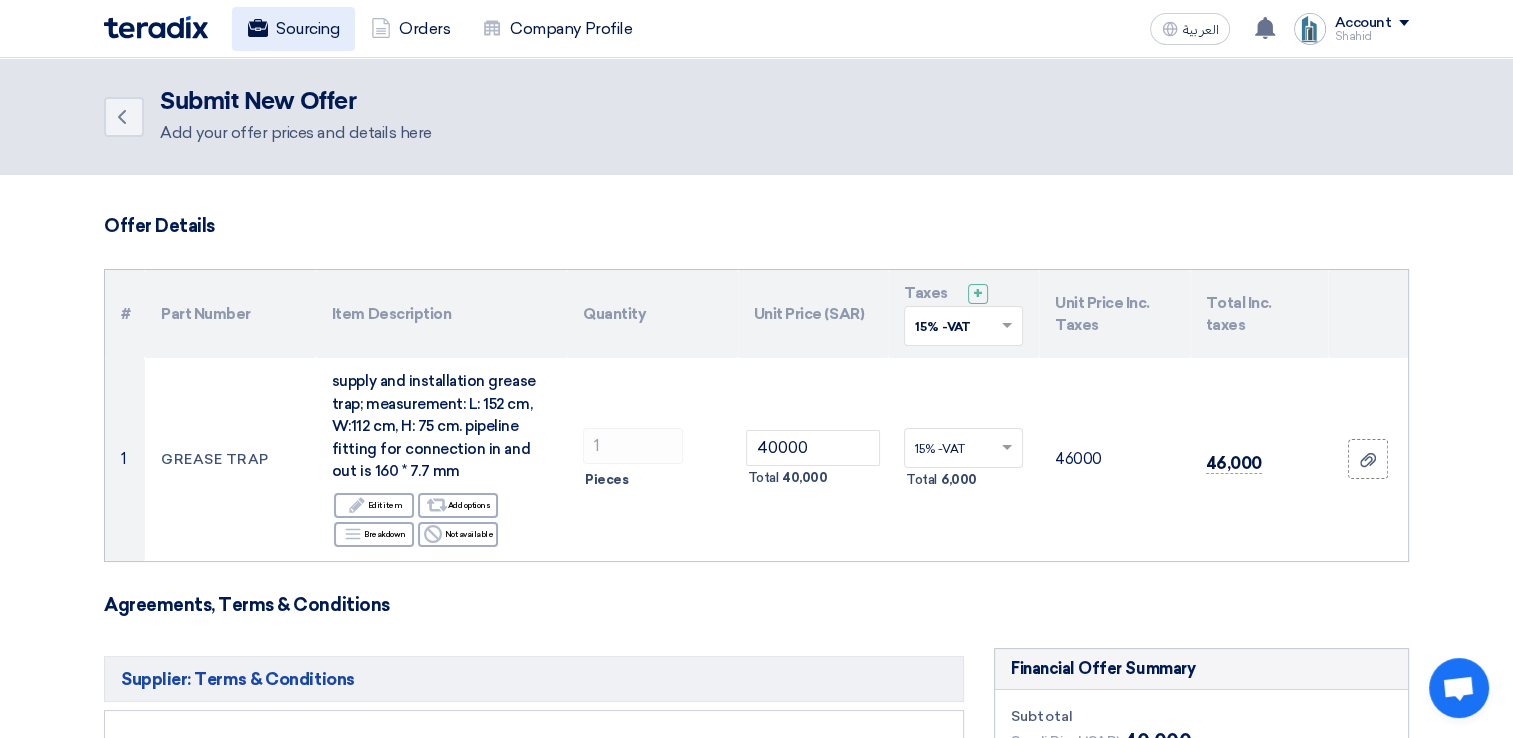 click on "Sourcing" 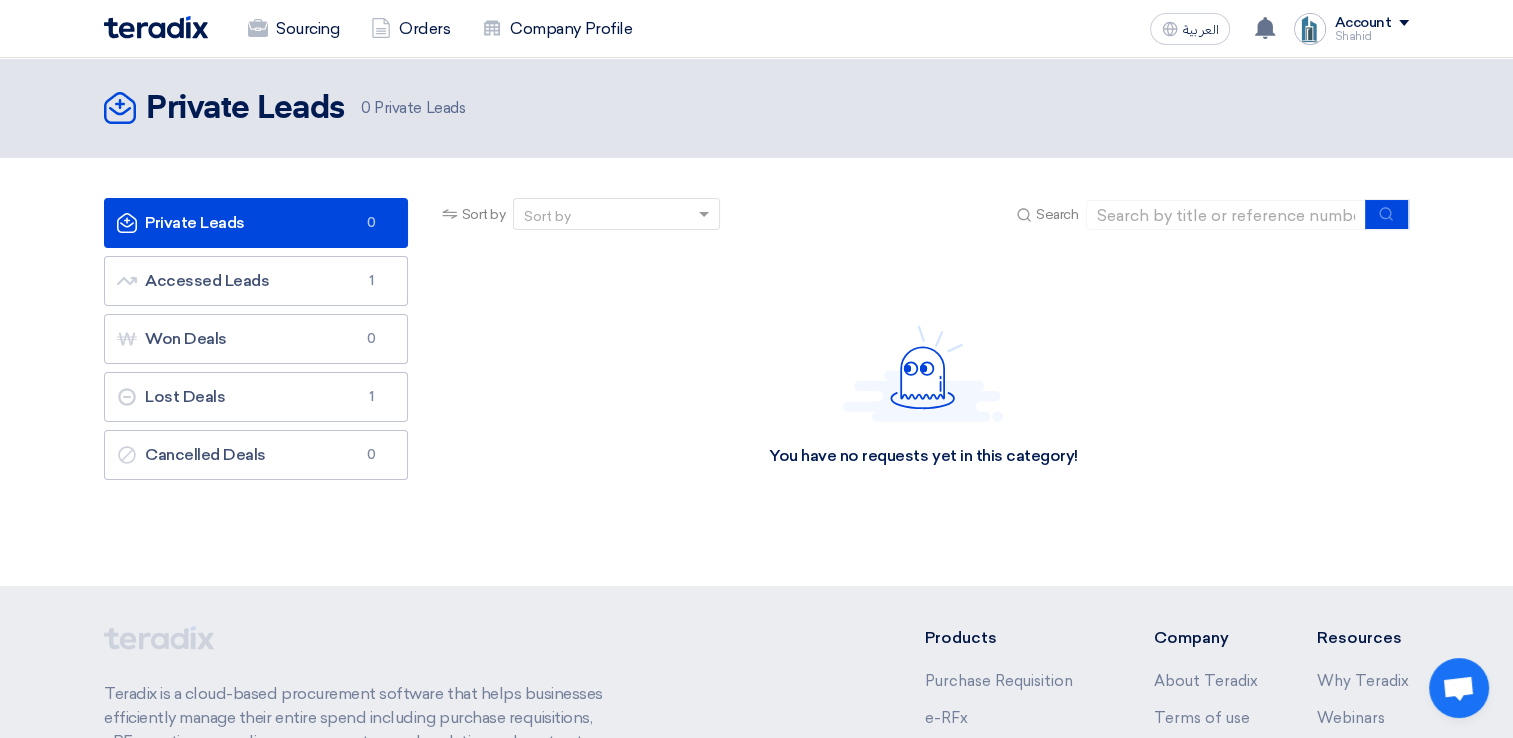 click on "Sourcing
Orders
Company Profile
العربية
ع
New request received, check details and submit your quotation now!
1 days ago" 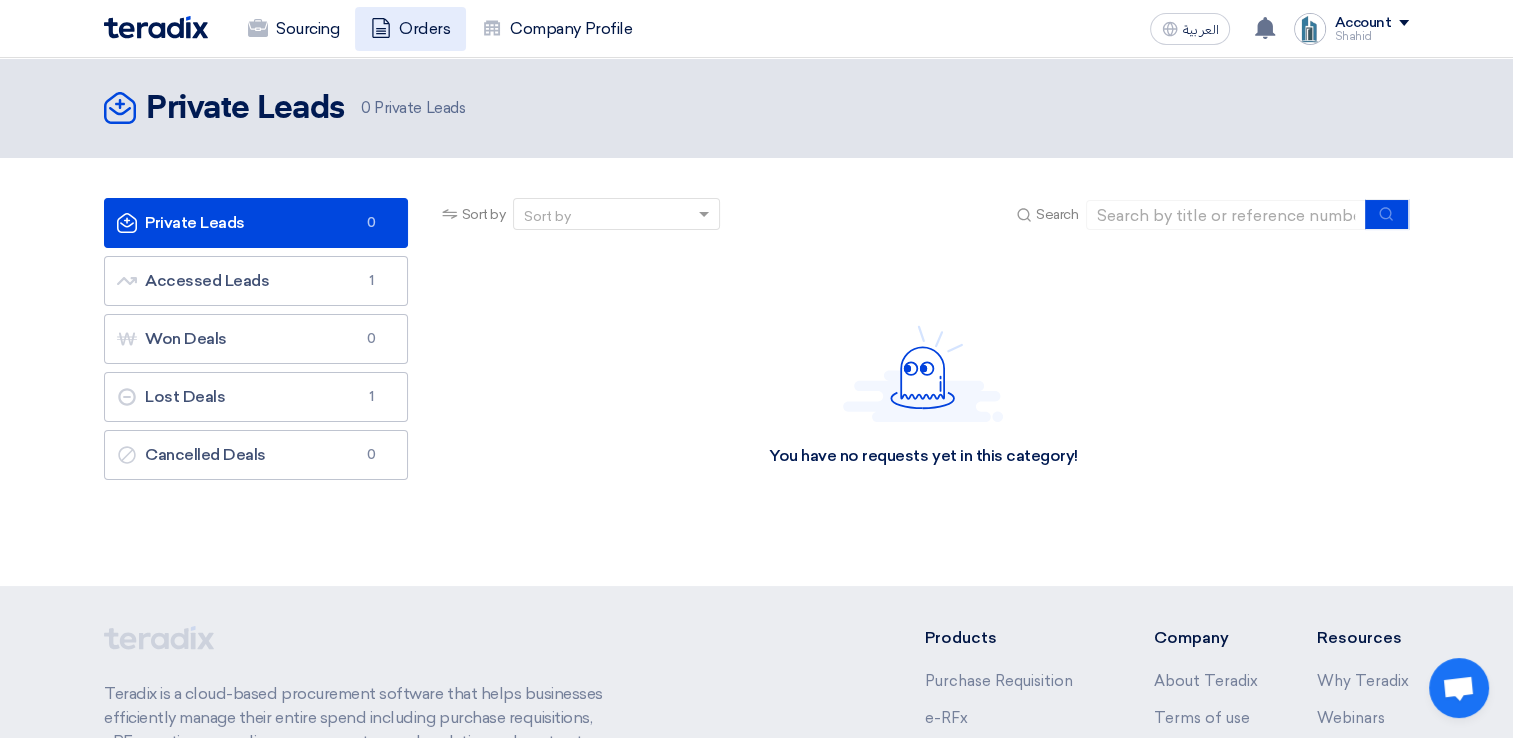 click on "Orders" 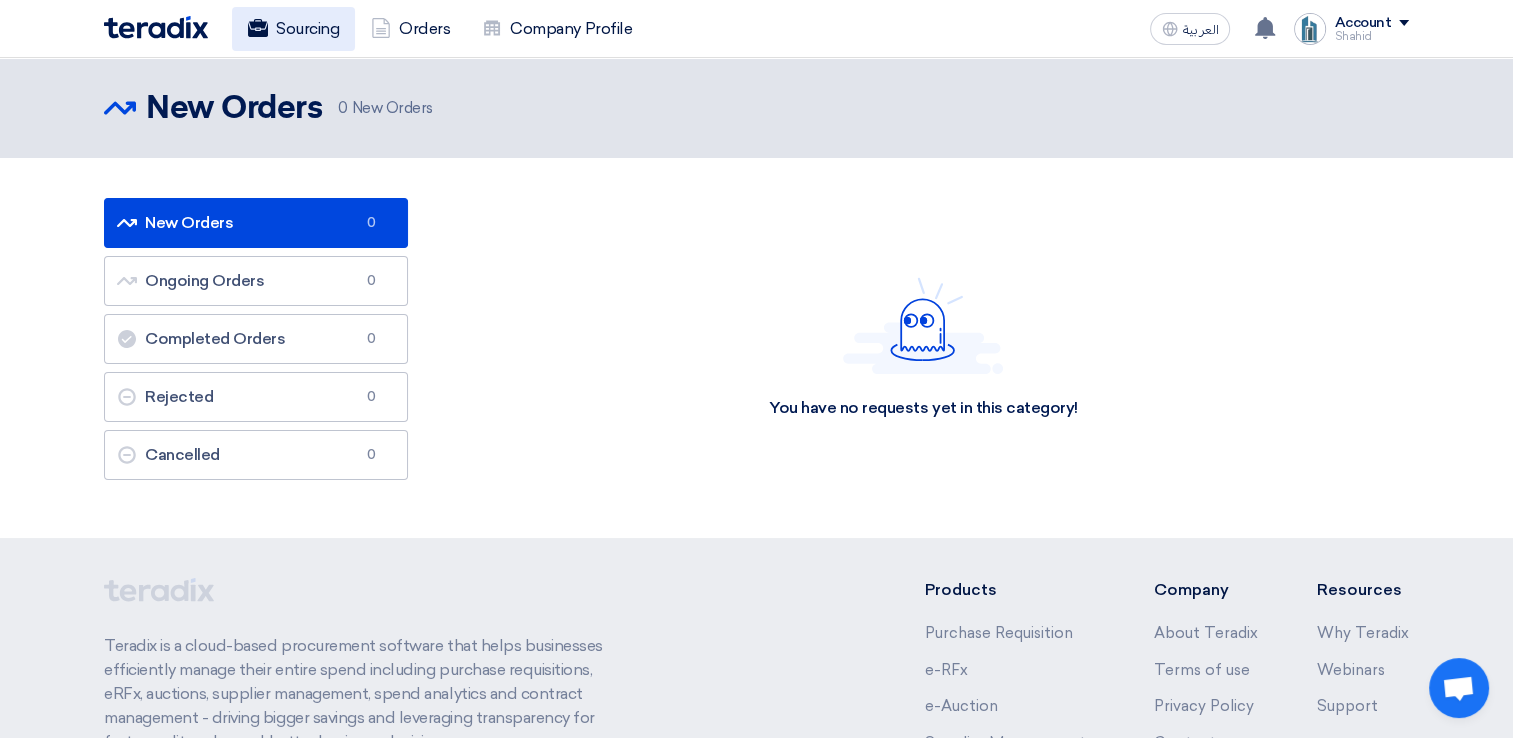 click on "Sourcing" 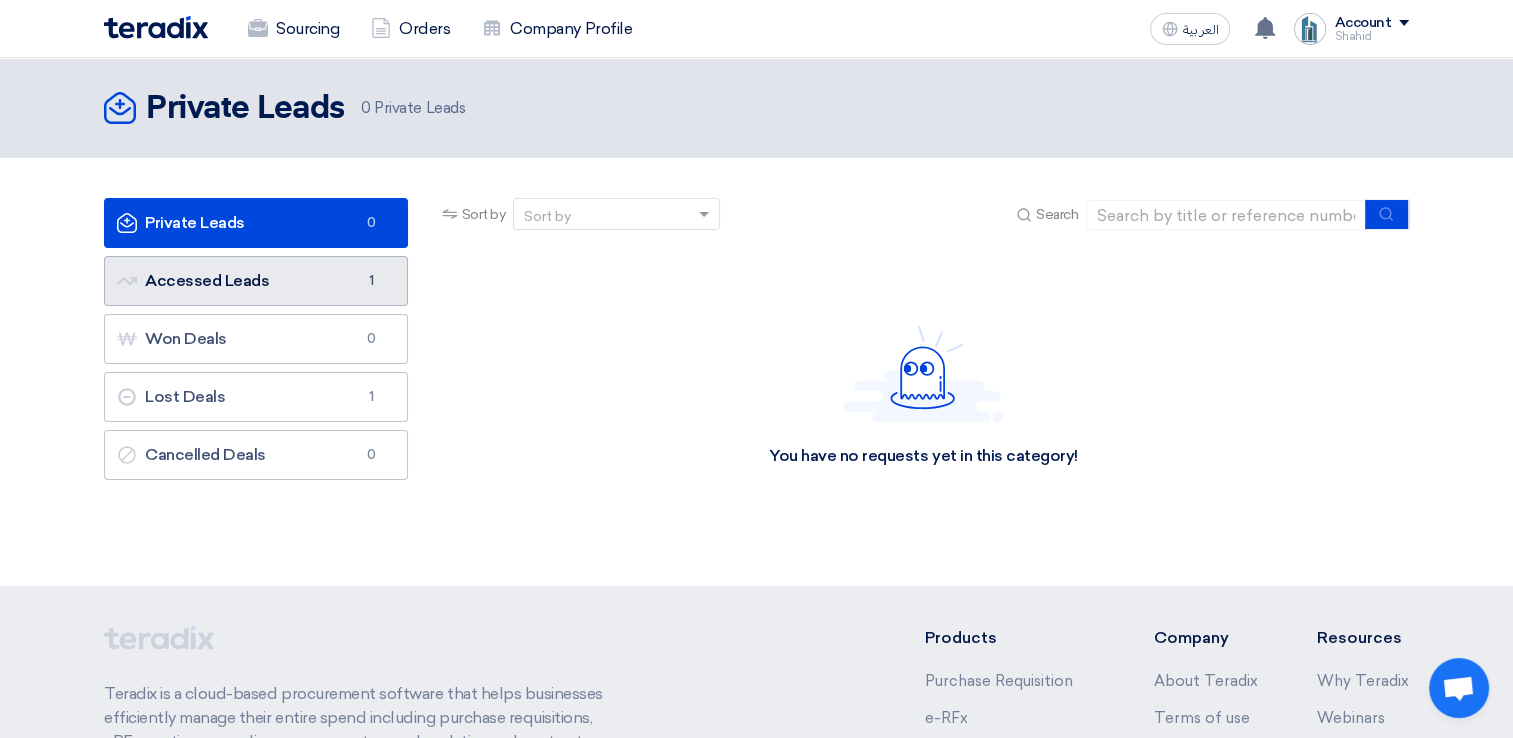 click on "Accessed Leads
Accessed Leads
1" 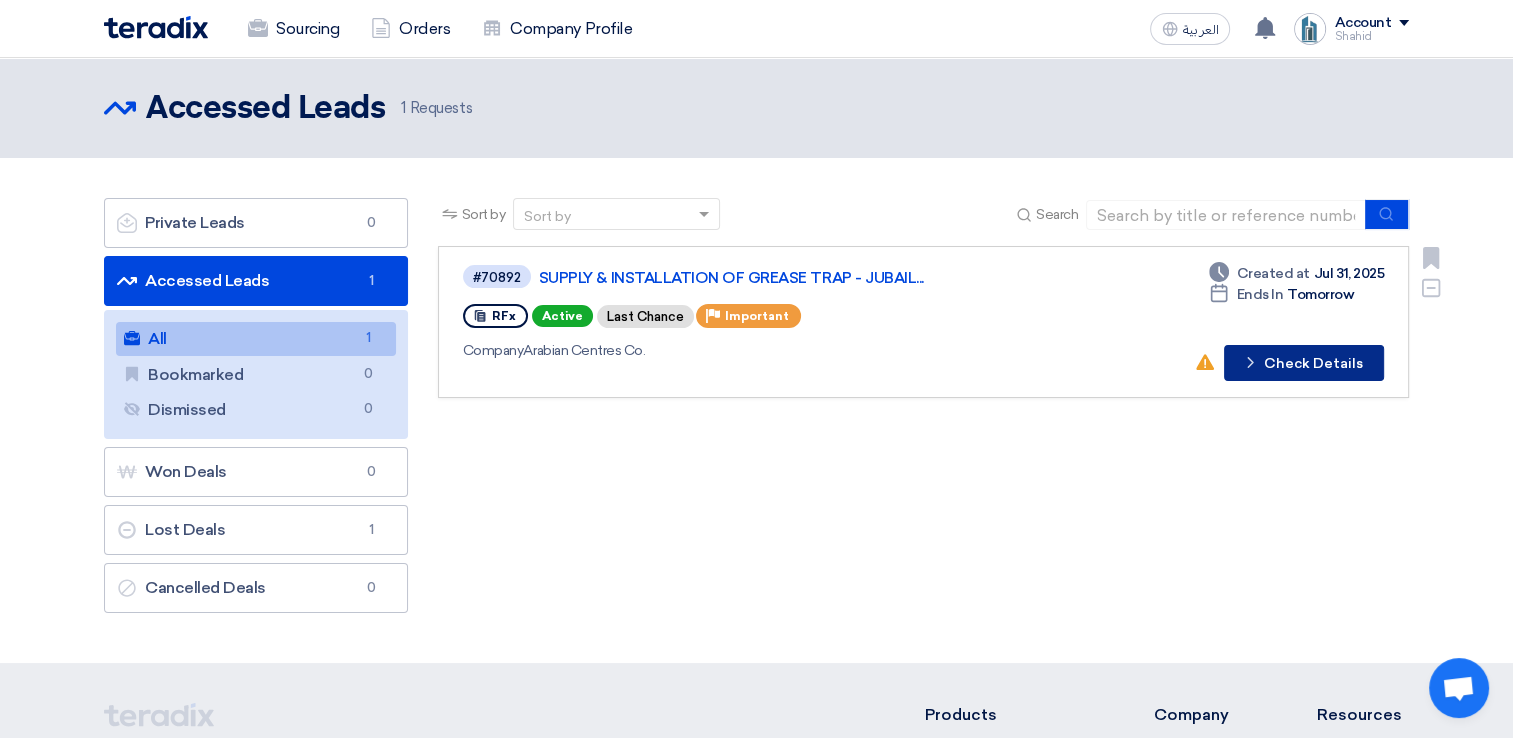 click on "Check details
Check Details" 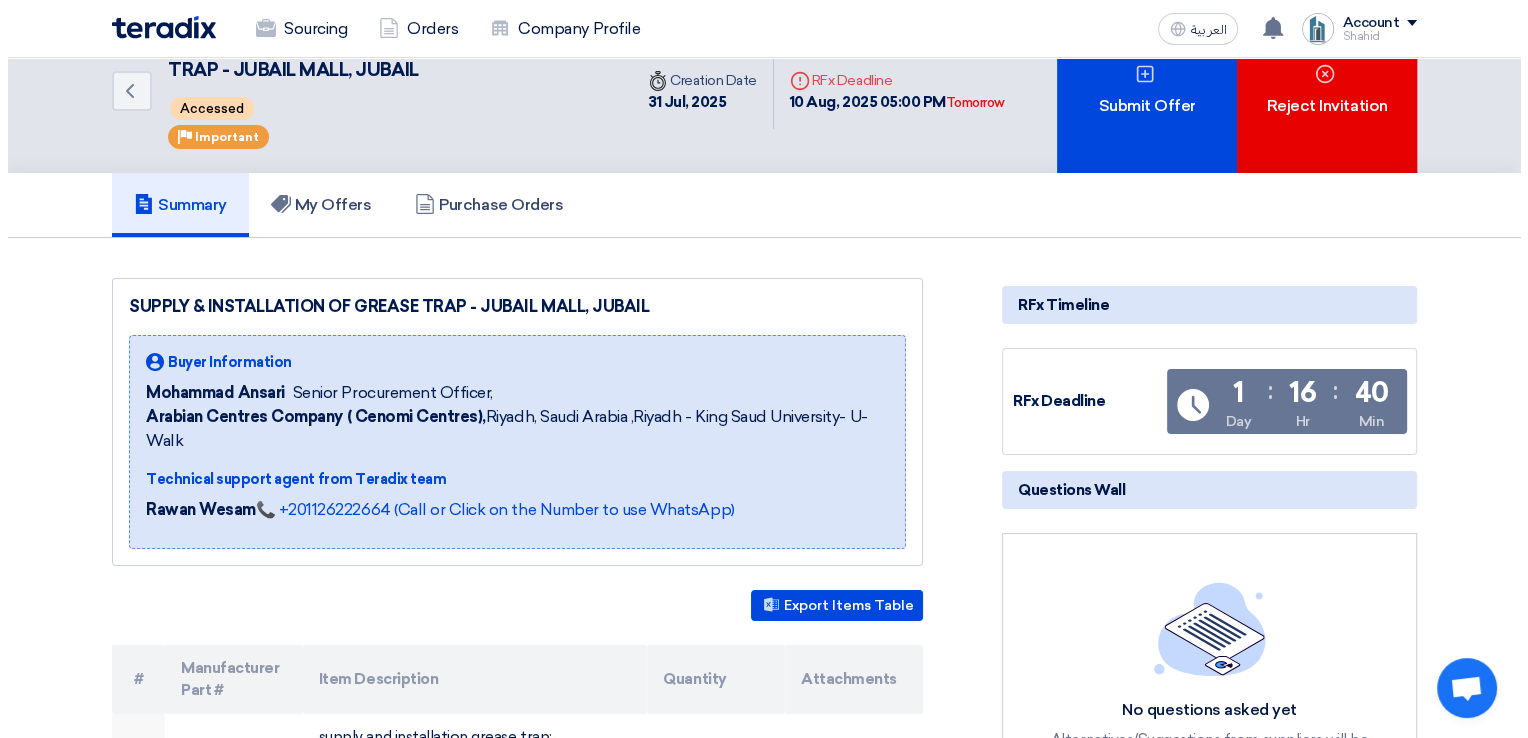 scroll, scrollTop: 43, scrollLeft: 0, axis: vertical 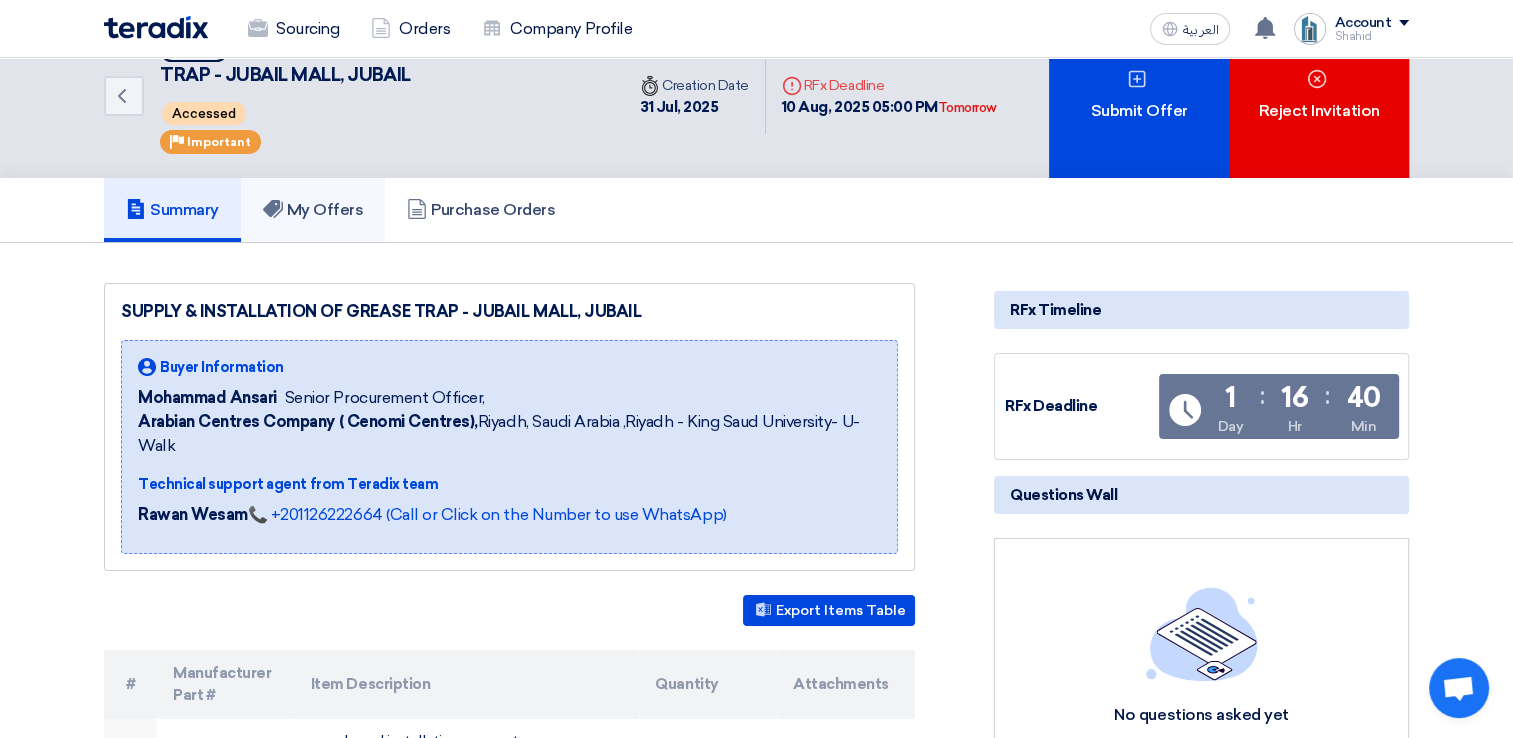 click on "My Offers" 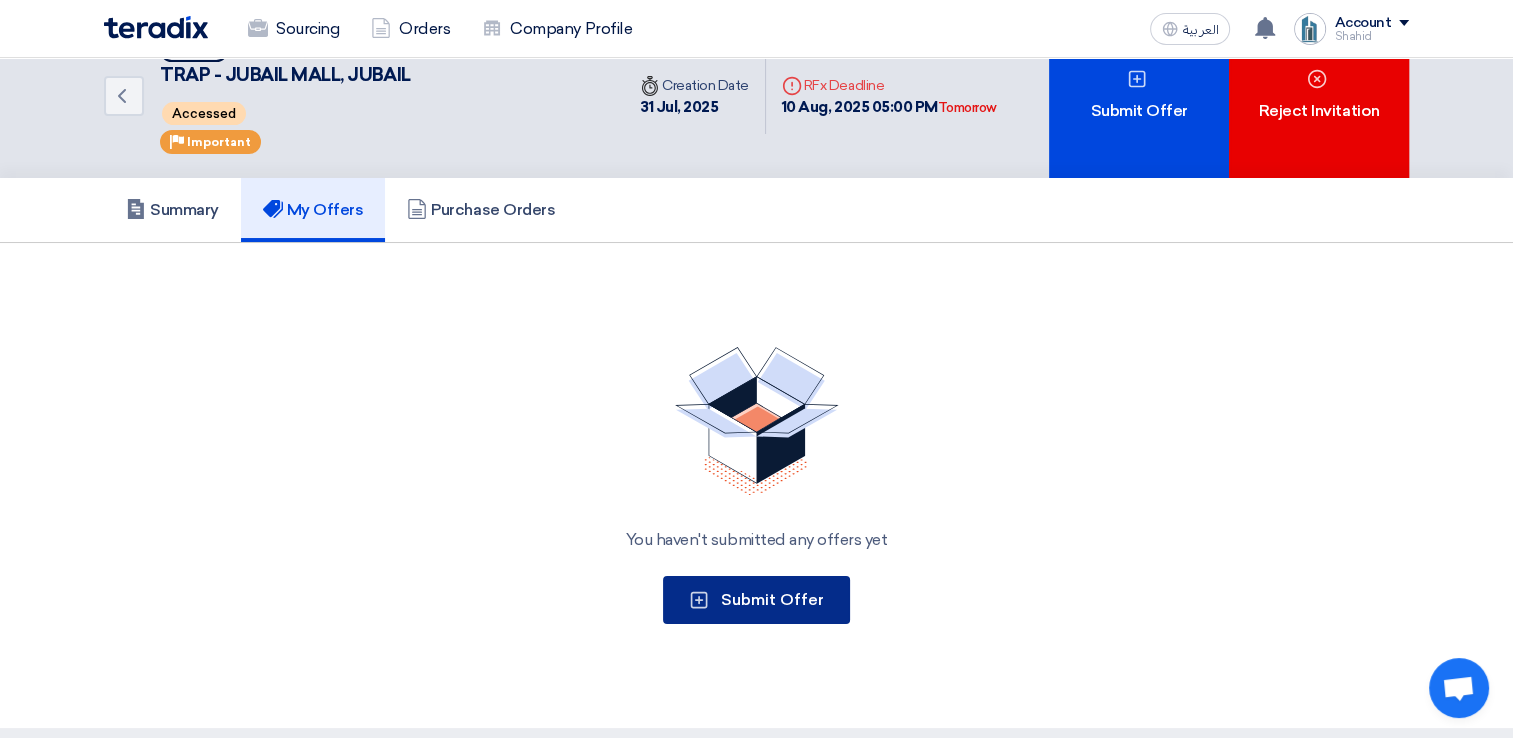 click on "Submit Offer" 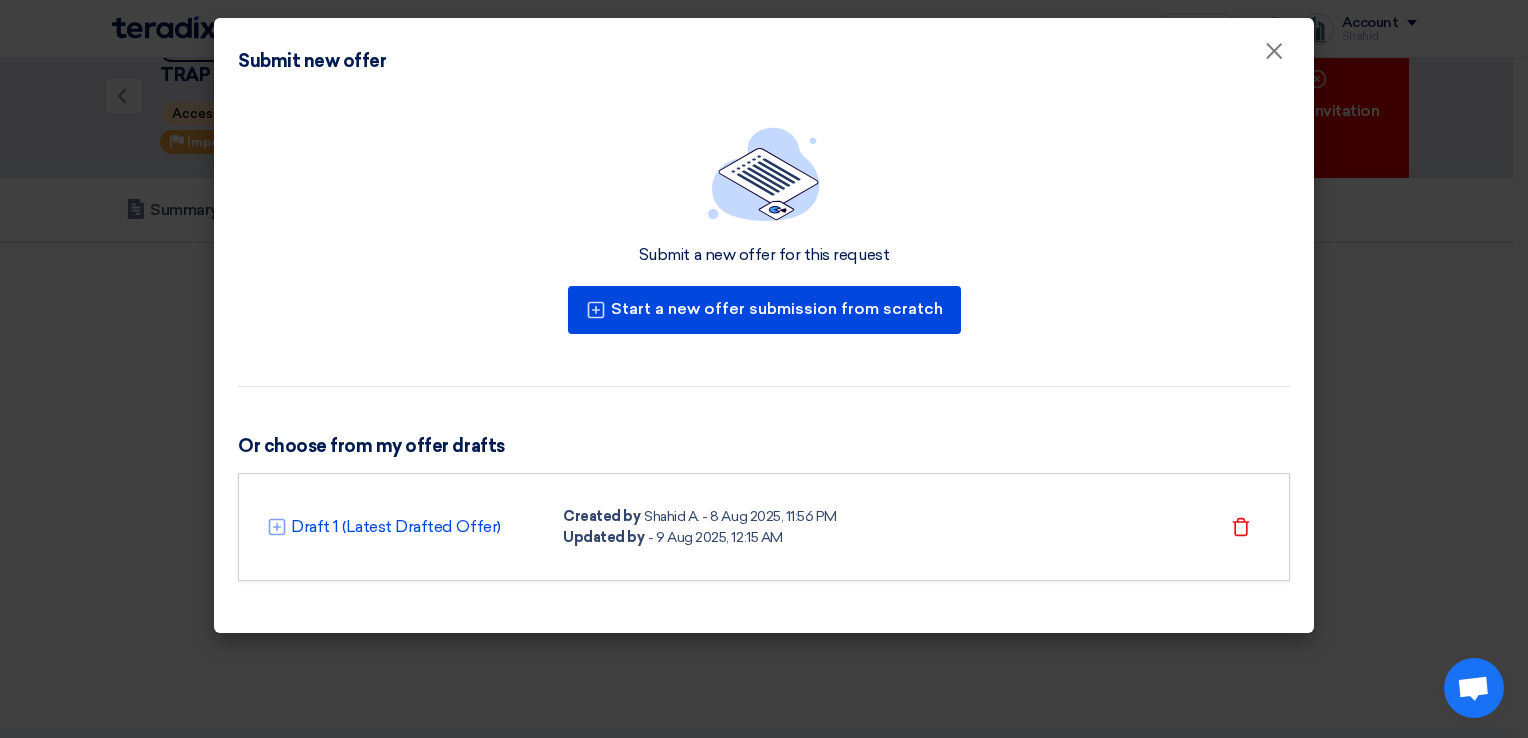 click on "Draft 1 (Latest Drafted Offer) Created by Shahid A. - 8 Aug 2025, 11:56 PM Updated by - 9 Aug 2025, 12:15 AM Delete" 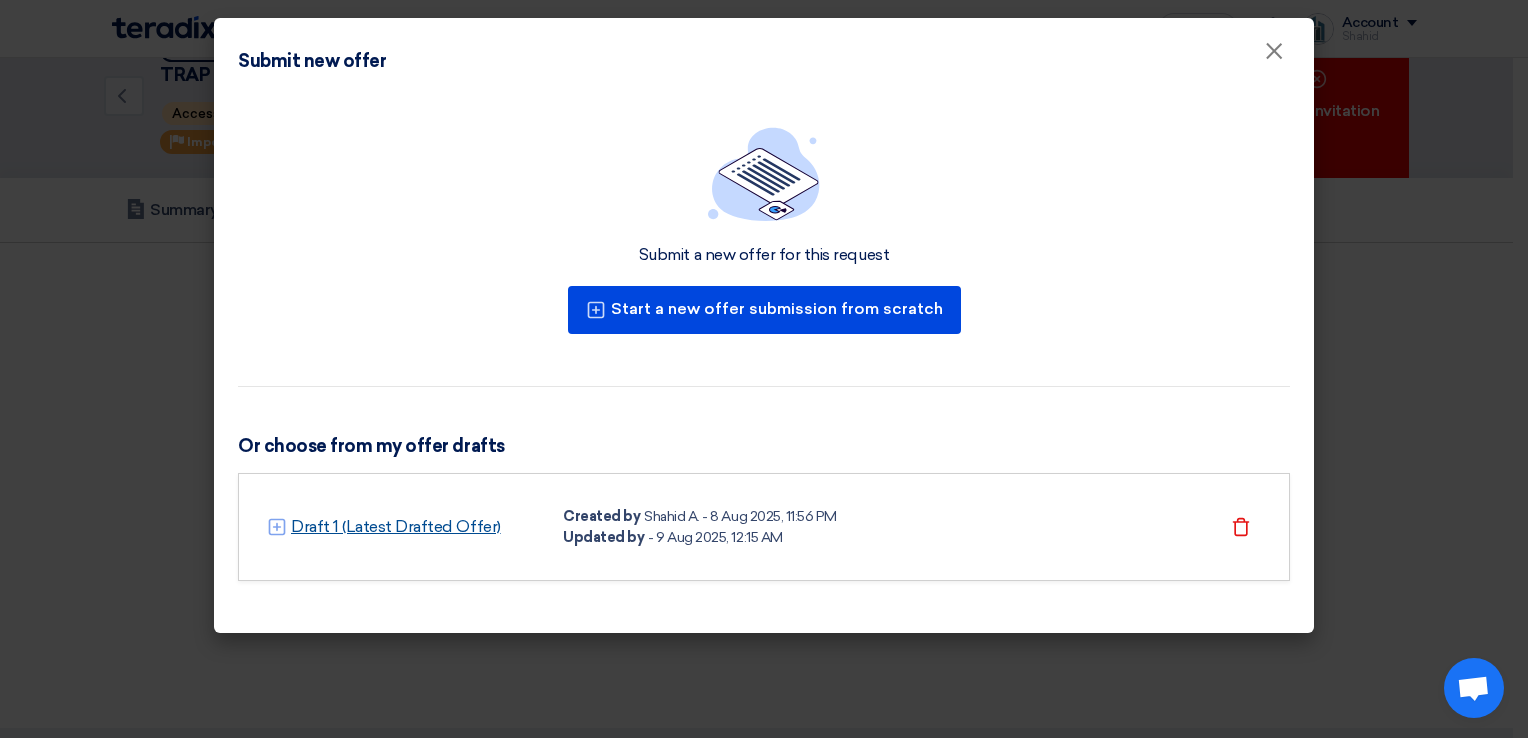 click on "Draft 1 (Latest Drafted Offer)" 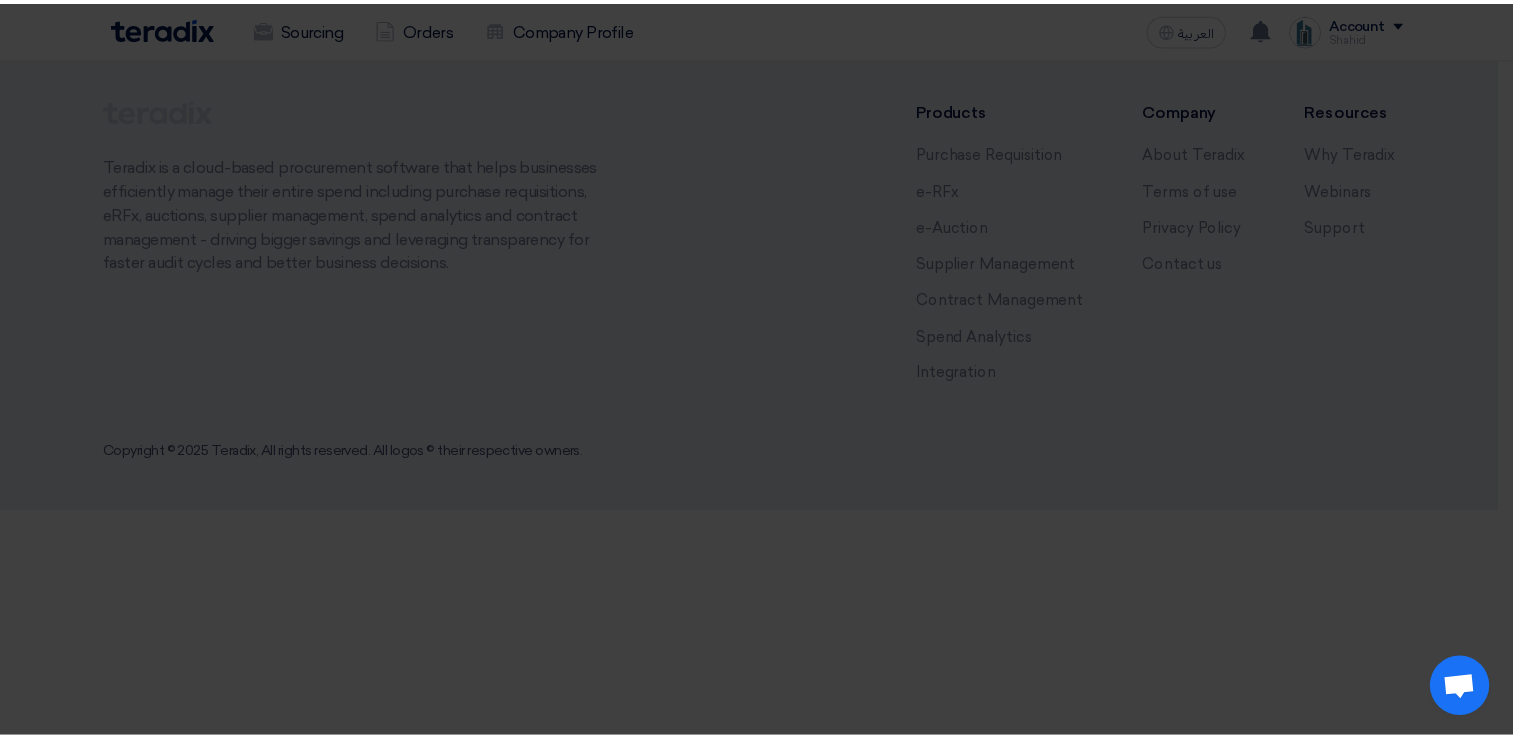 scroll, scrollTop: 0, scrollLeft: 0, axis: both 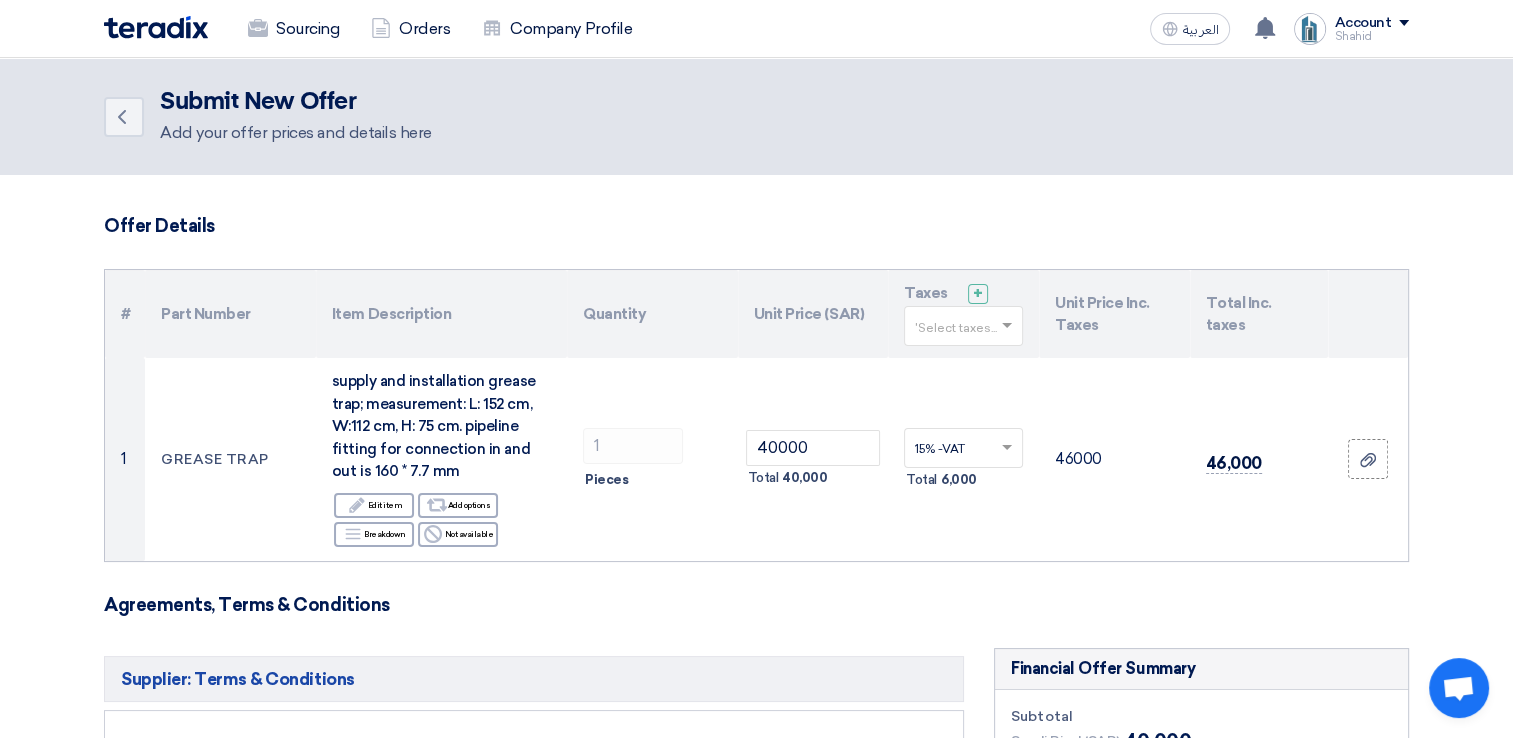 click on "Account" 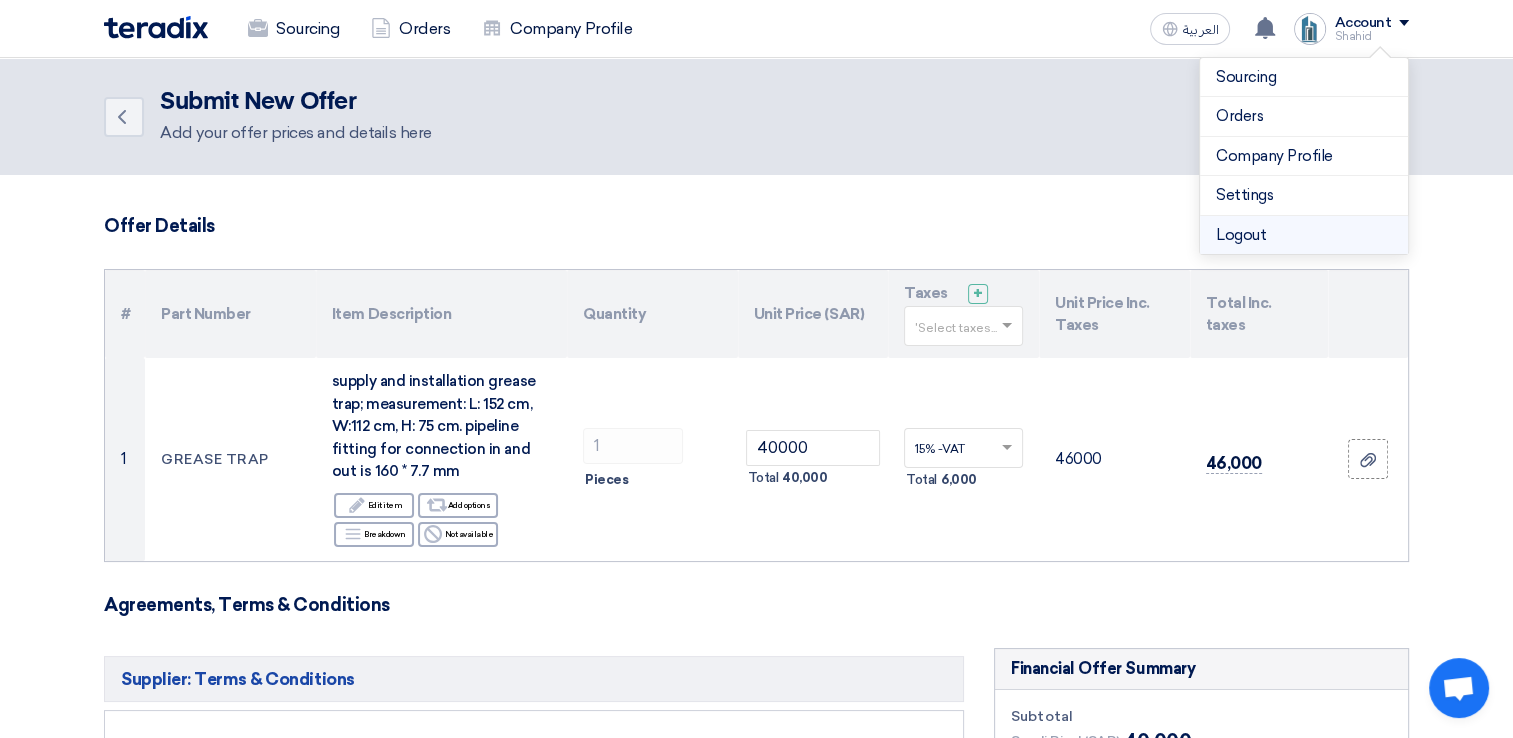 click on "Logout" 